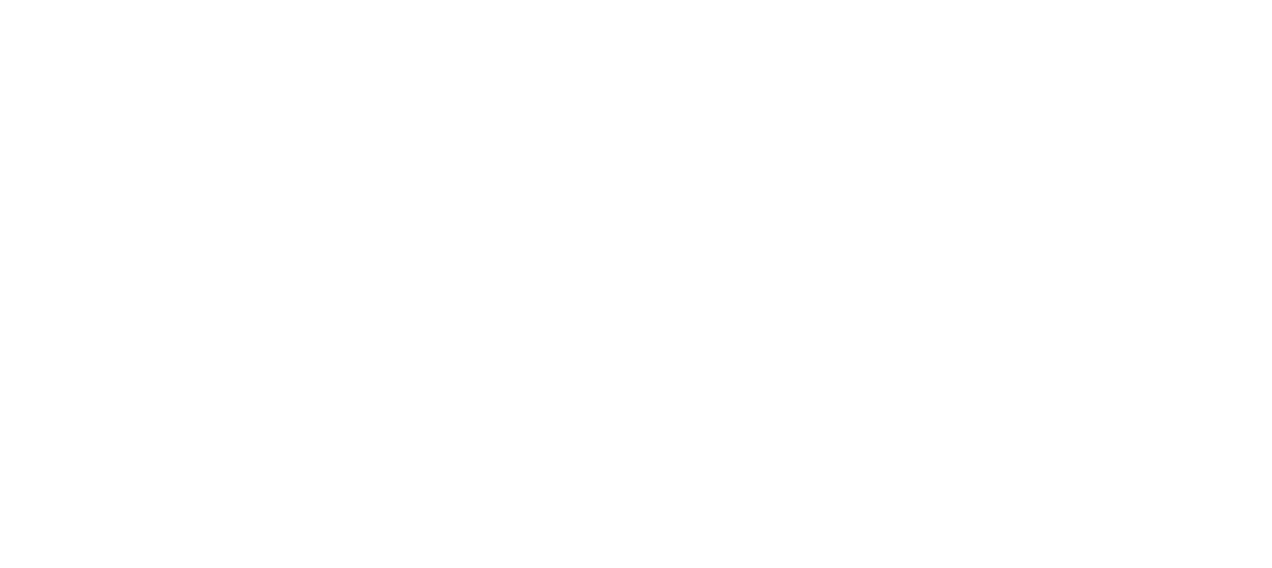 scroll, scrollTop: 0, scrollLeft: 0, axis: both 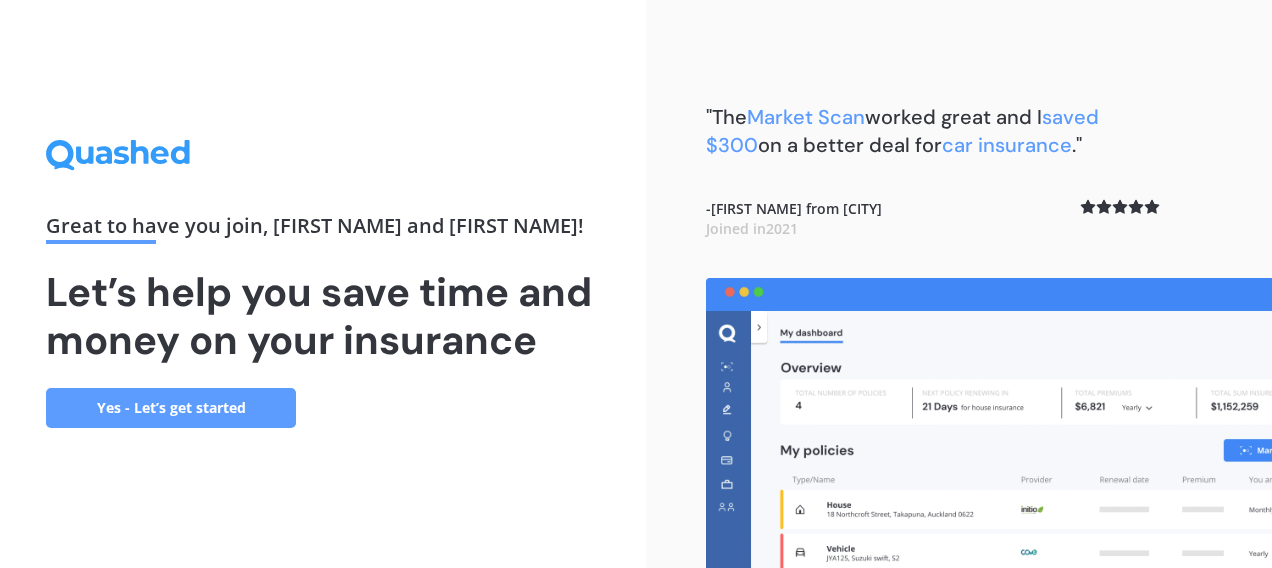 click on "Yes - Let’s get started" at bounding box center [171, 408] 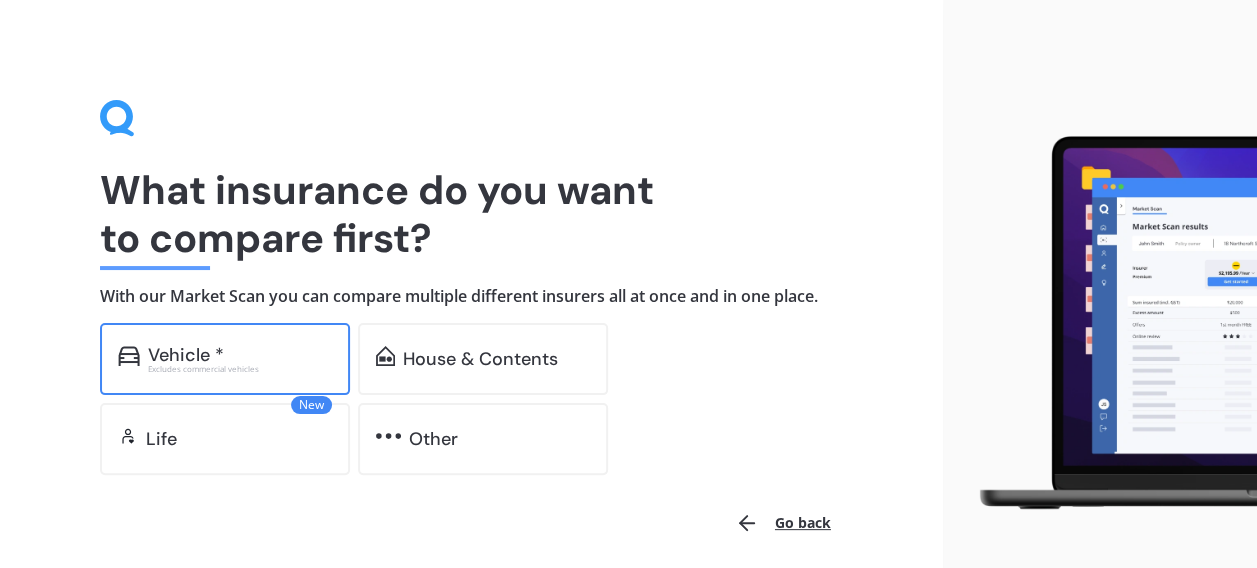click on "Excludes commercial vehicles" at bounding box center (240, 369) 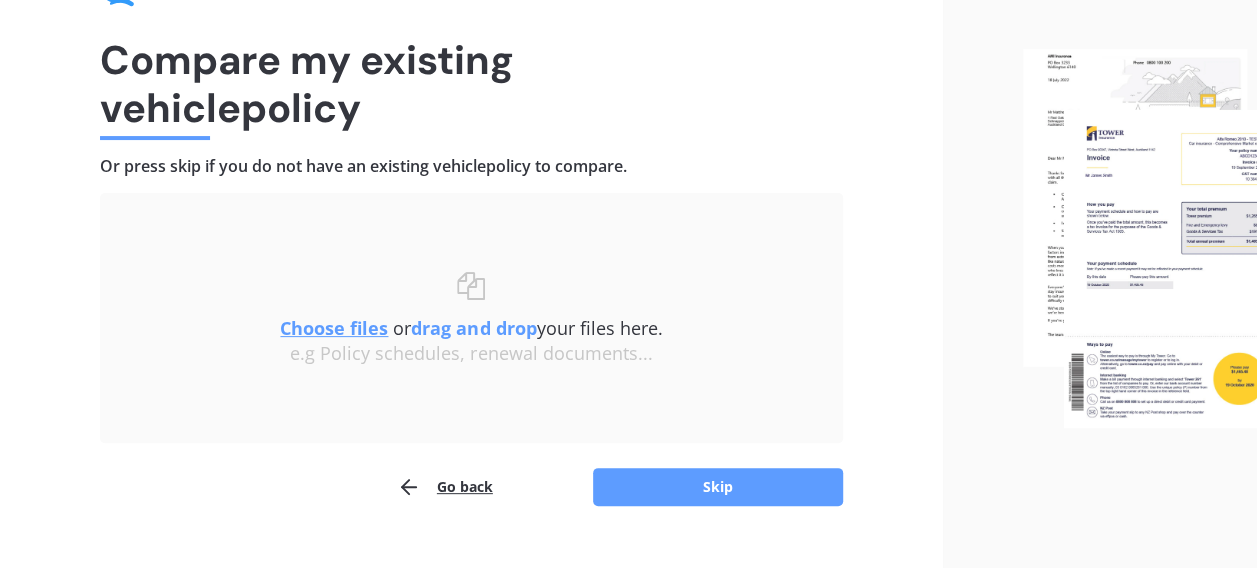 scroll, scrollTop: 168, scrollLeft: 0, axis: vertical 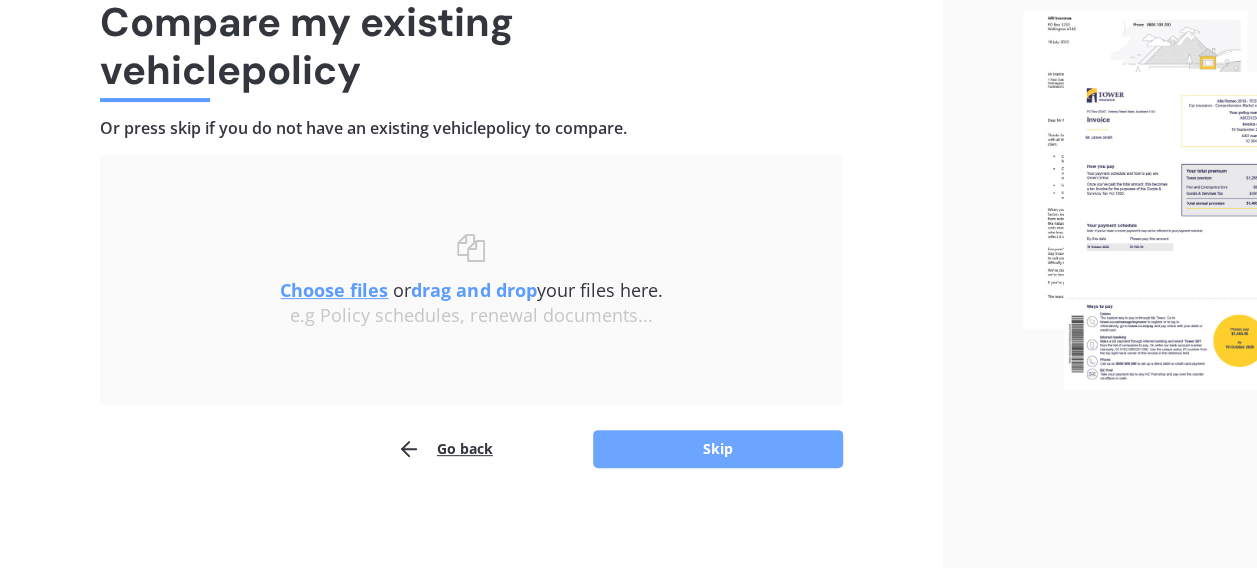click on "Skip" at bounding box center (718, 449) 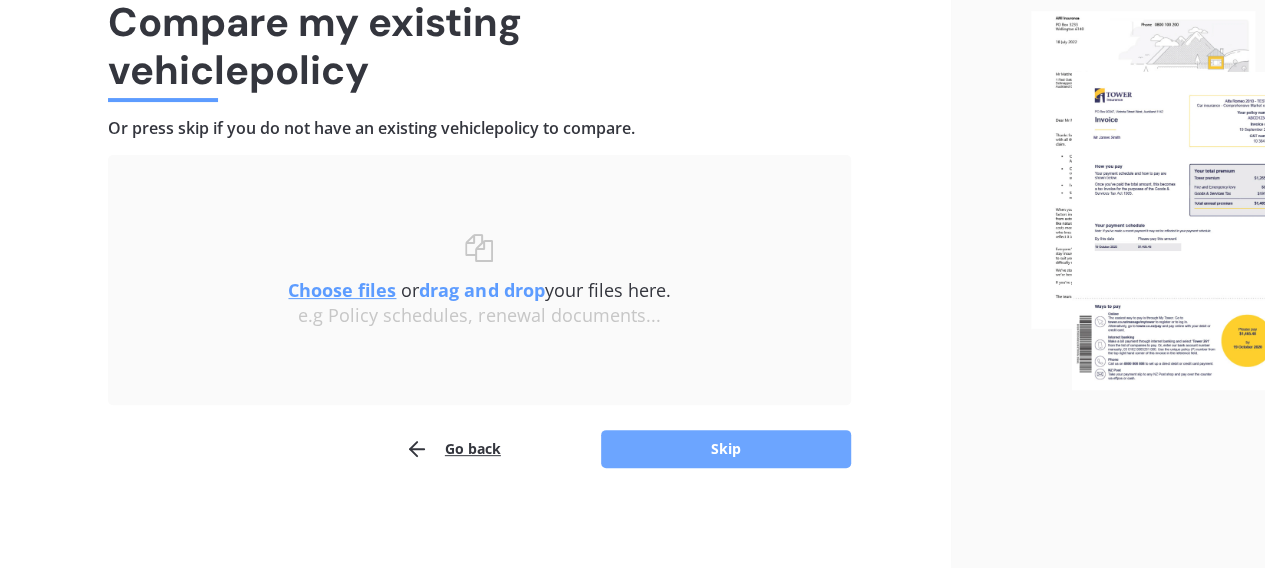 scroll, scrollTop: 0, scrollLeft: 0, axis: both 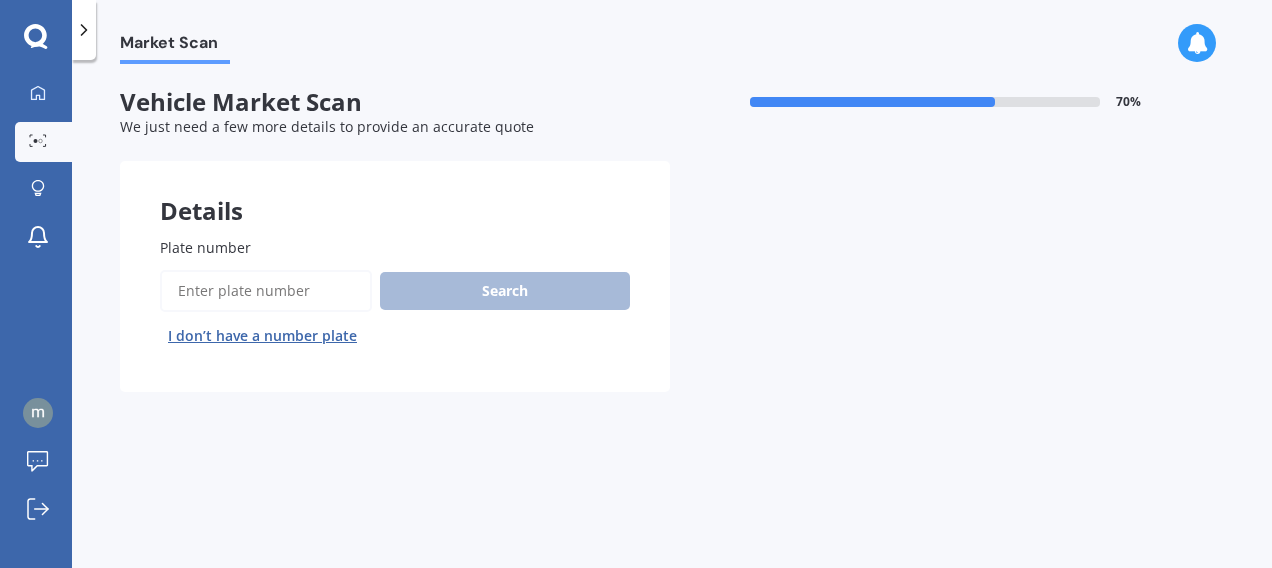 click on "I don’t have a number plate" at bounding box center [262, 336] 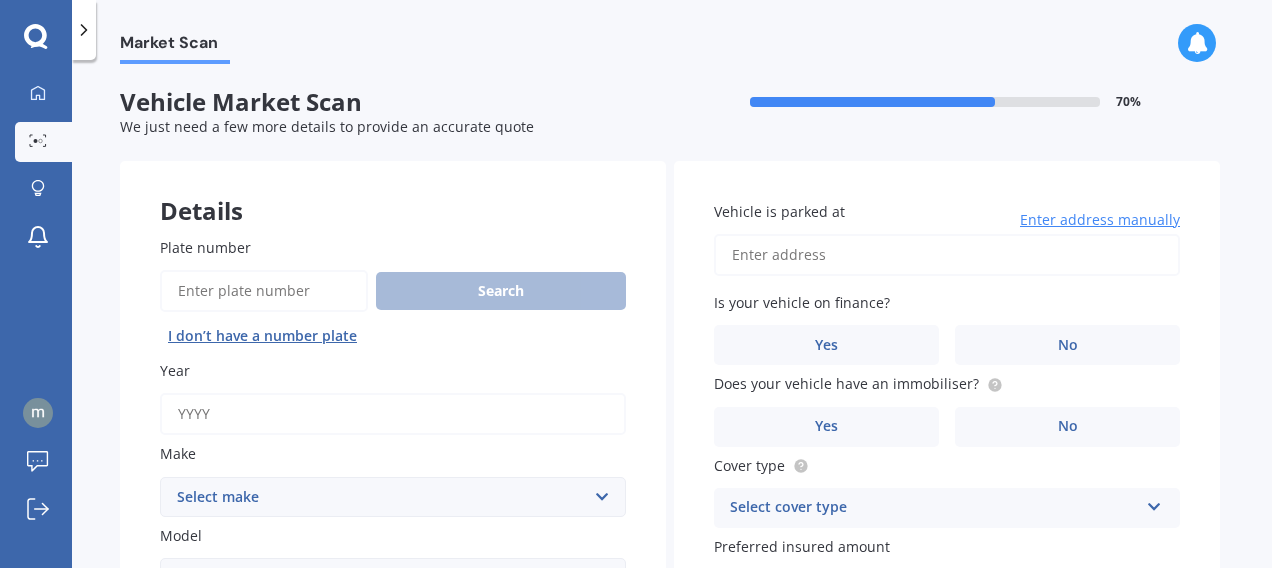 click on "Year" at bounding box center (393, 414) 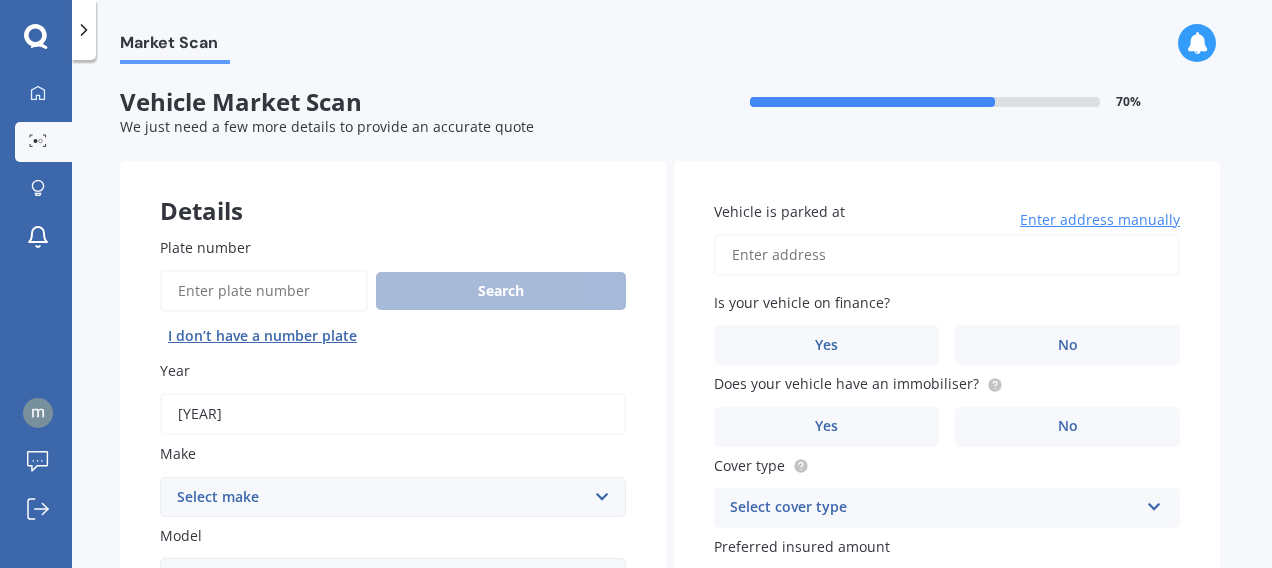 type on "[YEAR]" 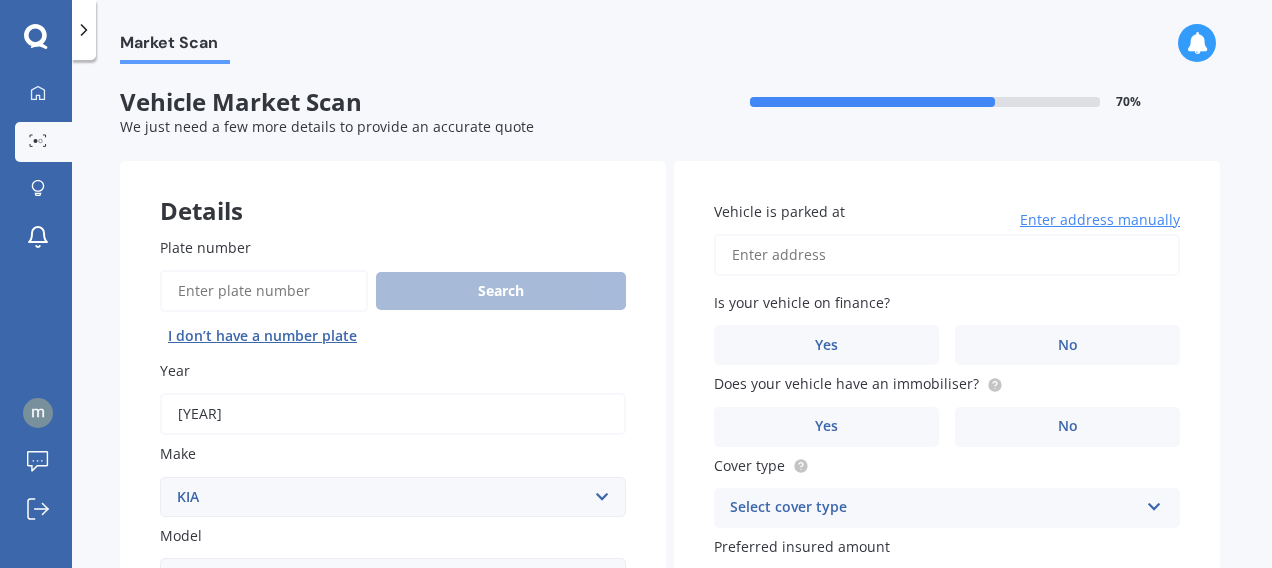 click on "Select make AC ALFA ROMEO ASTON MARTIN AUDI AUSTIN BEDFORD Bentley BMW BYD CADILLAC CAN-AM CHERY CHEVROLET CHRYSLER Citroen CRUISEAIR CUPRA DAEWOO DAIHATSU DAIMLER DAMON DIAHATSU DODGE EXOCET FACTORY FIVE FERRARI FIAT Fiord FLEETWOOD FORD FOTON FRASER GEELY GENESIS GEORGIE BOY GMC GREAT WALL GWM HAVAL HILLMAN HINO HOLDEN HOLIDAY RAMBLER HONDA HUMMER HYUNDAI INFINITI ISUZU IVECO JAC JAECOO JAGUAR JEEP KGM KIA LADA LAMBORGHINI LANCIA LANDROVER LDV LEXUS LINCOLN LOTUS LUNAR M.G. M.G. MAHINDRA MASERATI MAZDA MCLAREN MERCEDES AMG Mercedes Benz MERCEDES-AMG MERCURY MINI MITSUBISHI MORGAN MORRIS NEWMAR NISSAN OMODA OPEL OXFORD PEUGEOT Plymouth Polestar PONTIAC PORSCHE PROTON RAM Range Rover Rayne RENAULT ROLLS ROYCE ROVER SAAB SATURN SEAT SHELBY SKODA SMART SSANGYONG SUBARU SUZUKI TATA TESLA TIFFIN Toyota TRIUMPH TVR Vauxhall VOLKSWAGEN VOLVO WESTFIELD WINNEBAGO ZX" at bounding box center [393, 497] 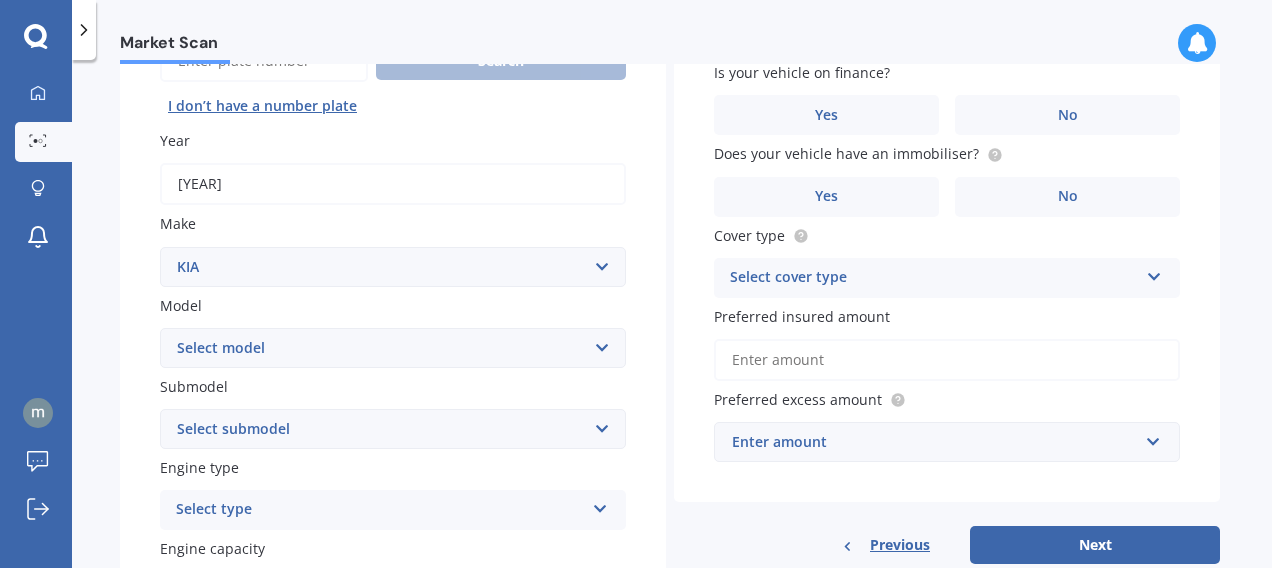 scroll, scrollTop: 232, scrollLeft: 0, axis: vertical 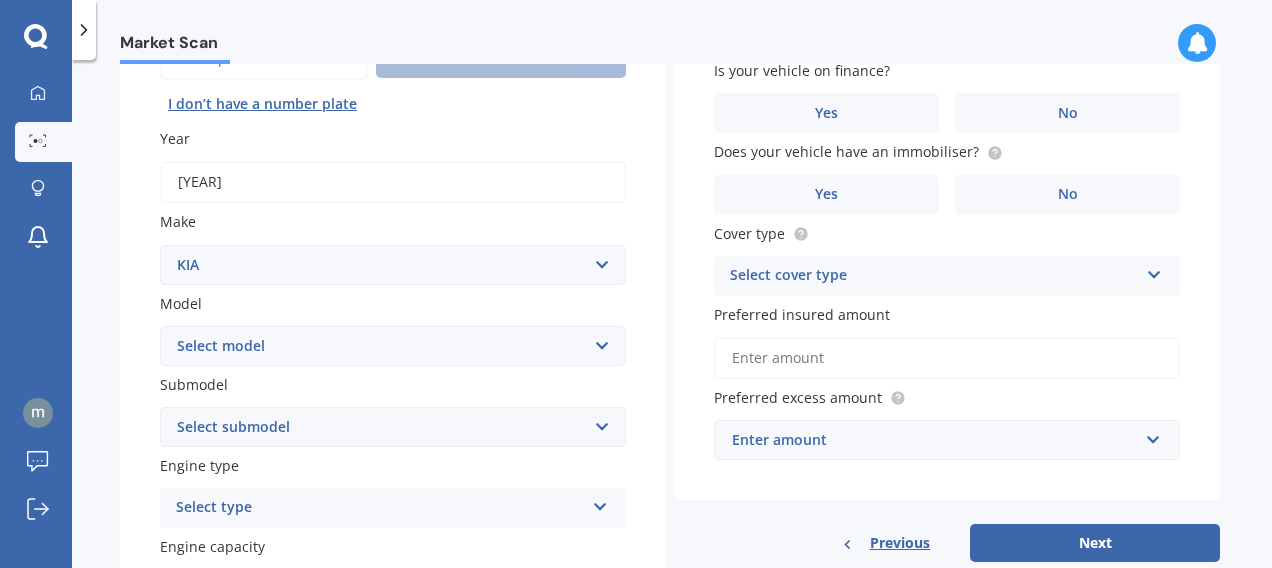 click on "Select model Carens Carnival CERATO Ceres Credos EV6 K2900 Magentis Mentor Niro Optima Picanto Pregio Proceed Rio Rocsta Seltos Shuma SORENTO Sorrento R Soul Spectra Sportage Stinger Stonic V6 petrol" at bounding box center (393, 346) 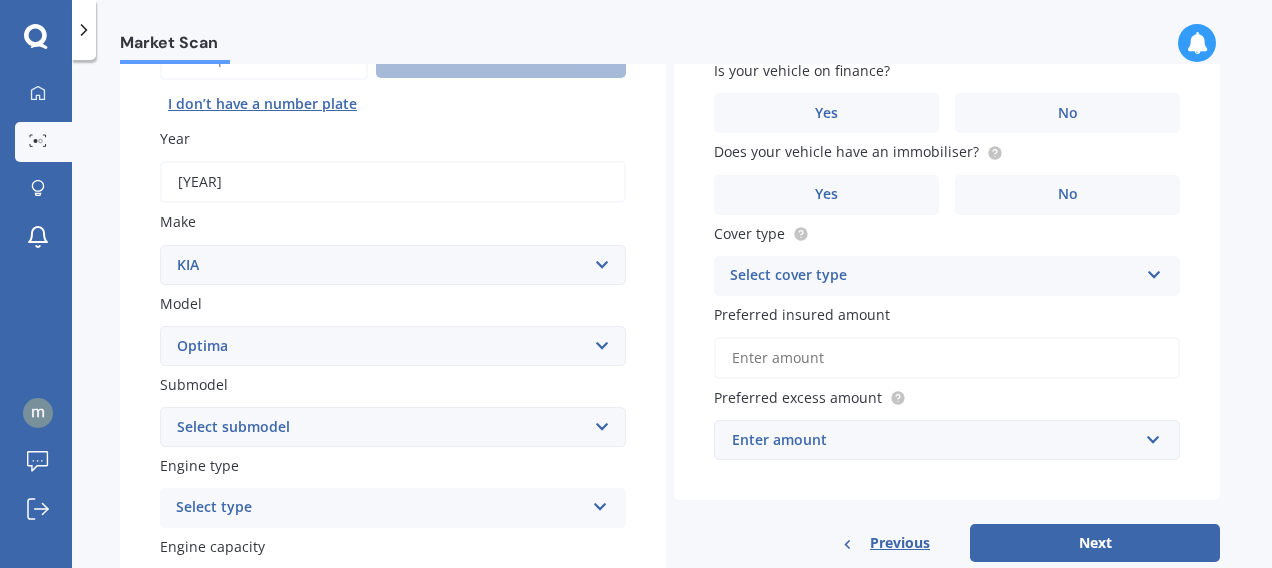 click on "Select submodel" at bounding box center [393, 427] 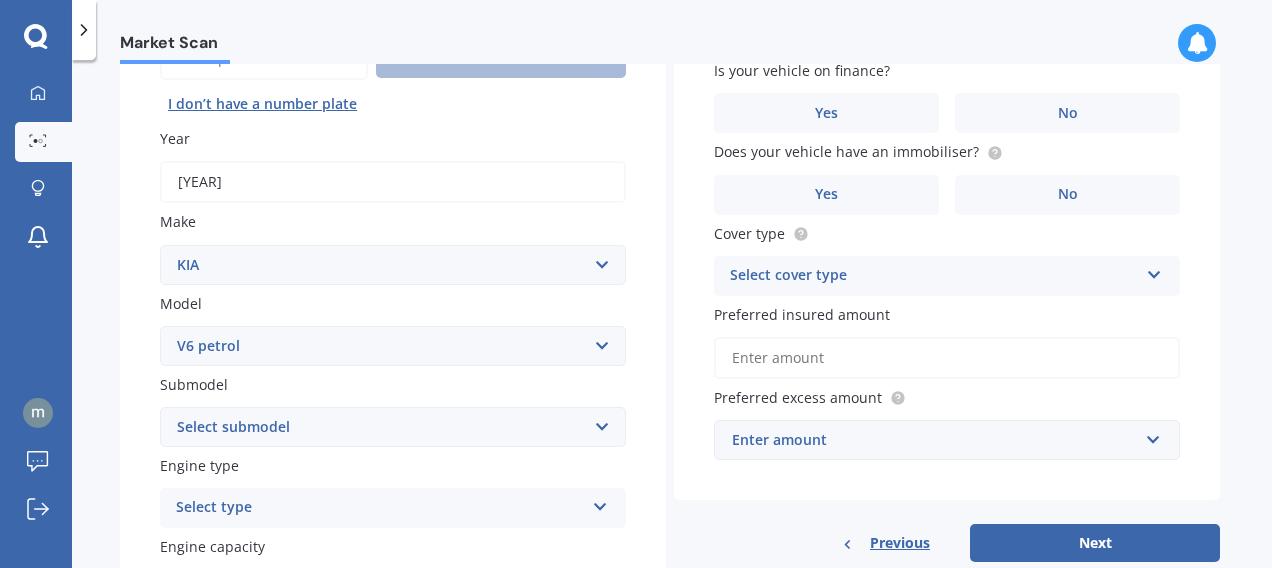 click on "Select model Carens Carnival CERATO Ceres Credos EV6 K2900 Magentis Mentor Niro Optima Picanto Pregio Proceed Rio Rocsta Seltos Shuma SORENTO Sorrento R Soul Spectra Sportage Stinger Stonic V6 petrol" at bounding box center [393, 346] 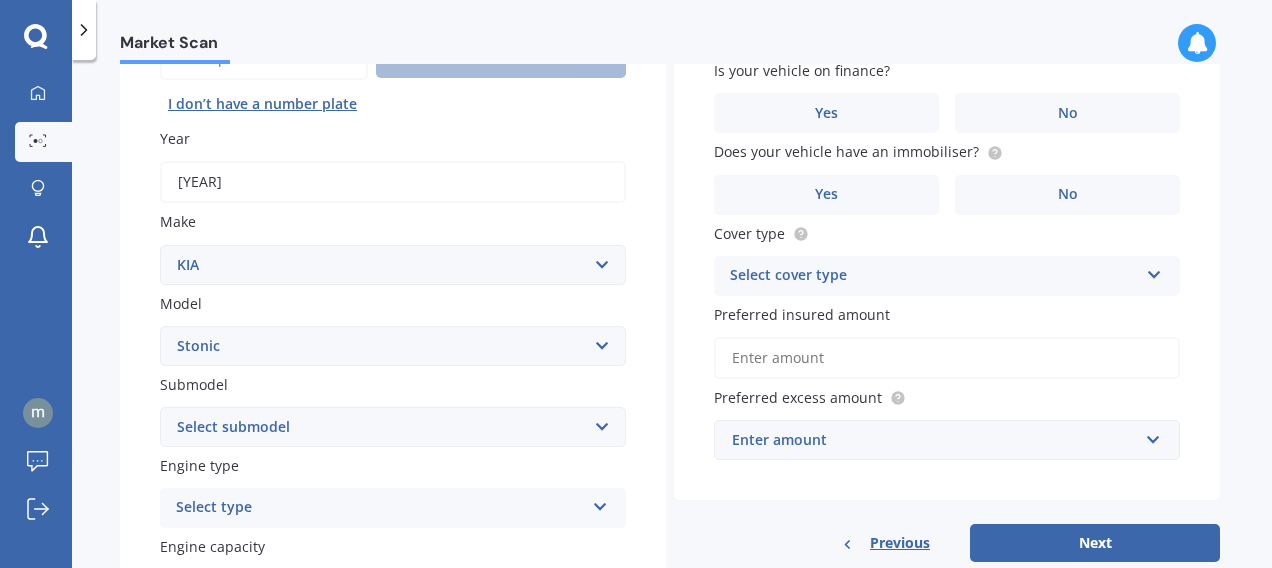 click on "Select model Carens Carnival CERATO Ceres Credos EV6 K2900 Magentis Mentor Niro Optima Picanto Pregio Proceed Rio Rocsta Seltos Shuma SORENTO Sorrento R Soul Spectra Sportage Stinger Stonic V6 petrol" at bounding box center [393, 346] 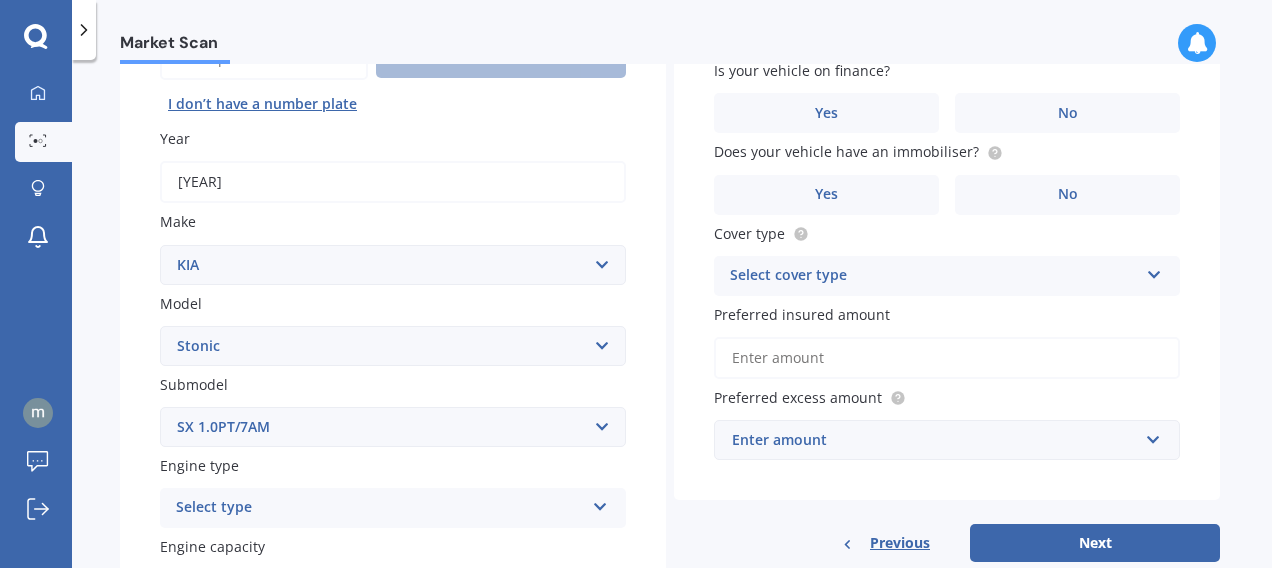 click on "EX Hatchback 5dr Spts Auto 6sp 1.4i GT Line Hatchback 5dr DCT 7sp 1.0T GT Line+ Hatchback 5dr DCT 7sp 1.0T GT-Line+1.OPT Limited Hatchback 5dr Spts Auto 6sp 1.4i LX LX-T Hatchback 5dr DCT 7sp 1.0T SX 1.0PT/7AM" at bounding box center [393, 427] 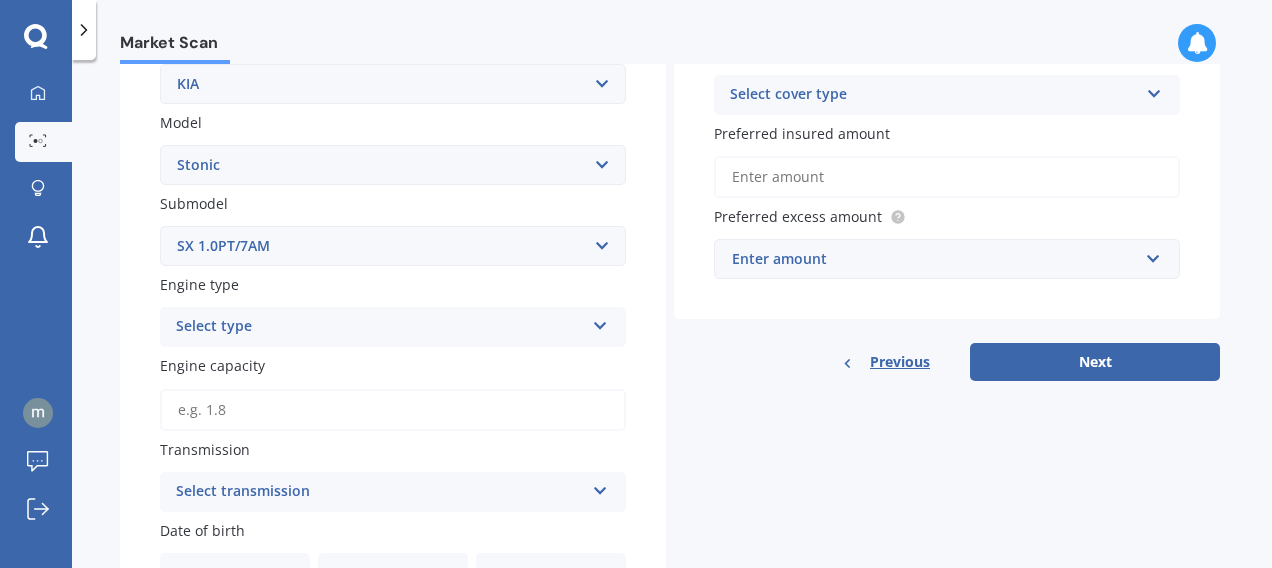 scroll, scrollTop: 415, scrollLeft: 0, axis: vertical 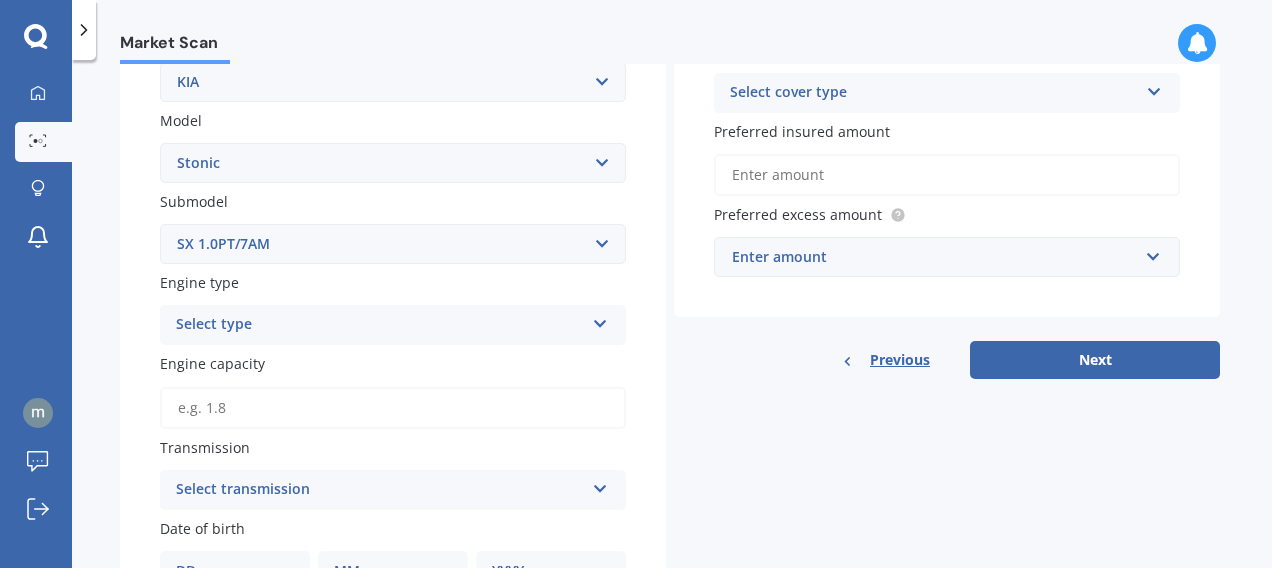 click on "Select type" at bounding box center [380, 325] 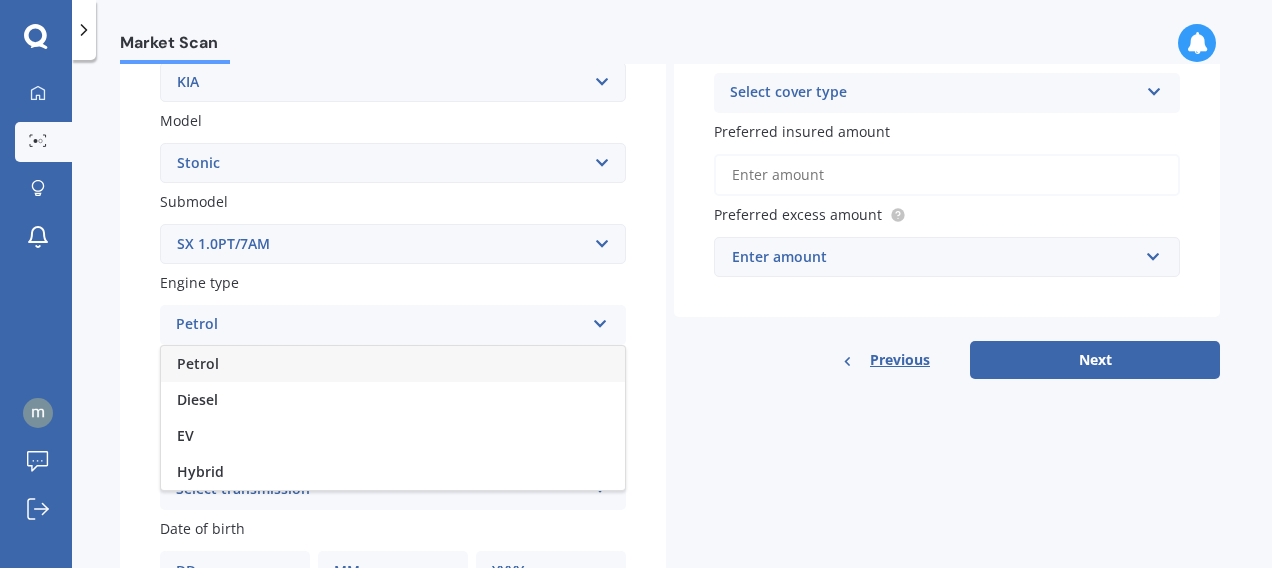 click on "Petrol" at bounding box center [393, 364] 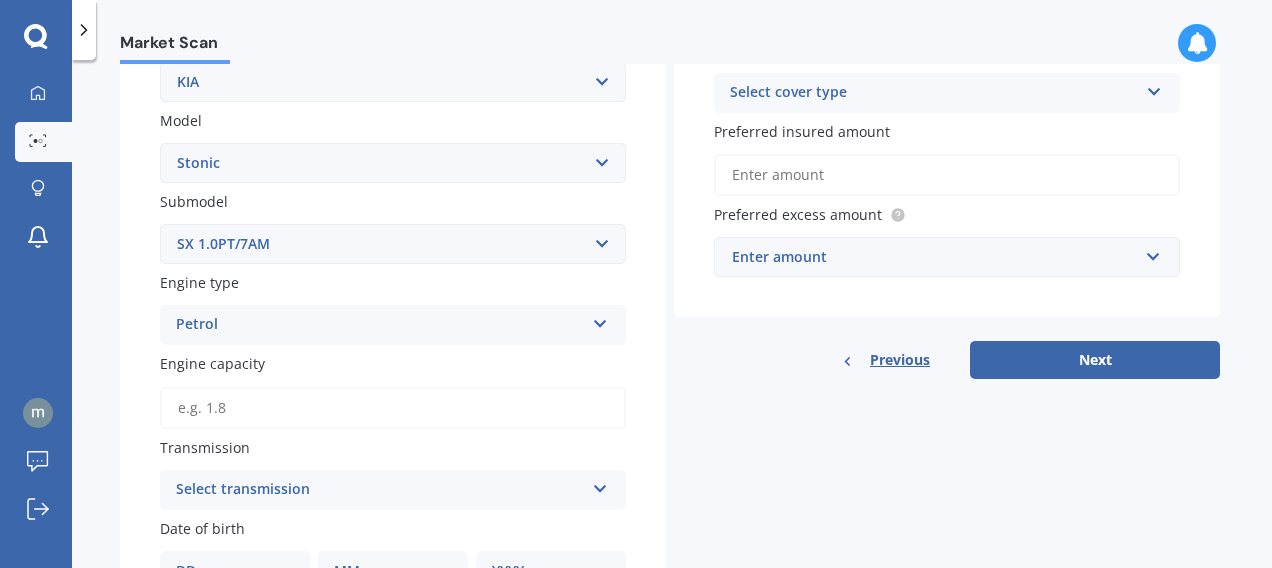 click on "Engine capacity" at bounding box center (393, 408) 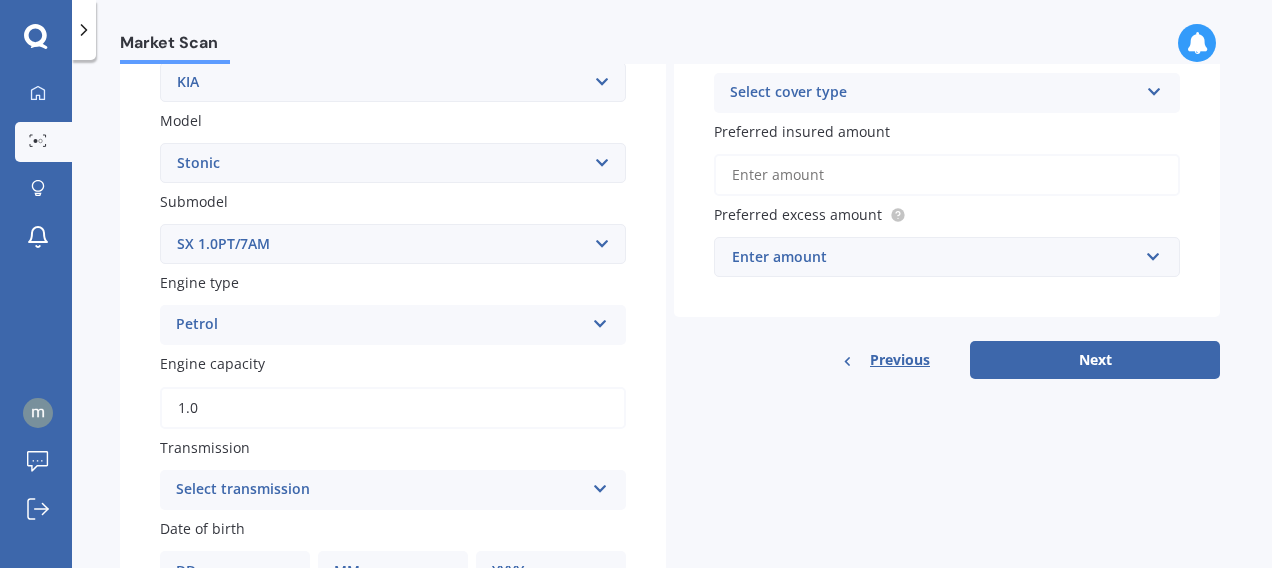 type on "1.0" 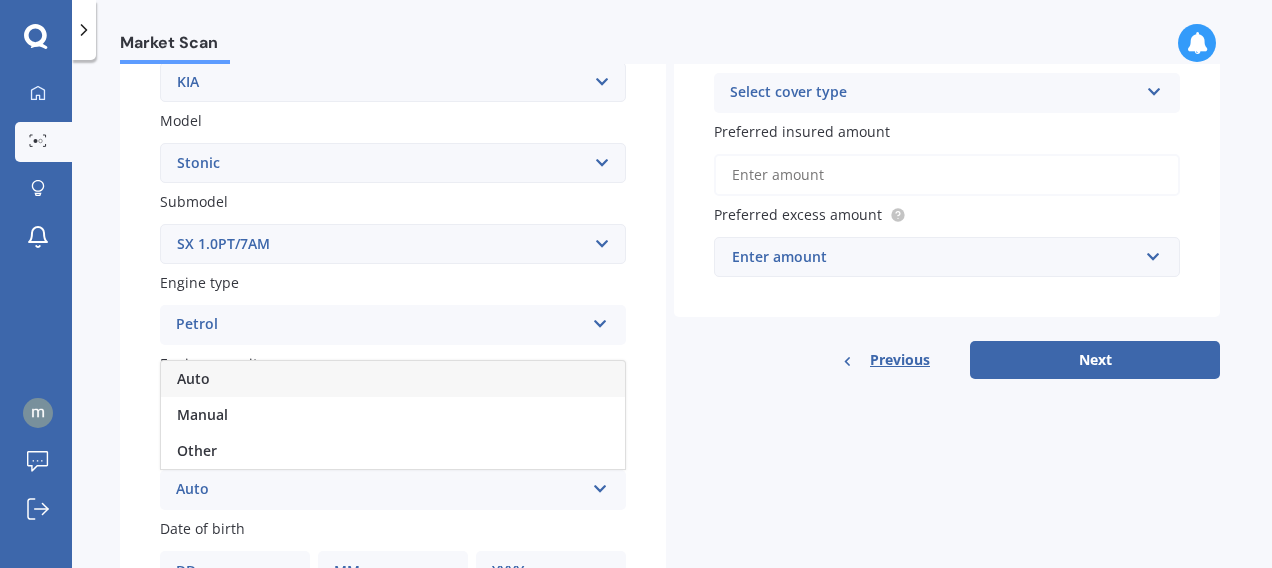 click on "Auto" at bounding box center (393, 379) 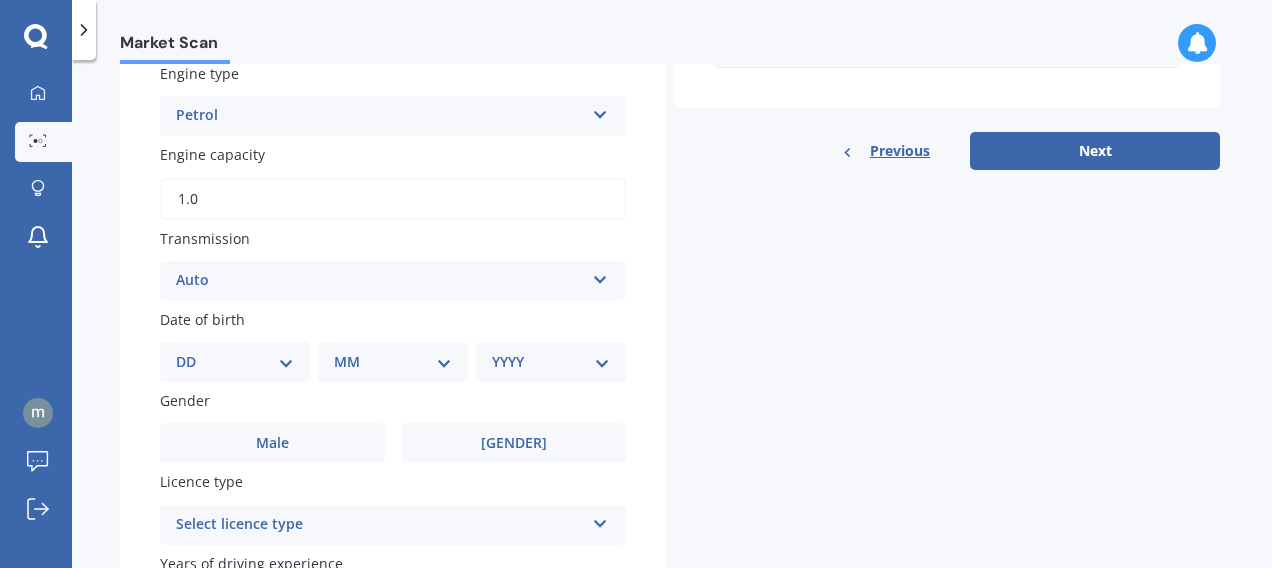 scroll, scrollTop: 632, scrollLeft: 0, axis: vertical 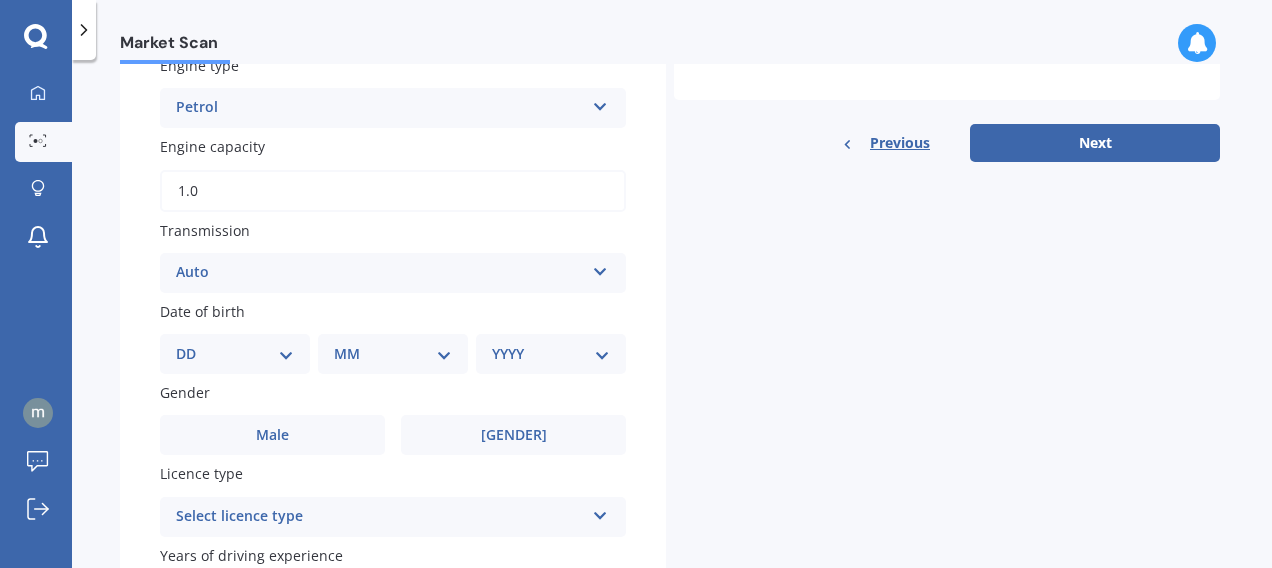 click on "DD 01 02 03 04 05 06 07 08 09 10 11 12 13 14 15 16 17 18 19 20 21 22 23 24 25 26 27 28 29 30 31" at bounding box center (235, 354) 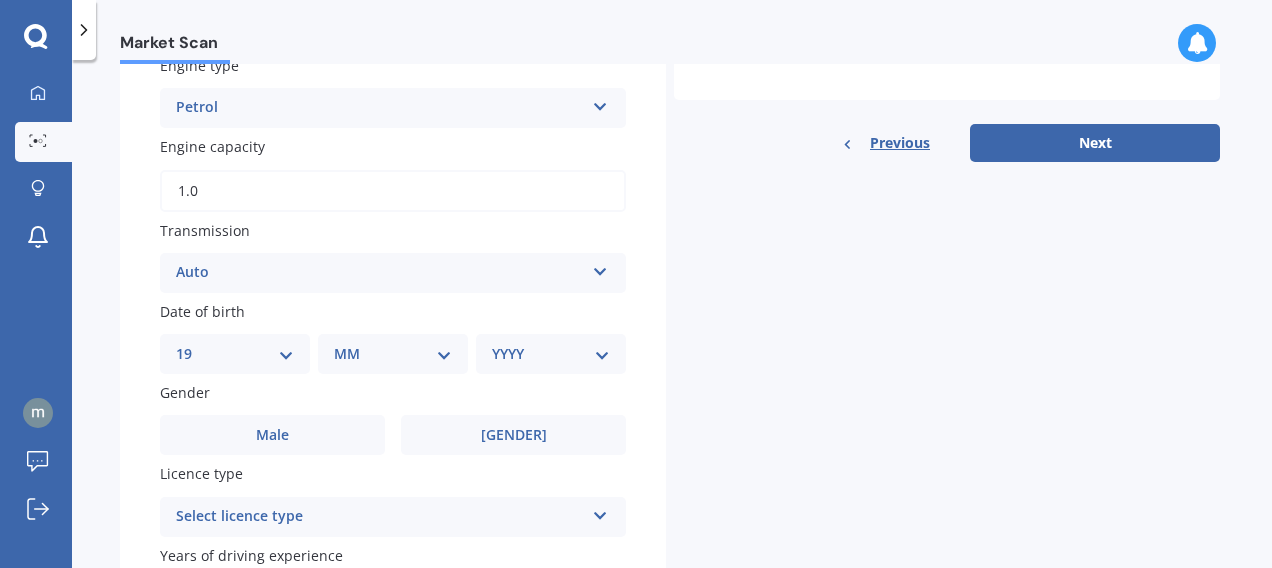 click on "DD 01 02 03 04 05 06 07 08 09 10 11 12 13 14 15 16 17 18 19 20 21 22 23 24 25 26 27 28 29 30 31" at bounding box center (235, 354) 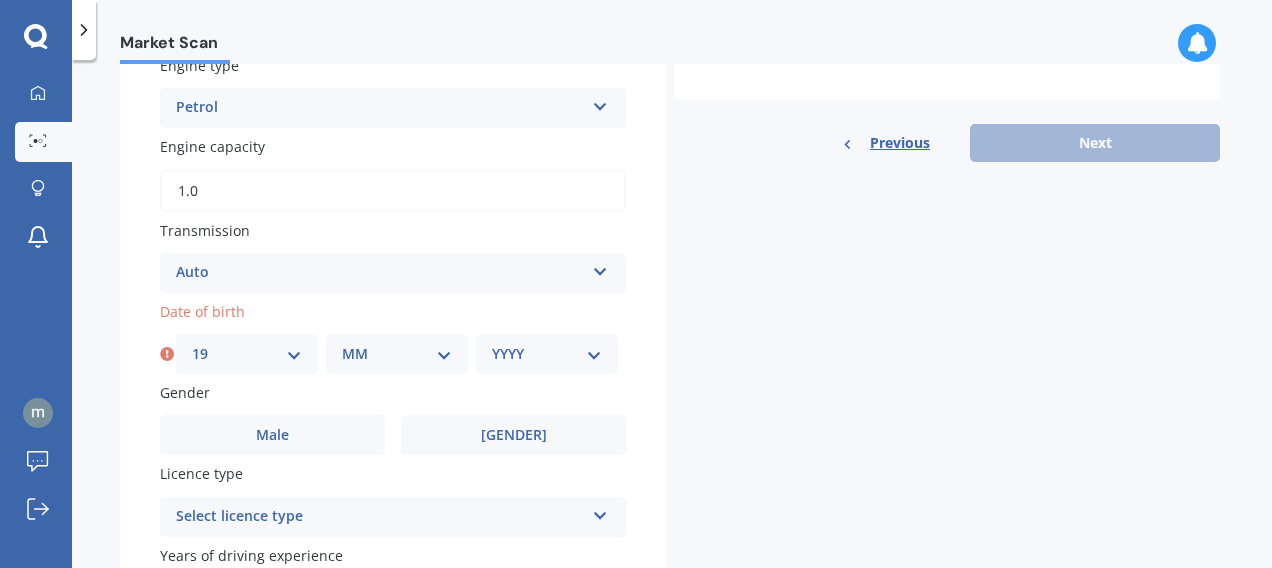 click on "DD 01 02 03 04 05 06 07 08 09 10 11 12 13 14 15 16 17 18 19 20 21 22 23 24 25 26 27 28 29 30 31" at bounding box center (247, 354) 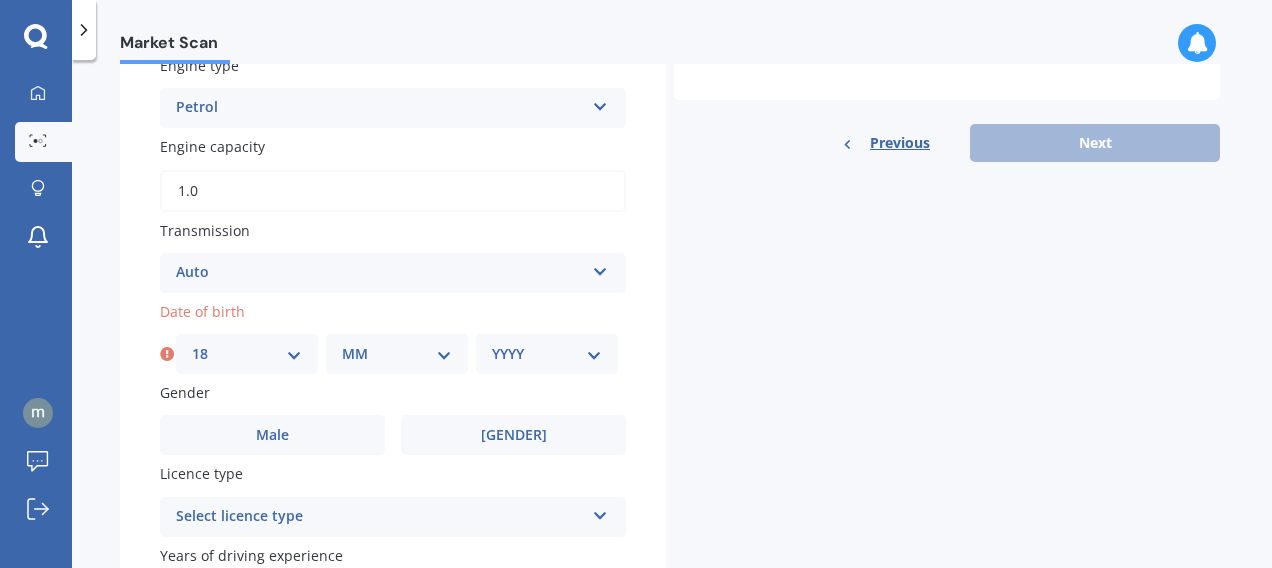 click on "DD 01 02 03 04 05 06 07 08 09 10 11 12 13 14 15 16 17 18 19 20 21 22 23 24 25 26 27 28 29 30 31" at bounding box center [247, 354] 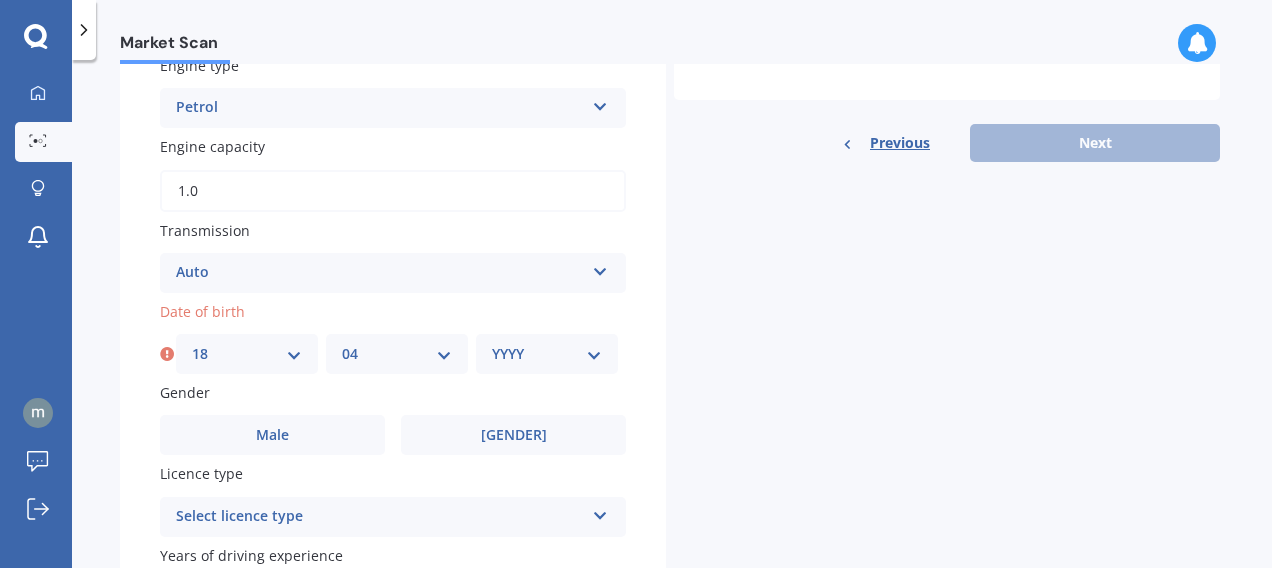 click on "MM 01 02 03 04 05 06 07 08 09 10 11 12" at bounding box center [397, 354] 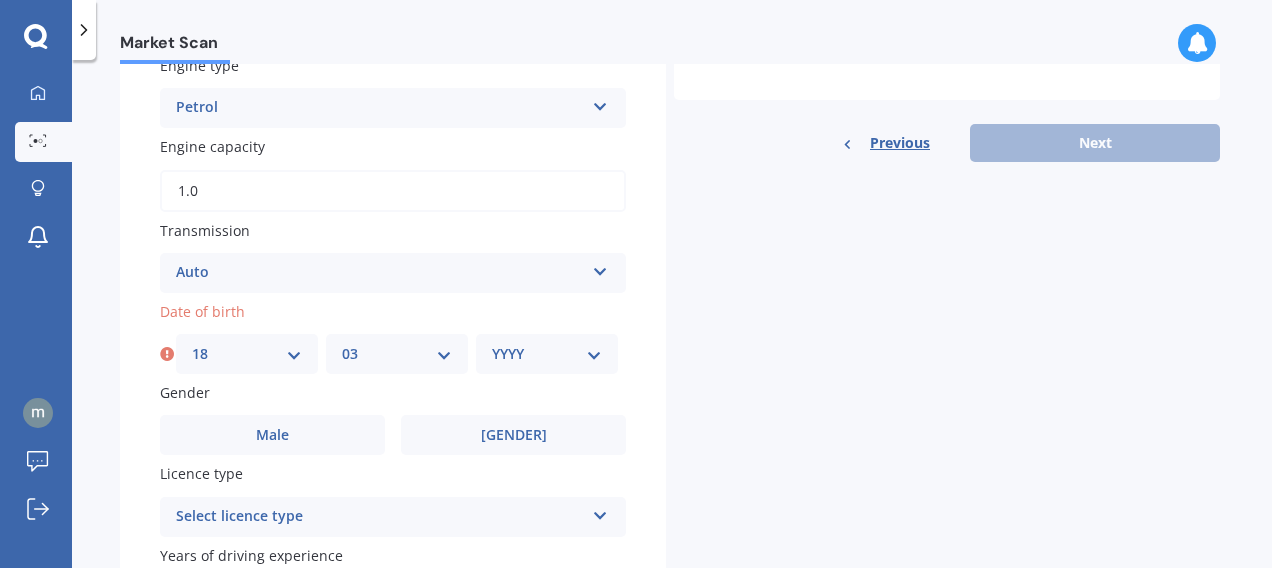 click on "MM 01 02 03 04 05 06 07 08 09 10 11 12" at bounding box center [397, 354] 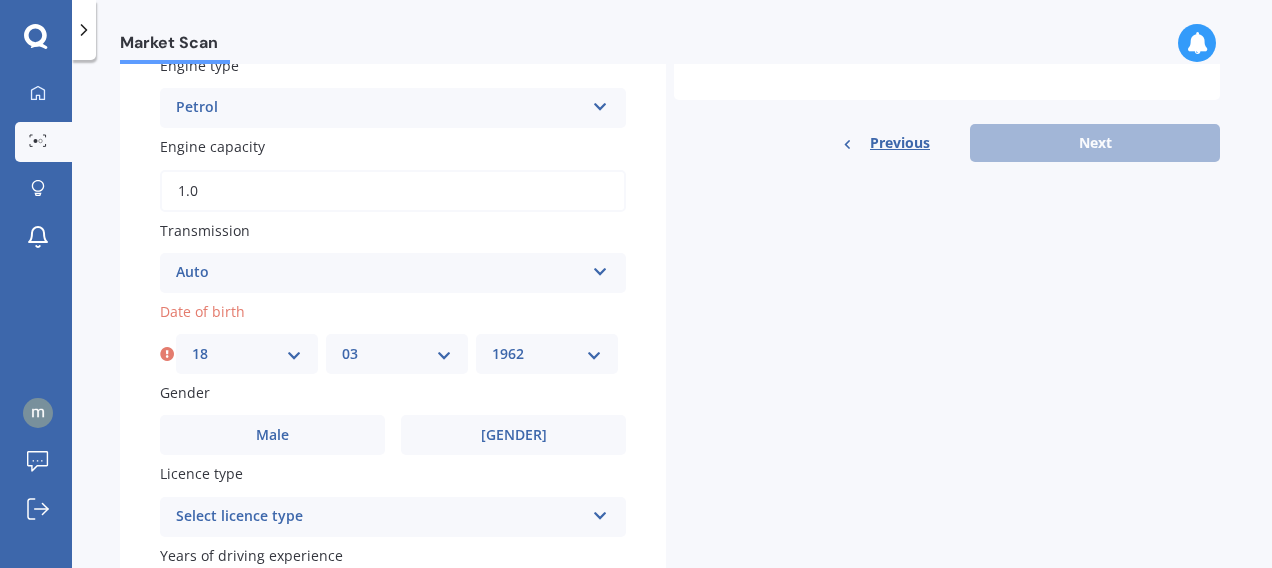 click on "YYYY 2025 2024 2023 2022 2021 2020 2019 2018 2017 2016 2015 2014 2013 2012 2011 2010 2009 2008 2007 2006 2005 2004 2003 2002 2001 2000 1999 1998 1997 1996 1995 1994 1993 1992 1991 1990 1989 1988 1987 1986 1985 1984 1983 1982 1981 1980 1979 1978 1977 1976 1975 1974 1973 1972 1971 1970 1969 1968 1967 1966 1965 1964 1963 1962 1961 1960 1959 1958 1957 1956 1955 1954 1953 1952 1951 1950 1949 1948 1947 1946 1945 1944 1943 1942 1941 1940 1939 1938 1937 1936 1935 1934 1933 1932 1931 1930 1929 1928 1927 1926" at bounding box center (547, 354) 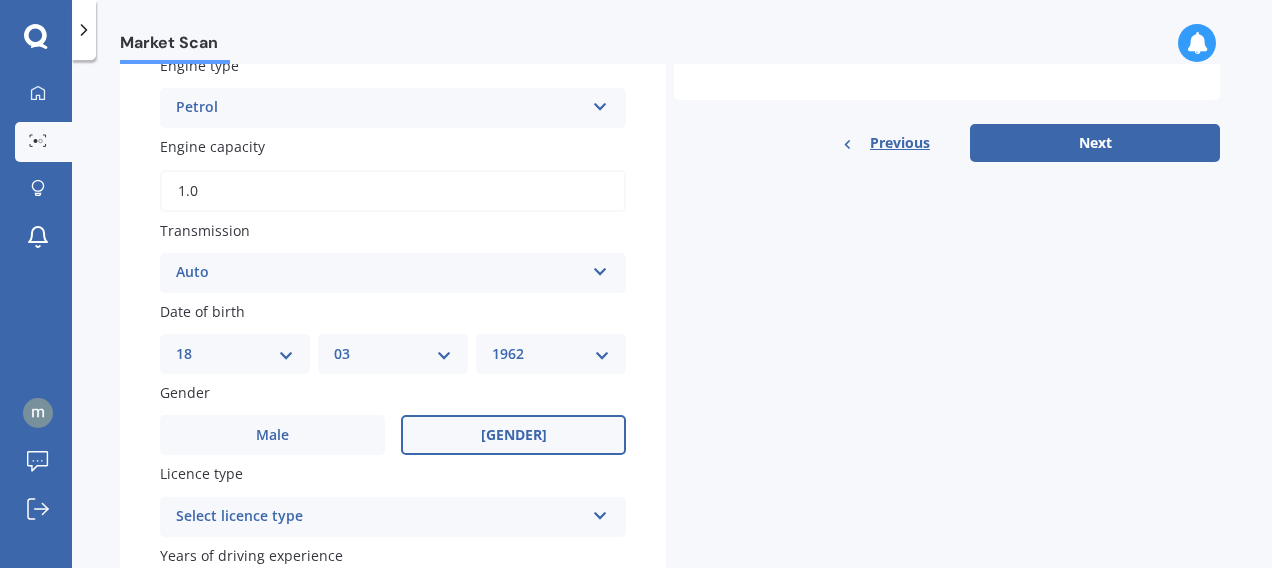 click on "[GENDER]" at bounding box center [513, 435] 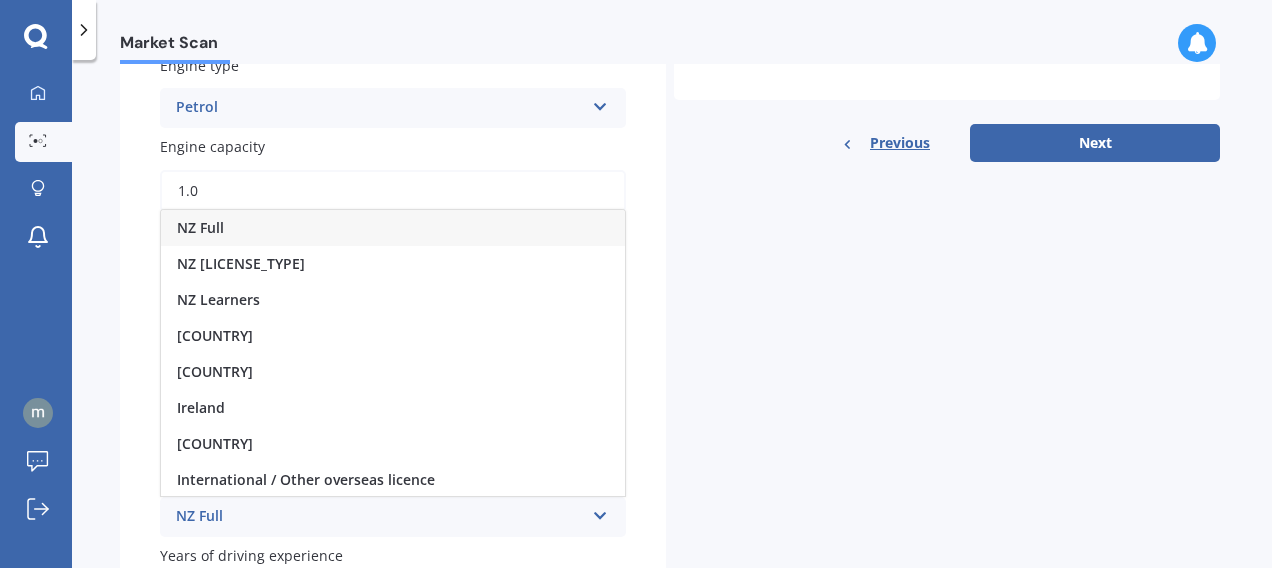 click on "NZ Full" at bounding box center [393, 228] 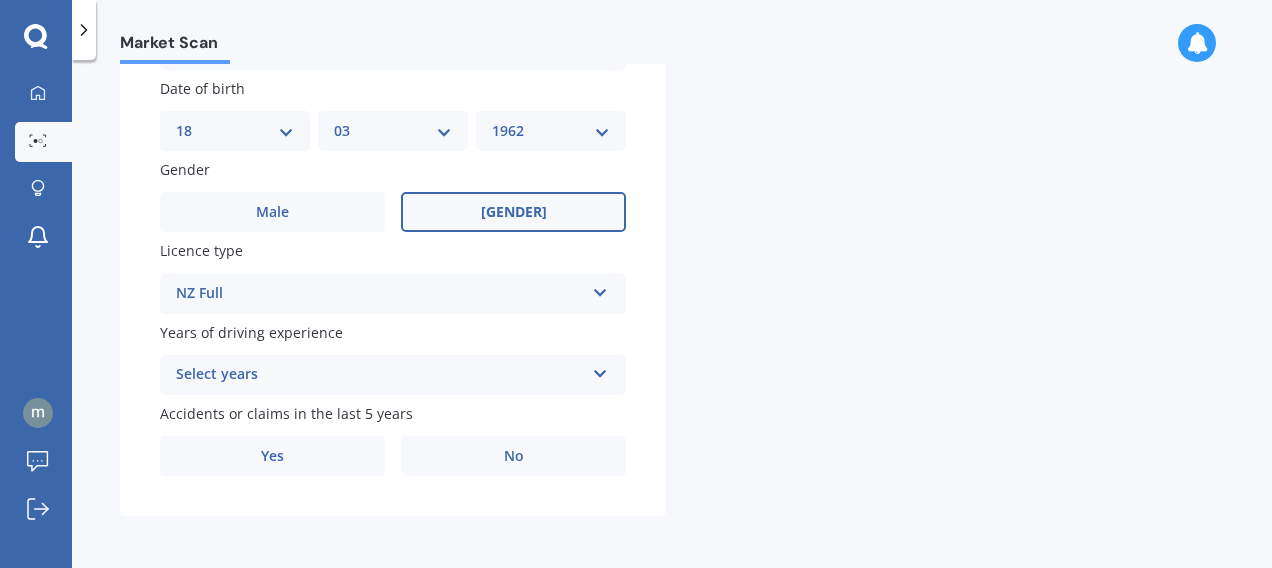 scroll, scrollTop: 859, scrollLeft: 0, axis: vertical 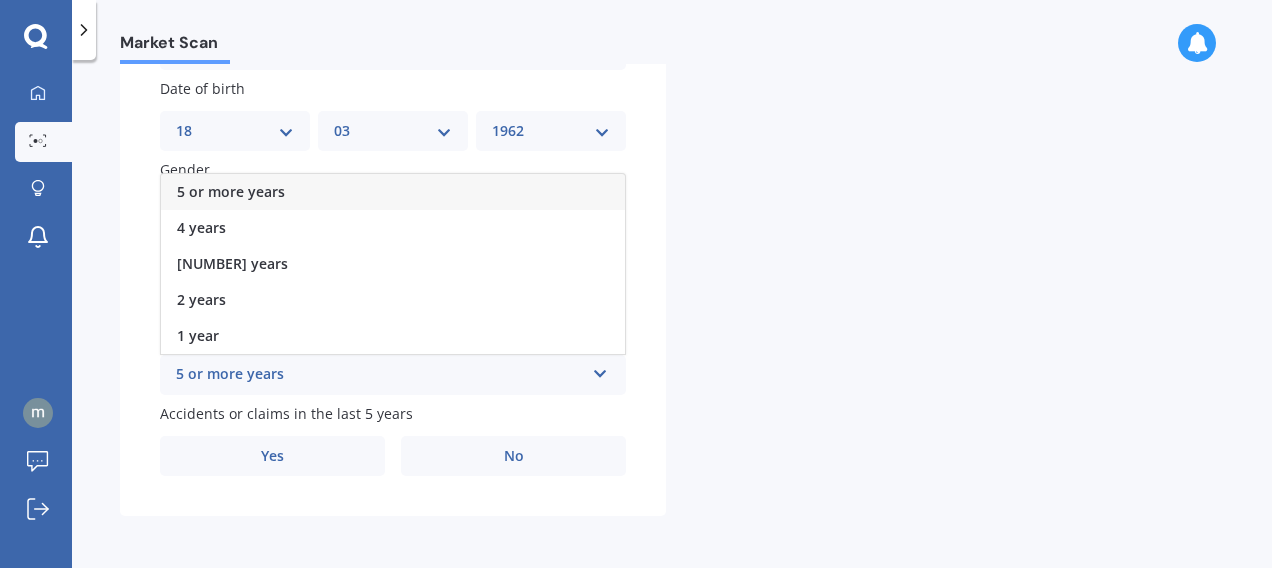 click on "5 or more years" at bounding box center [231, 191] 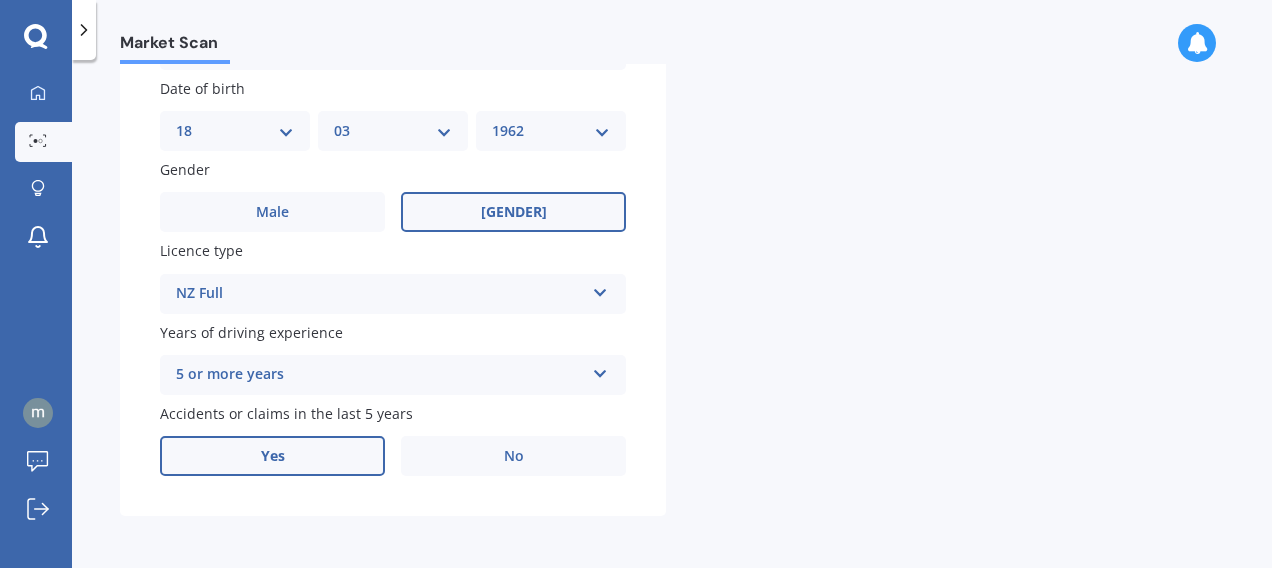 click on "Yes" at bounding box center [272, 212] 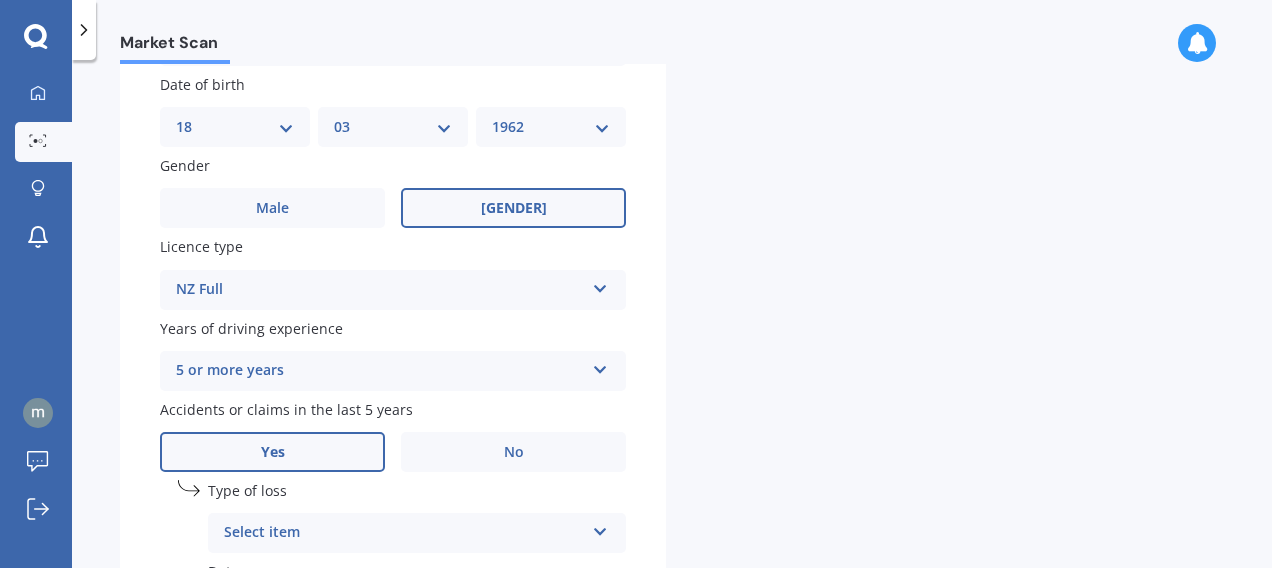 click on "Year [YEAR] Make Select make AC ALFA ROMEO ASTON MARTIN AUDI AUSTIN BEDFORD Bentley BMW BYD CADILLAC CAN-AM CHERY CHEVROLET CHRYSLER Citroen CRUISEAIR CUPRA DAEWOO DAIHATSU DAIMLER DIAHATSU DODGE EXOCET FACTORY FIVE FERRARI FIAT Fiord FLEETWOOD FORD FOTON FRASER GEELY GENESIS GEORGIE BOY GMC GREAT WALL GWM HAVAL HILLMAN HINO HOLDEN HOLIDAY RAMBLER HONDA HUMMER HYUNDAI INFINITI ISUZU IVECO JAC JAECOO JAGUAR JEEP KGM KIA LADA LAMBORGHINI LANCIA LANDROVER LDV LEXUS LINCOLN LOTUS LUNAR M.G M.G. MAHINDRA MASERATI MAZDA MCLAREN MERCEDES AMG Mercedes Benz MERCEDES-AMG MERCURY MINI MITSUBISHI MORGAN MORRIS NEWMAR NISSAN OMODA OPEL OXFORD PEUGEOT Plymouth Polestar PONTIAC PORSCHE PROTON RAM Range Rover Rayne RENAULT ROLLS ROYCE ROVER SAAB SATURN SEAT SHELBY SKODA SMART SSANGYONG SUBARU SUZUKI TATA TESLA TIFFIN Toyota TRIUMPH TVR Vauxhall VOLKSWAGEN VOLVO WESTFIELD WINNEBAGO ZX Model Select model Carens Carnival CERATO Ceres EV6 K2900 Magentis Mentor Niro Rio" at bounding box center (393, 33) 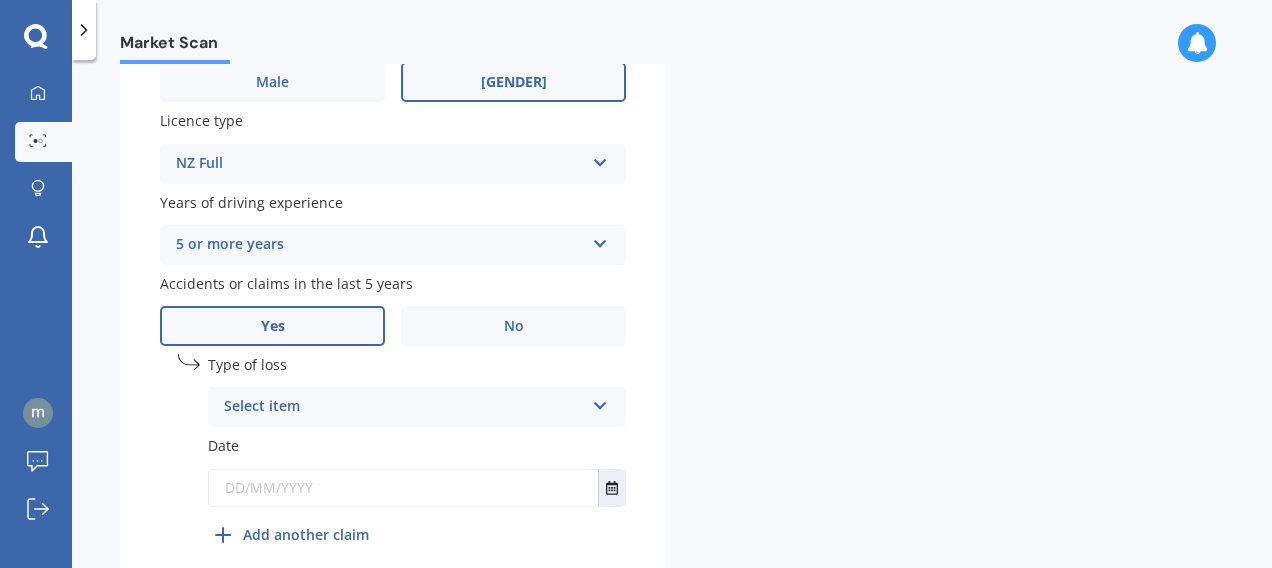 scroll, scrollTop: 1076, scrollLeft: 0, axis: vertical 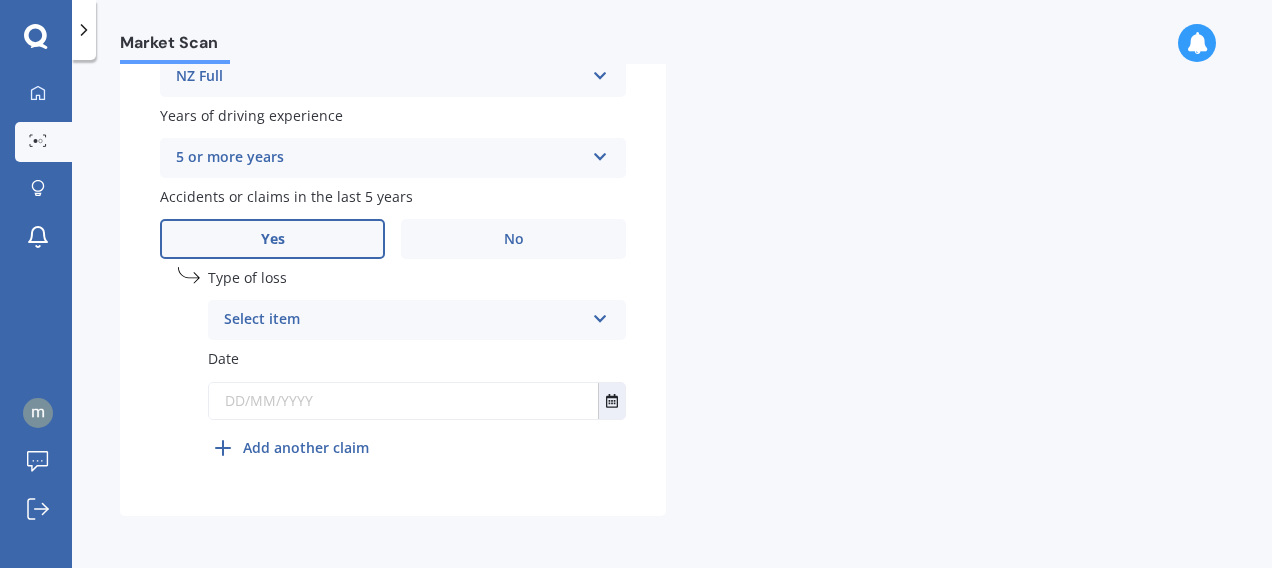 click at bounding box center [600, 315] 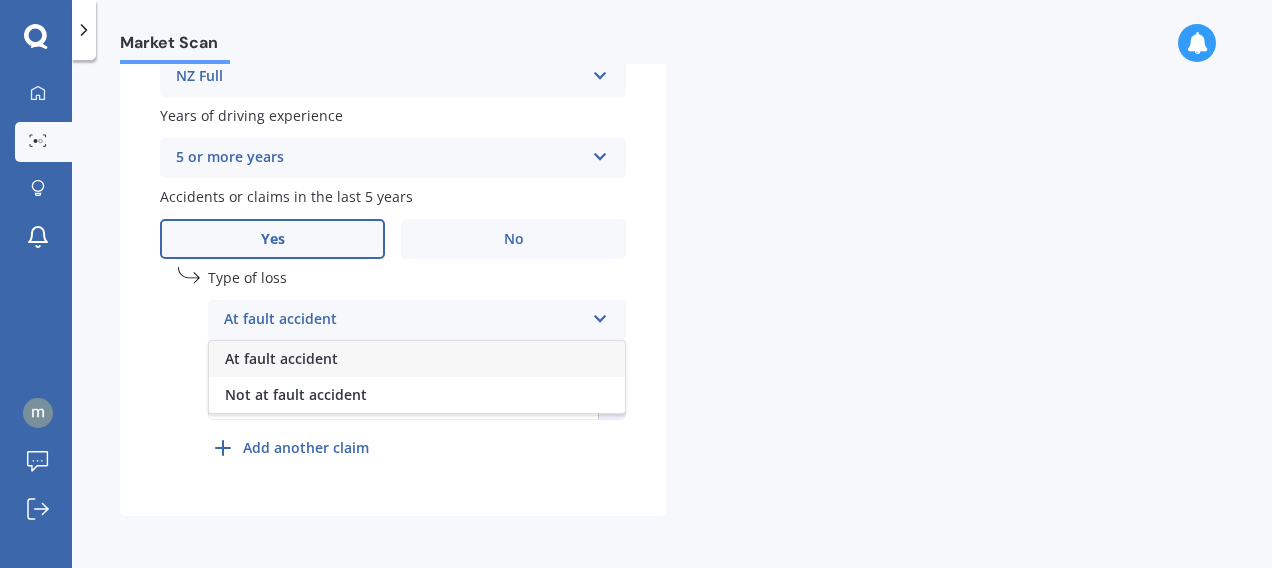click on "At fault accident" at bounding box center (417, 359) 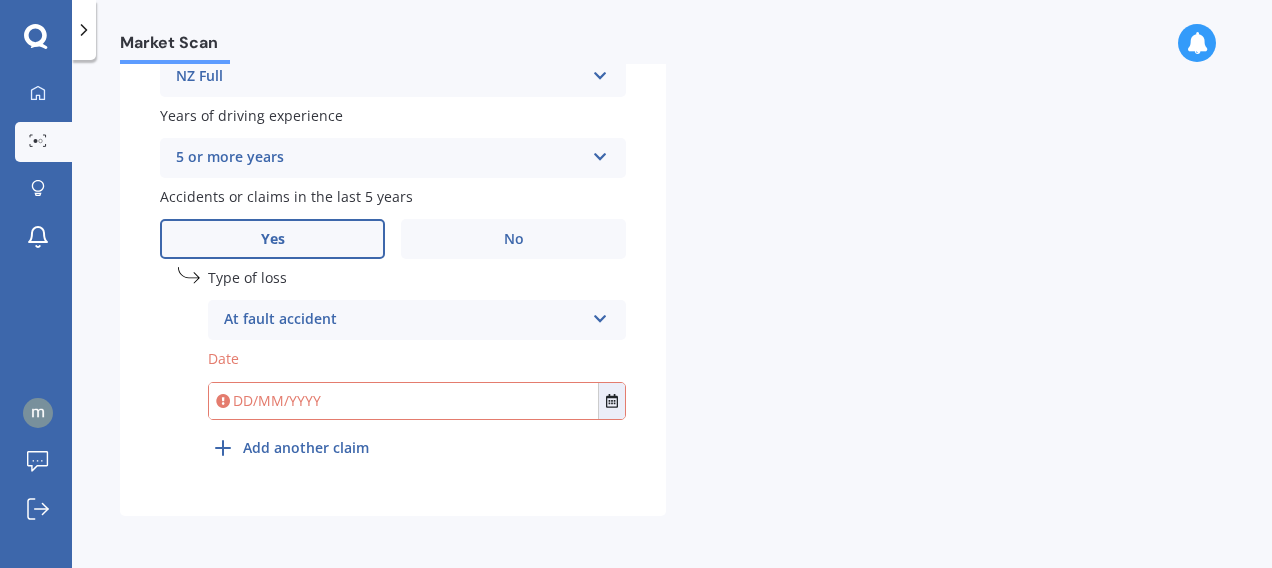 click at bounding box center [403, 401] 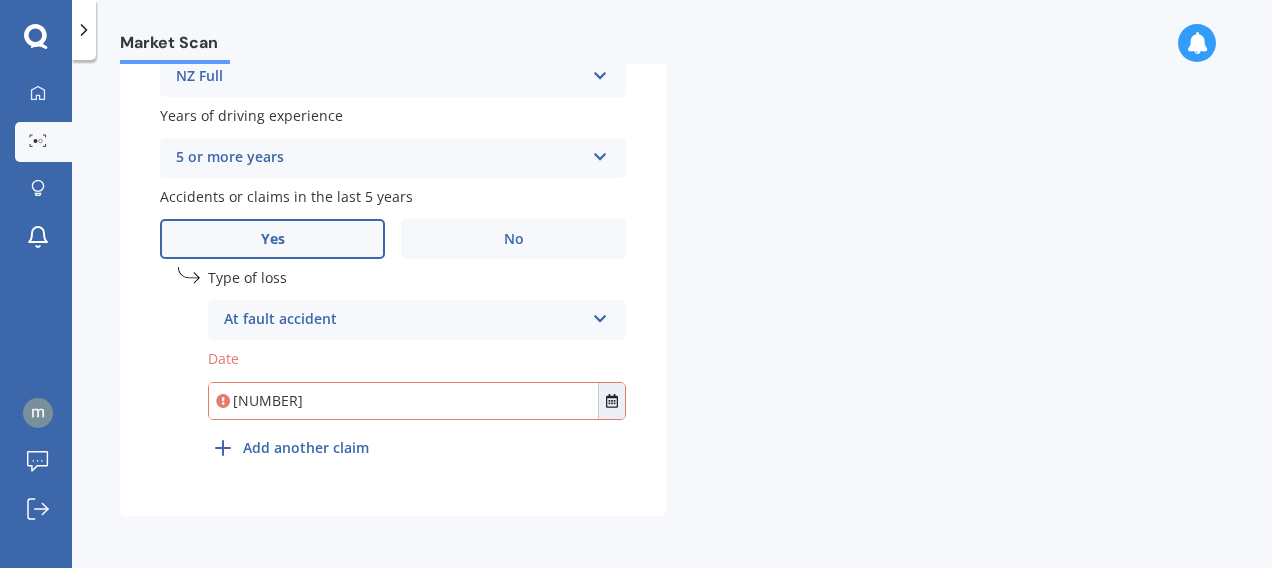 type on "19" 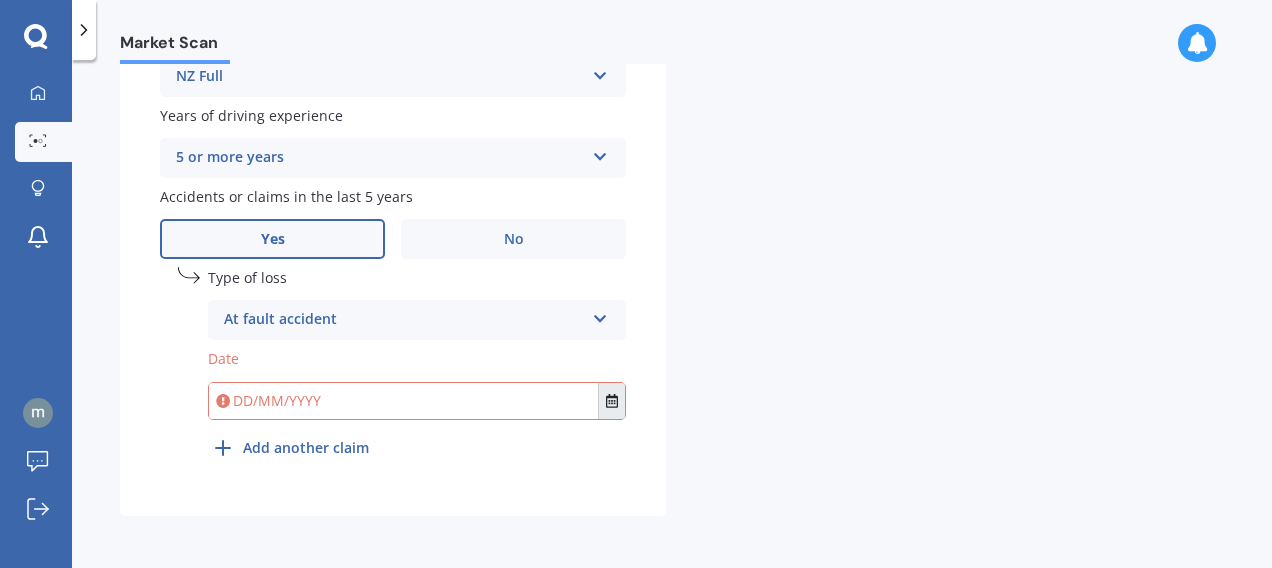 click at bounding box center [611, 401] 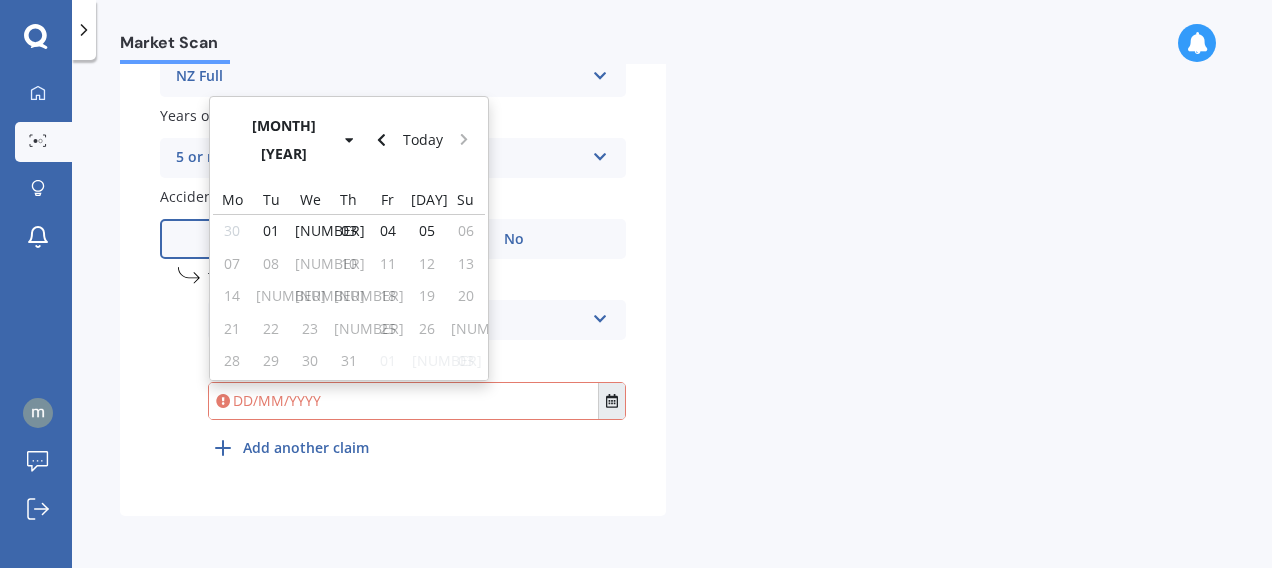 click at bounding box center (350, 141) 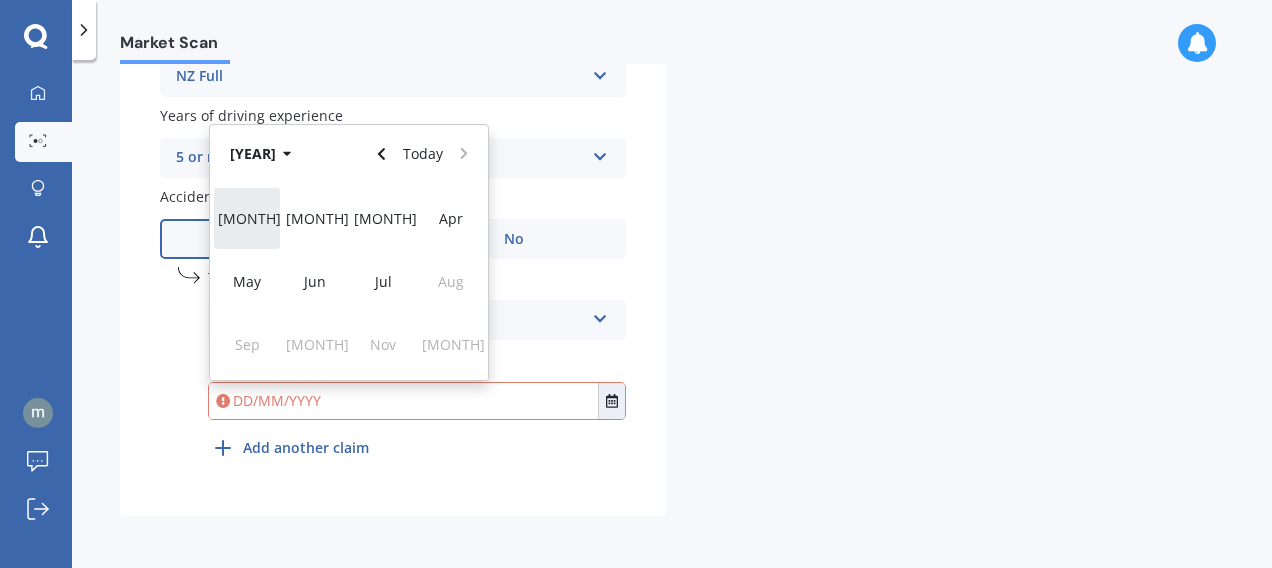 click on "[MONTH]" at bounding box center (247, 218) 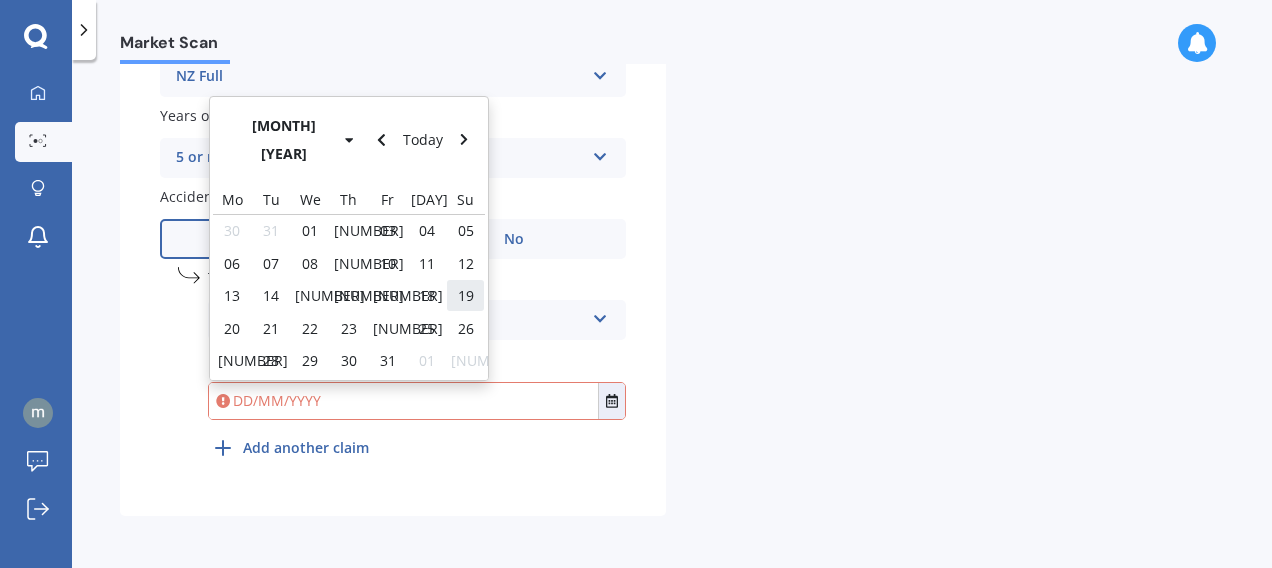 click on "19" at bounding box center (466, 295) 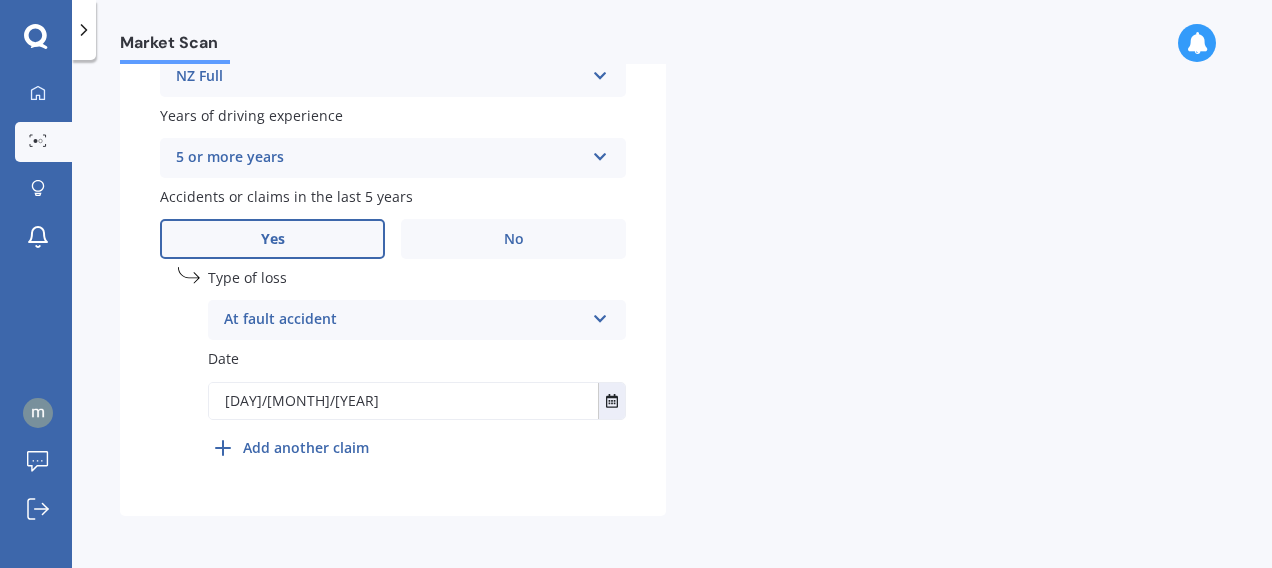 click on "Add another claim" at bounding box center (306, 447) 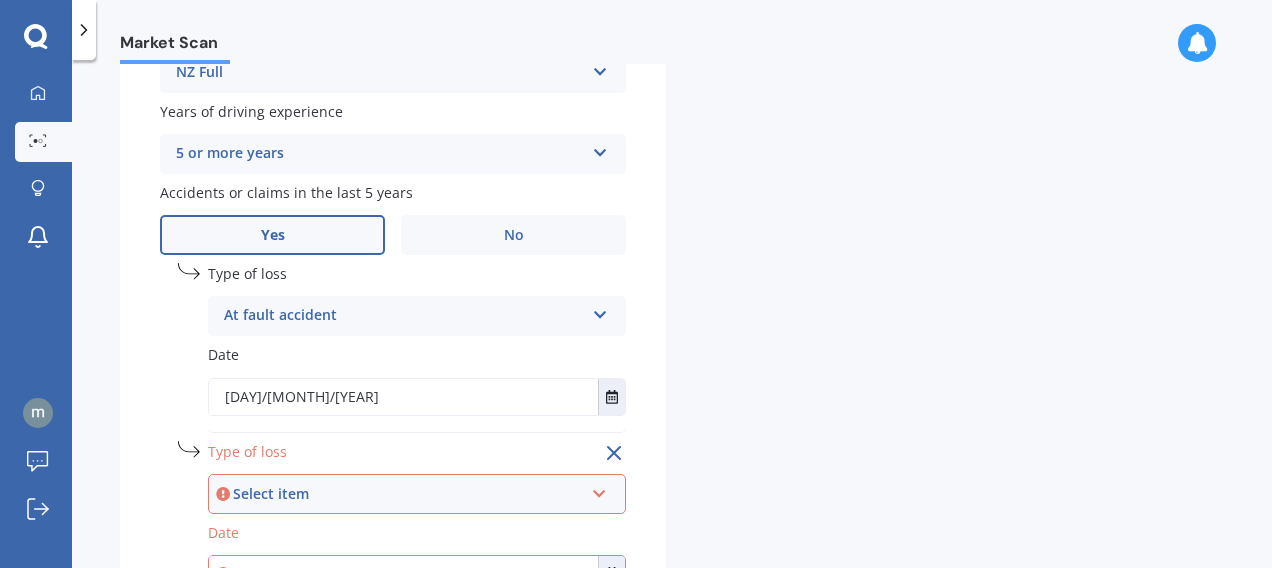 click on "Select item" at bounding box center (408, 494) 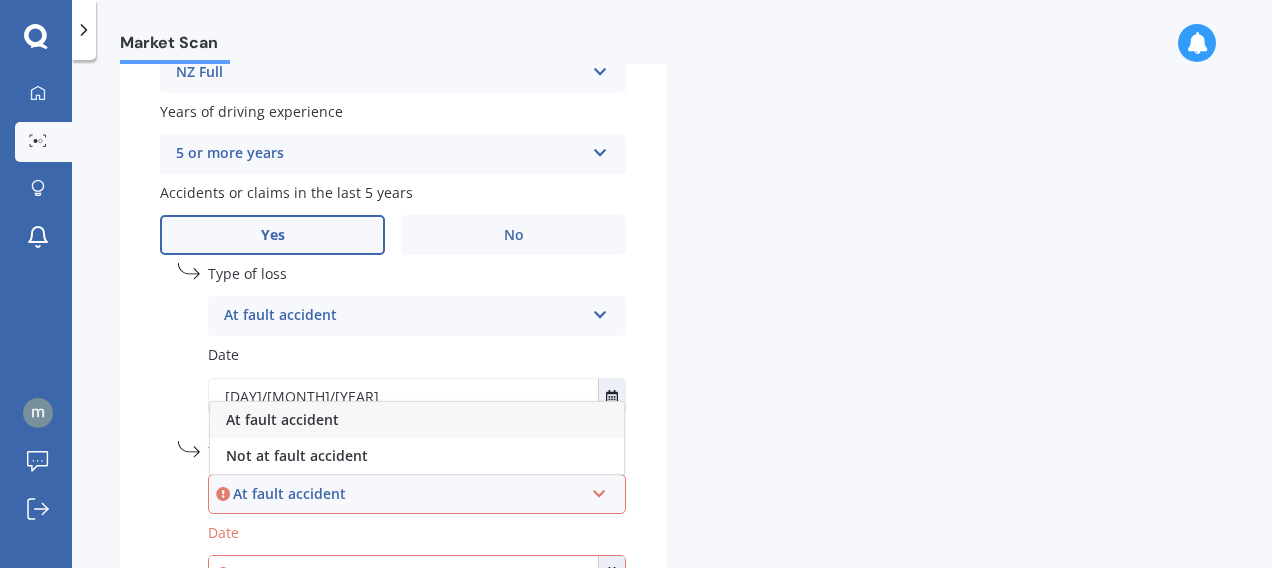 click on "At fault accident" at bounding box center [417, 420] 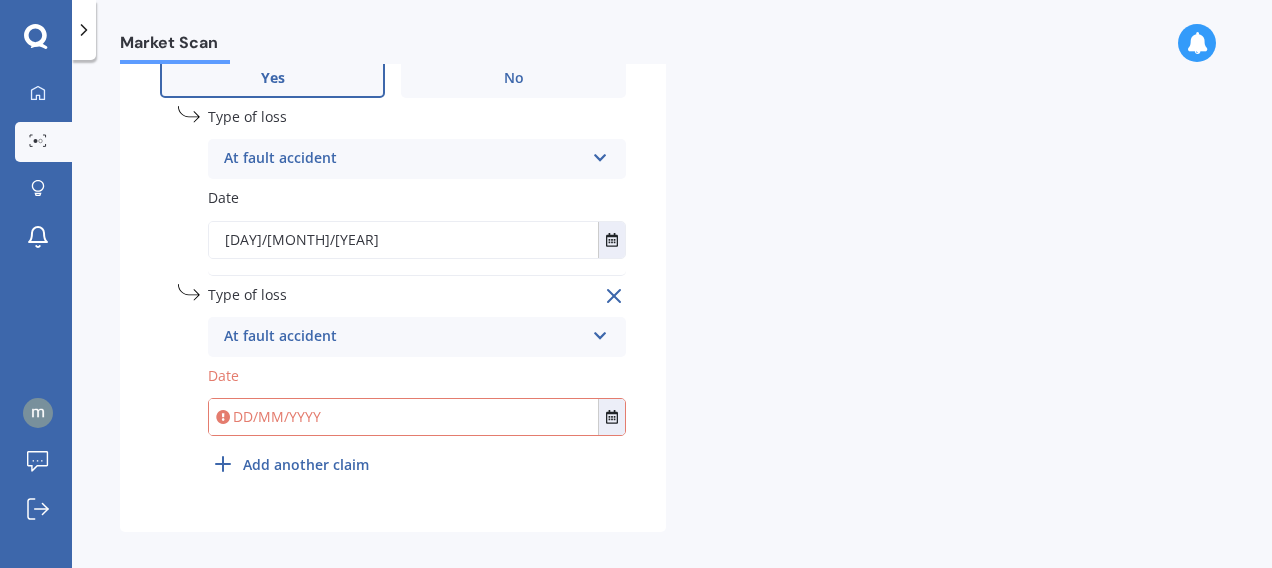 scroll, scrollTop: 1240, scrollLeft: 0, axis: vertical 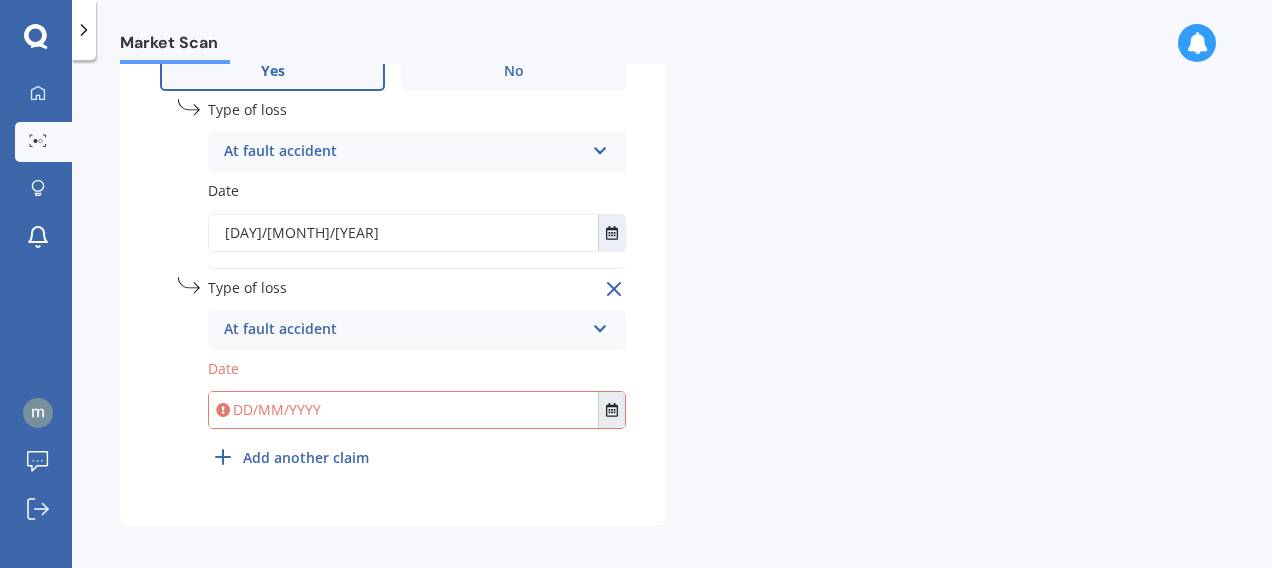 click at bounding box center (612, 410) 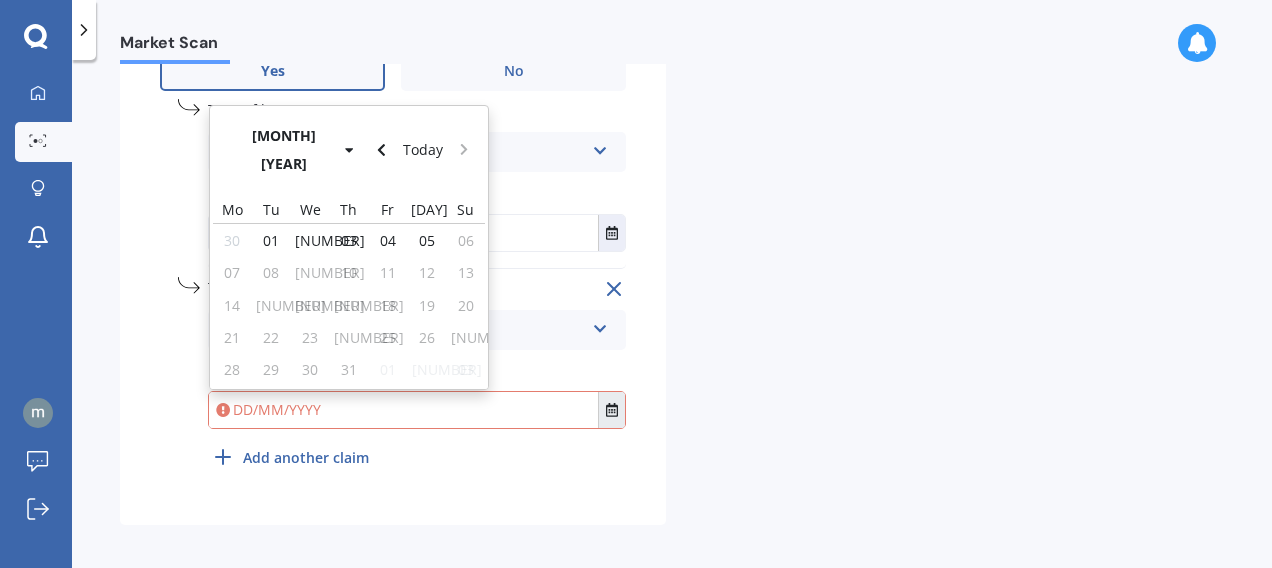 click on "[MONTH] [YEAR]" at bounding box center (295, 150) 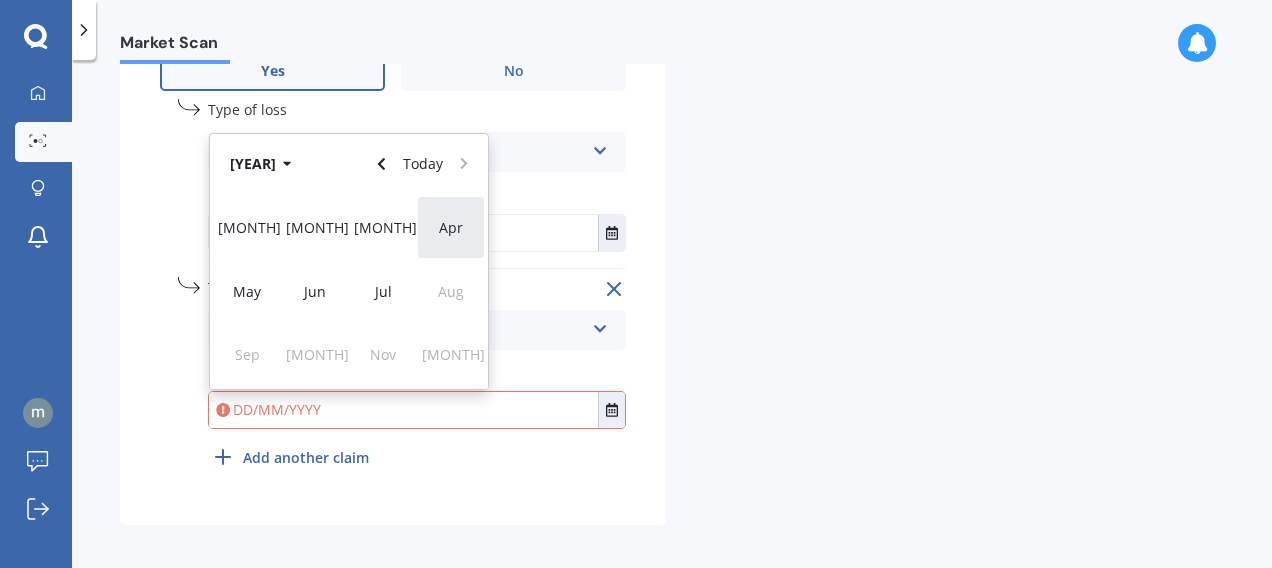 click on "Apr" at bounding box center [451, 227] 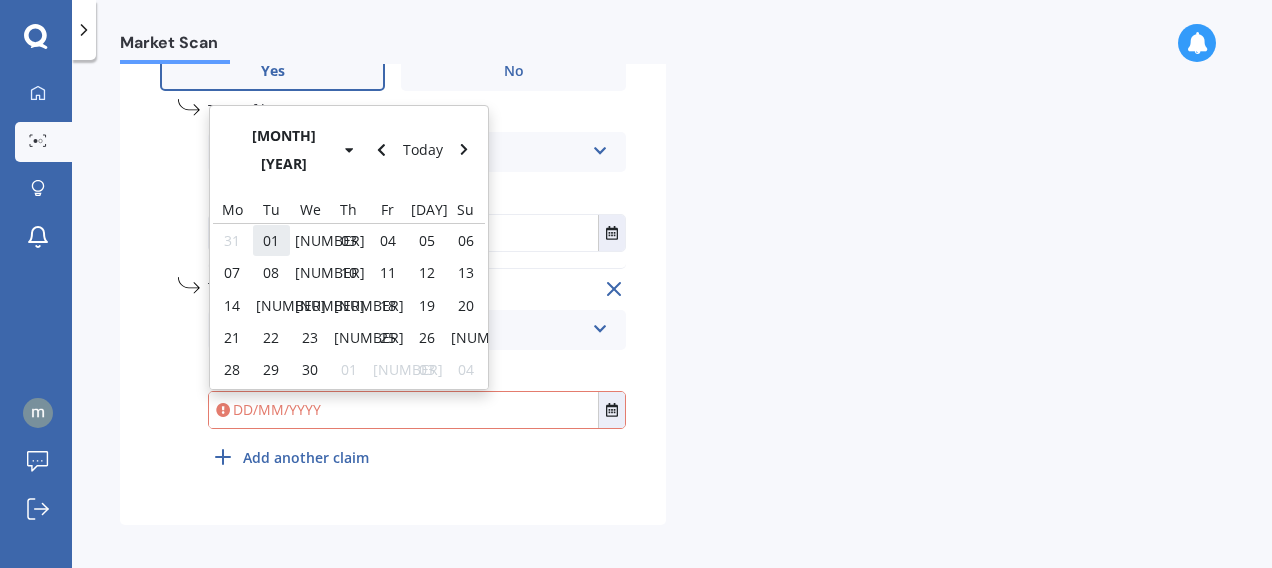 click on "01" at bounding box center (271, 240) 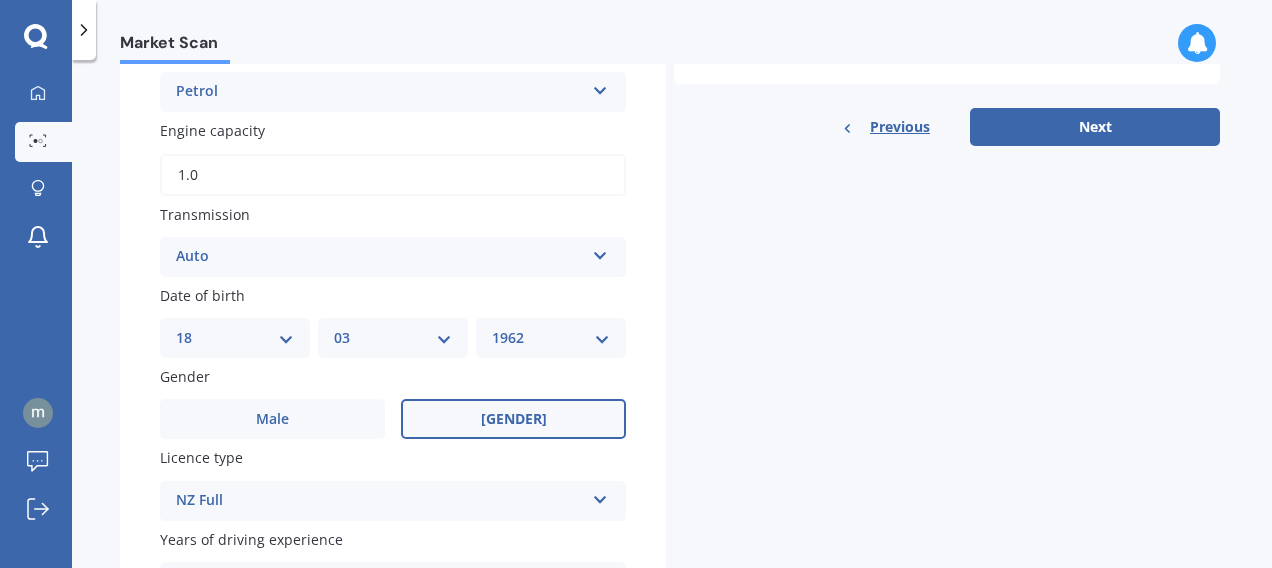 scroll, scrollTop: 545, scrollLeft: 0, axis: vertical 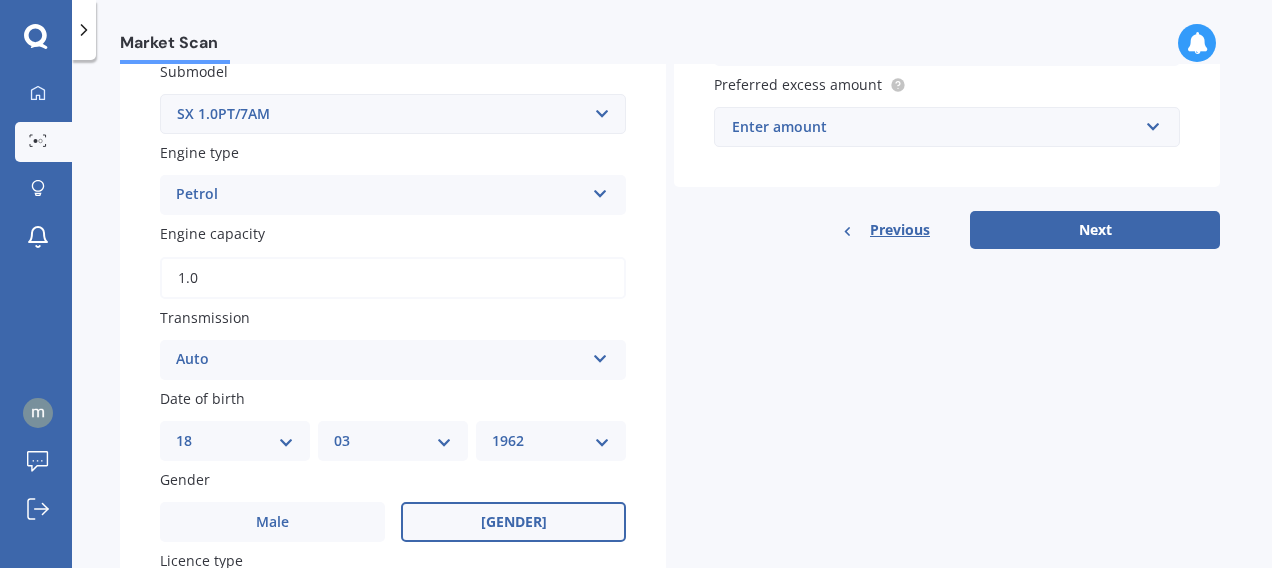 click on "Enter amount" at bounding box center (935, 127) 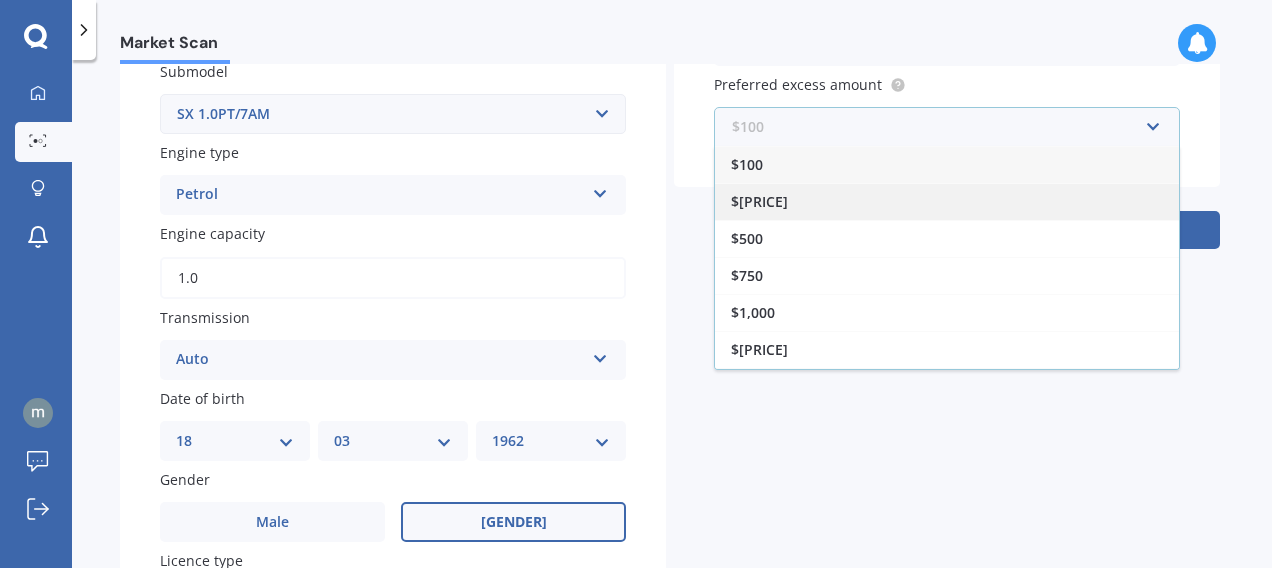 click on "$[PRICE]" at bounding box center [947, 201] 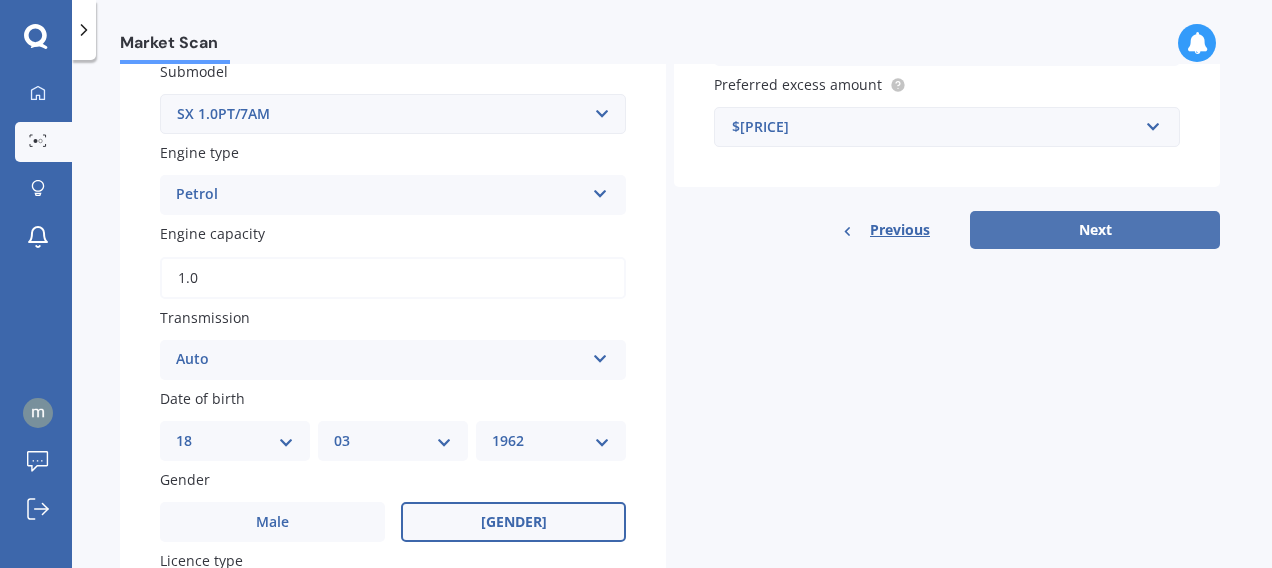 click on "Next" at bounding box center (1095, 230) 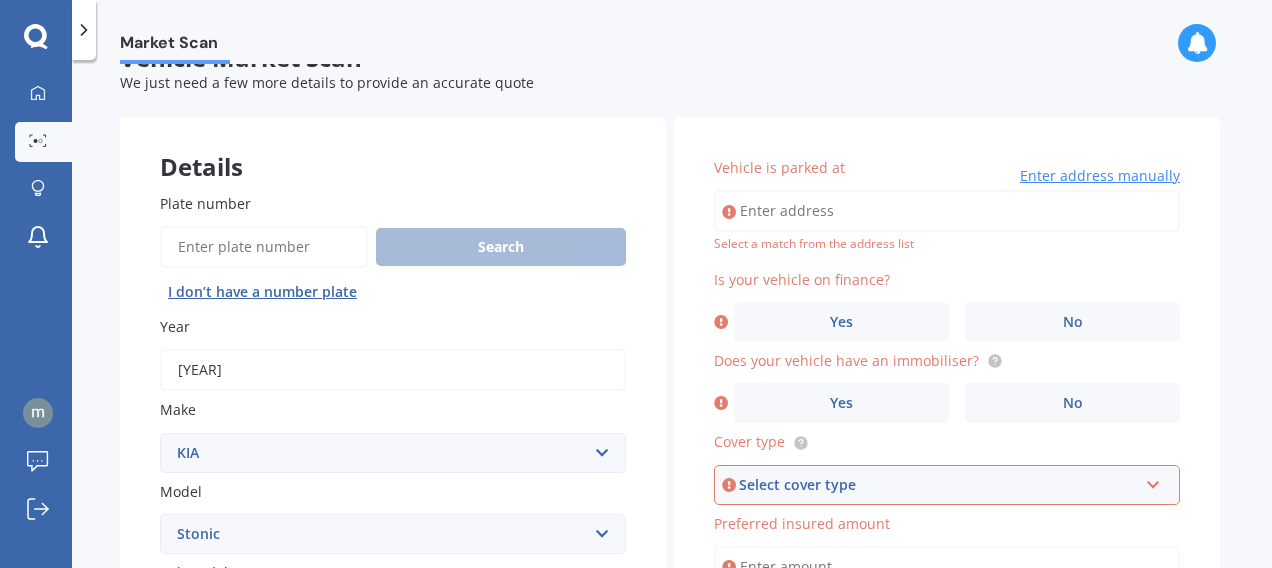 scroll, scrollTop: 42, scrollLeft: 0, axis: vertical 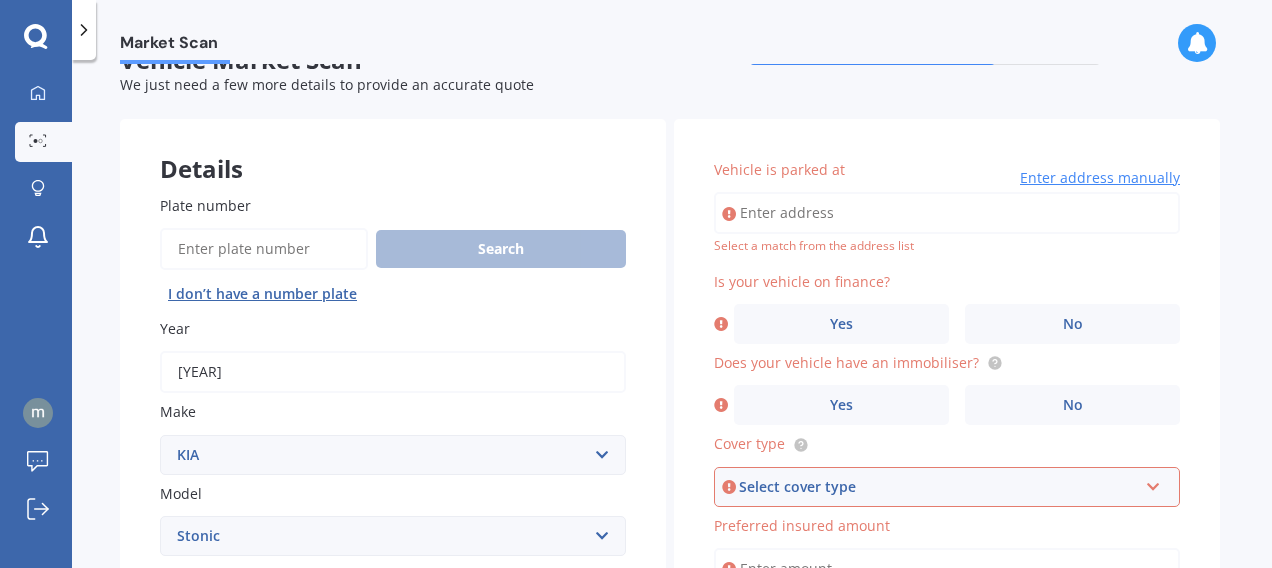 click on "Vehicle is parked at" at bounding box center (947, 213) 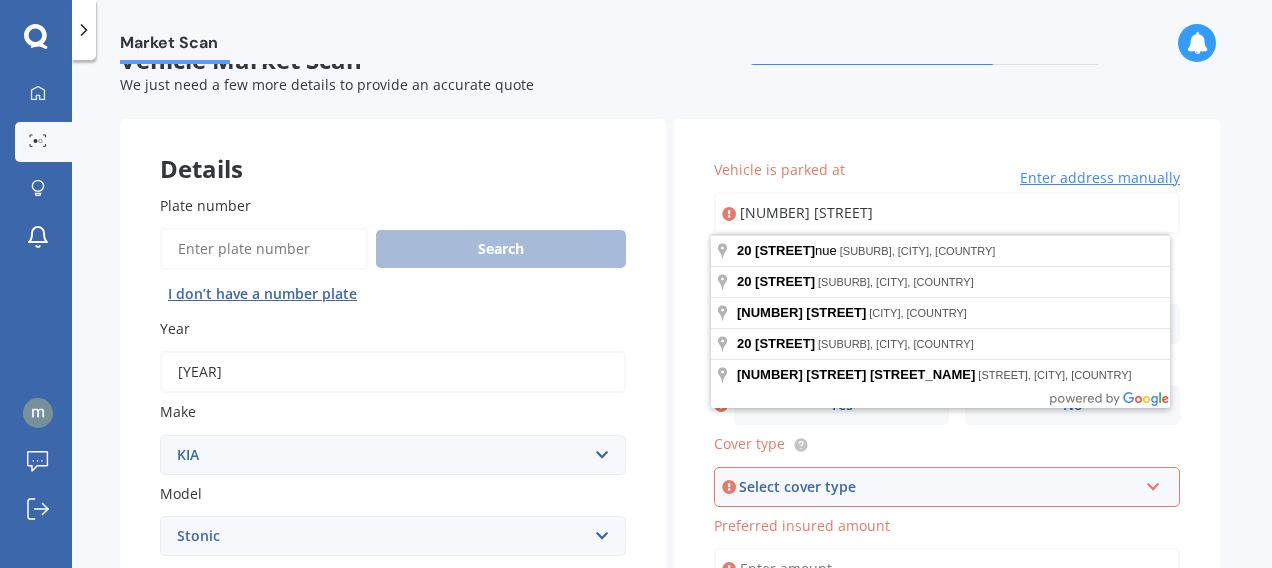 type on "[NUMBER] [STREET]" 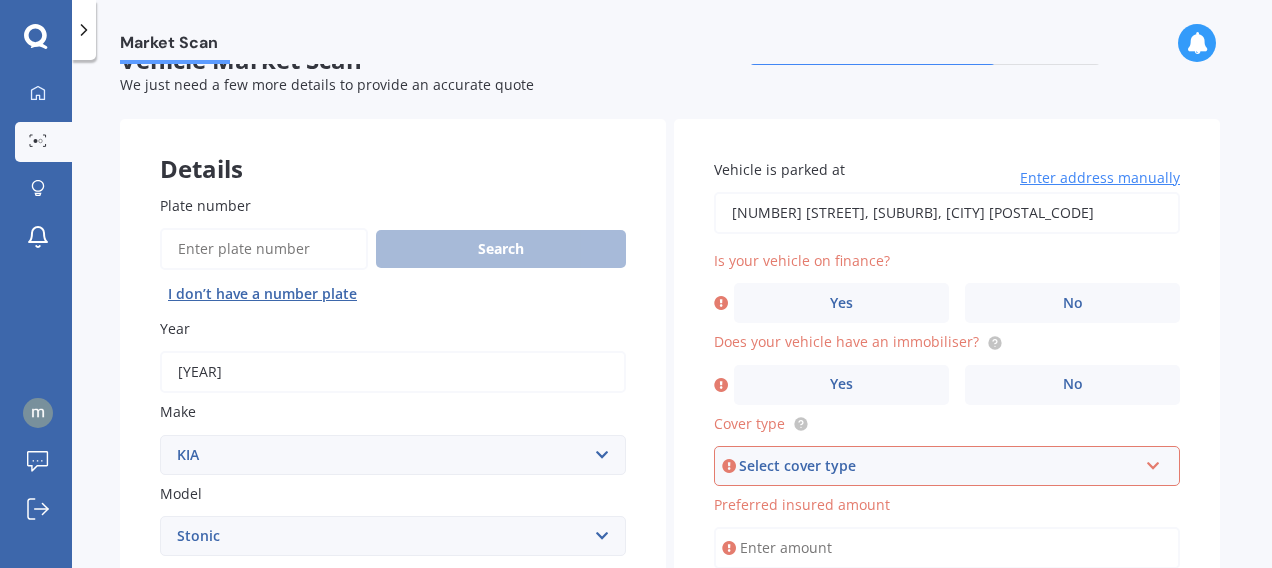 click on "Yes" at bounding box center [841, 303] 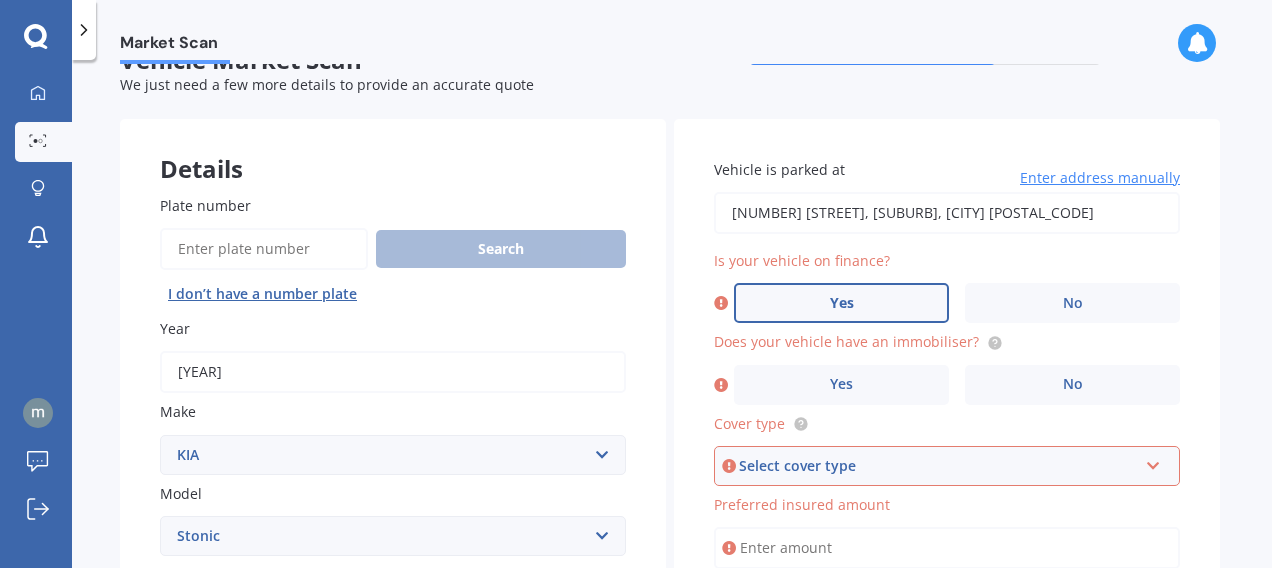 click on "Yes" at bounding box center (0, 0) 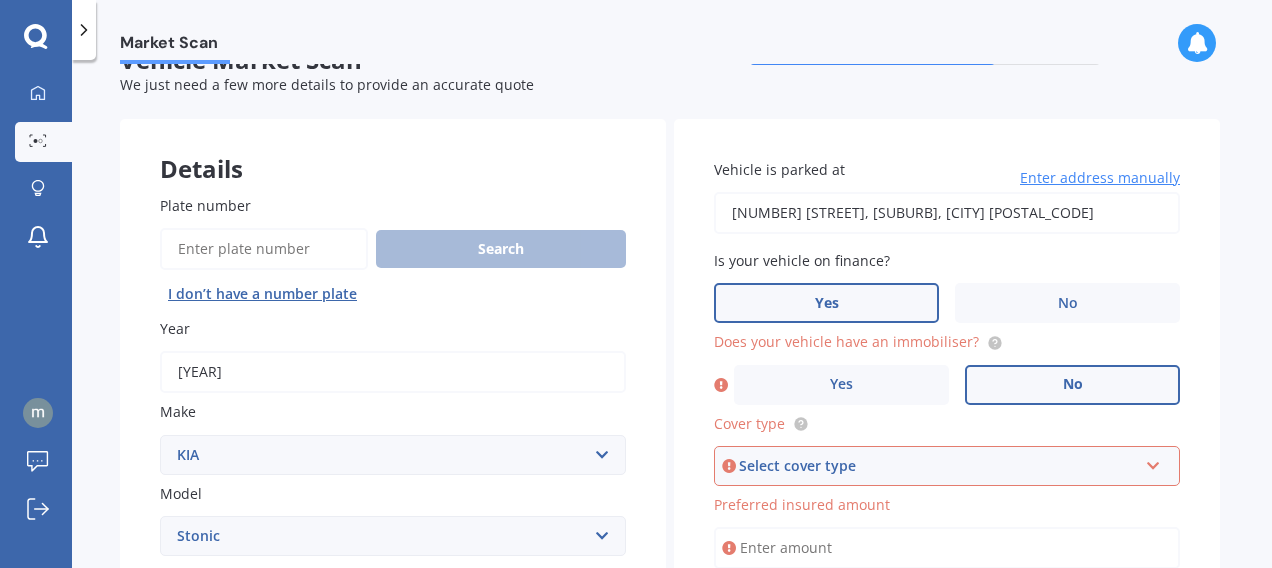 click on "No" at bounding box center (1072, 385) 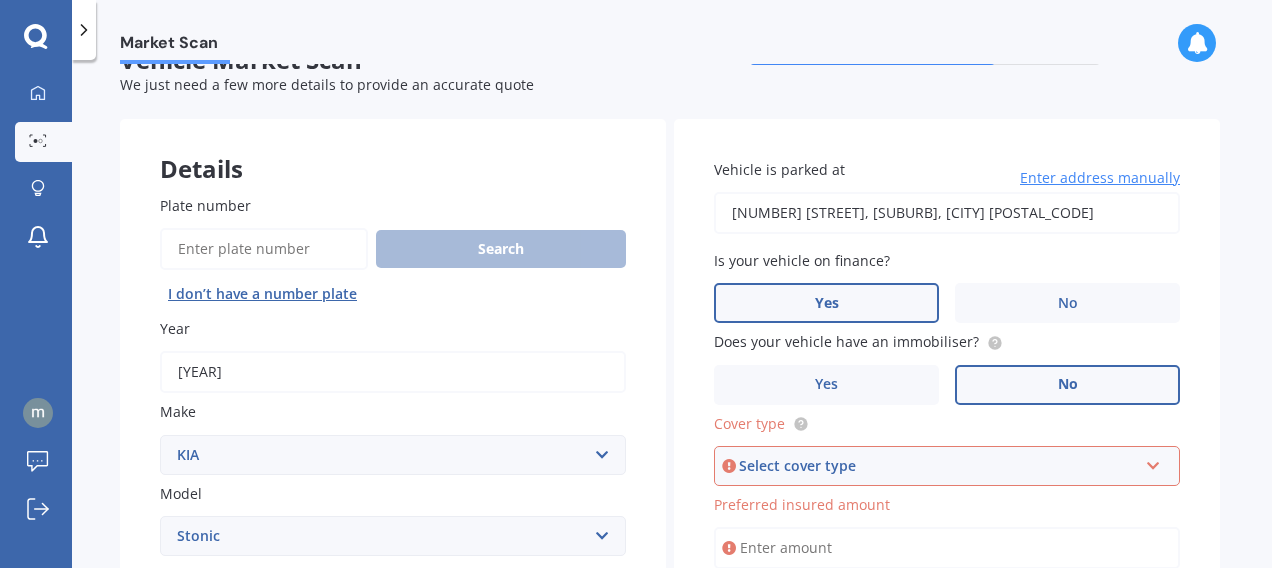 click on "Select cover type" at bounding box center [938, 466] 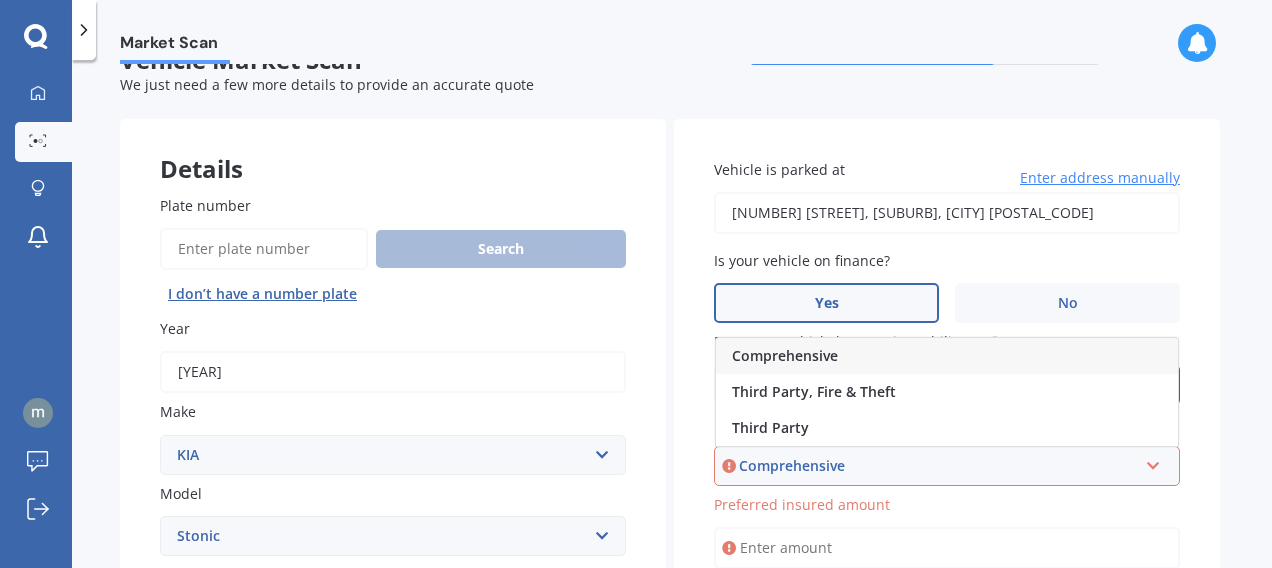 click on "Comprehensive" at bounding box center (947, 356) 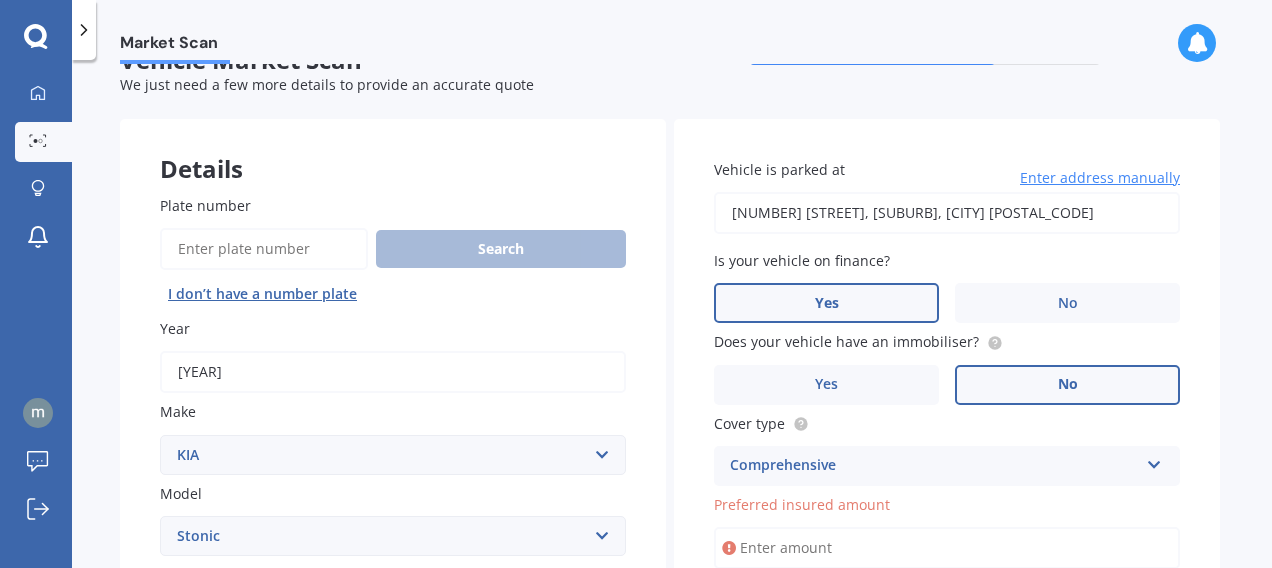 scroll, scrollTop: 2, scrollLeft: 0, axis: vertical 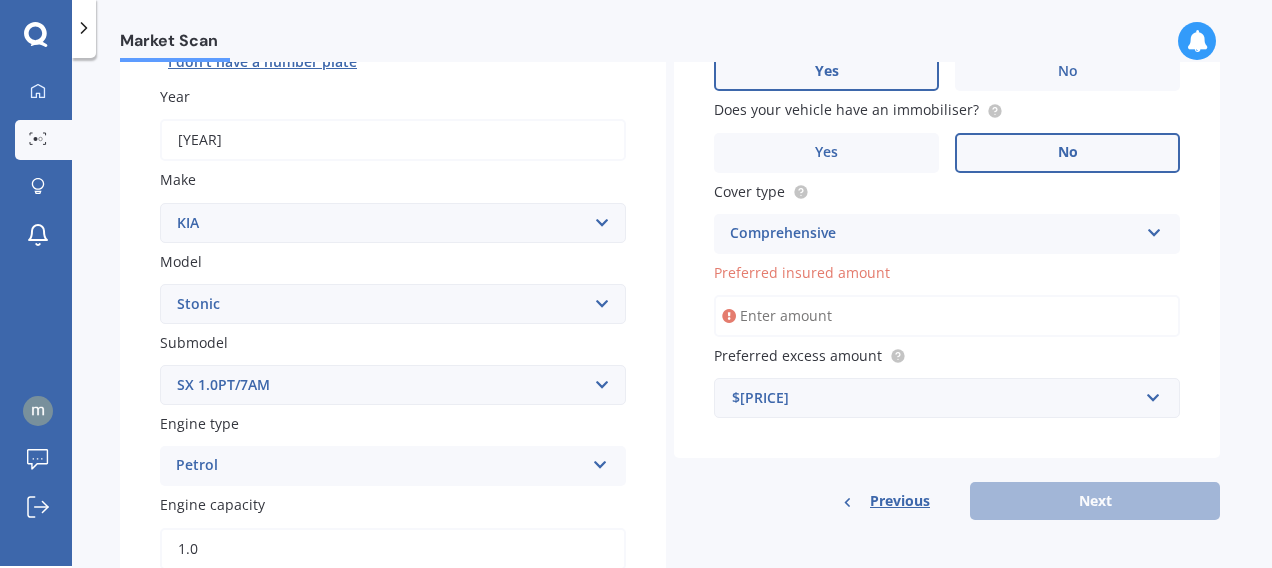 click on "Preferred insured amount" at bounding box center [947, 316] 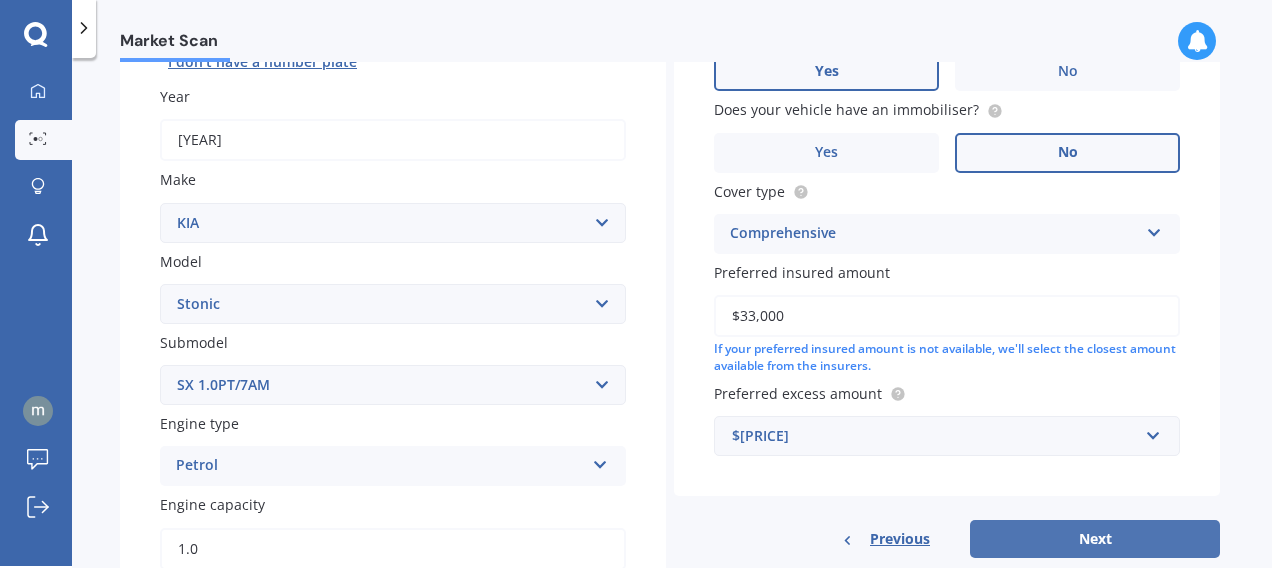 click on "Next" at bounding box center [1095, 539] 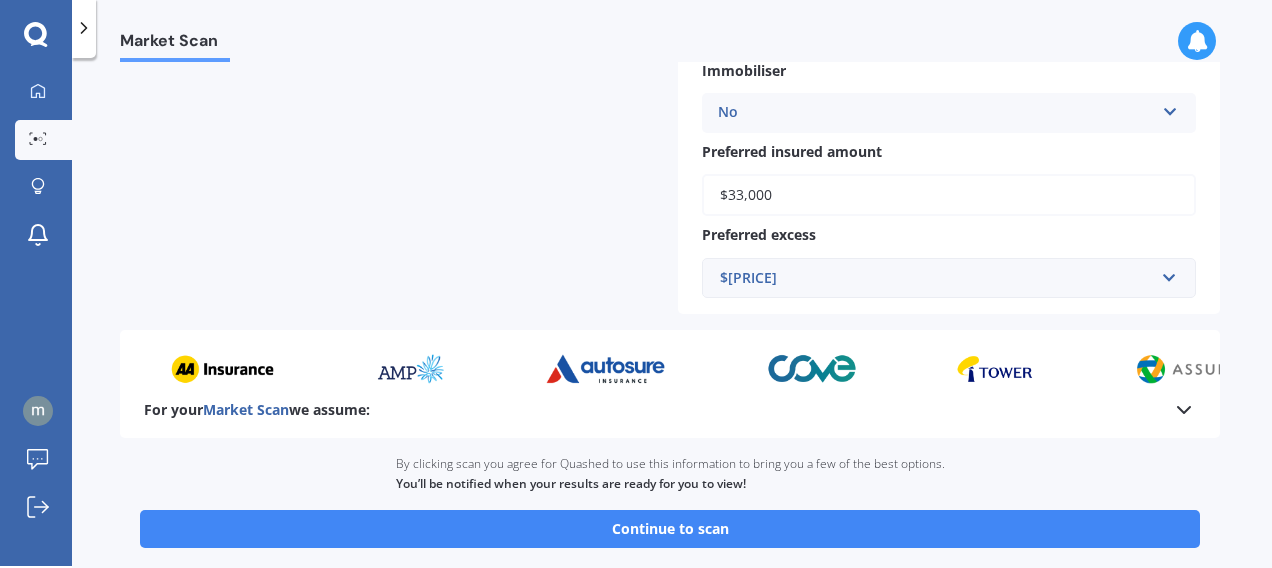 scroll, scrollTop: 774, scrollLeft: 0, axis: vertical 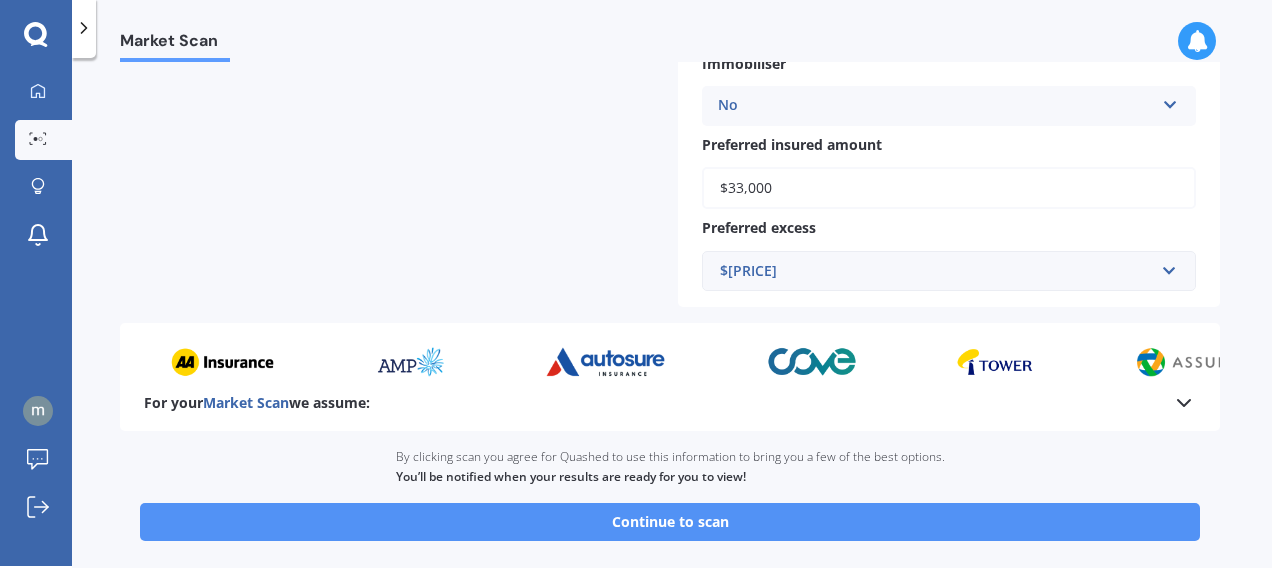 click on "Continue to scan" at bounding box center [670, 522] 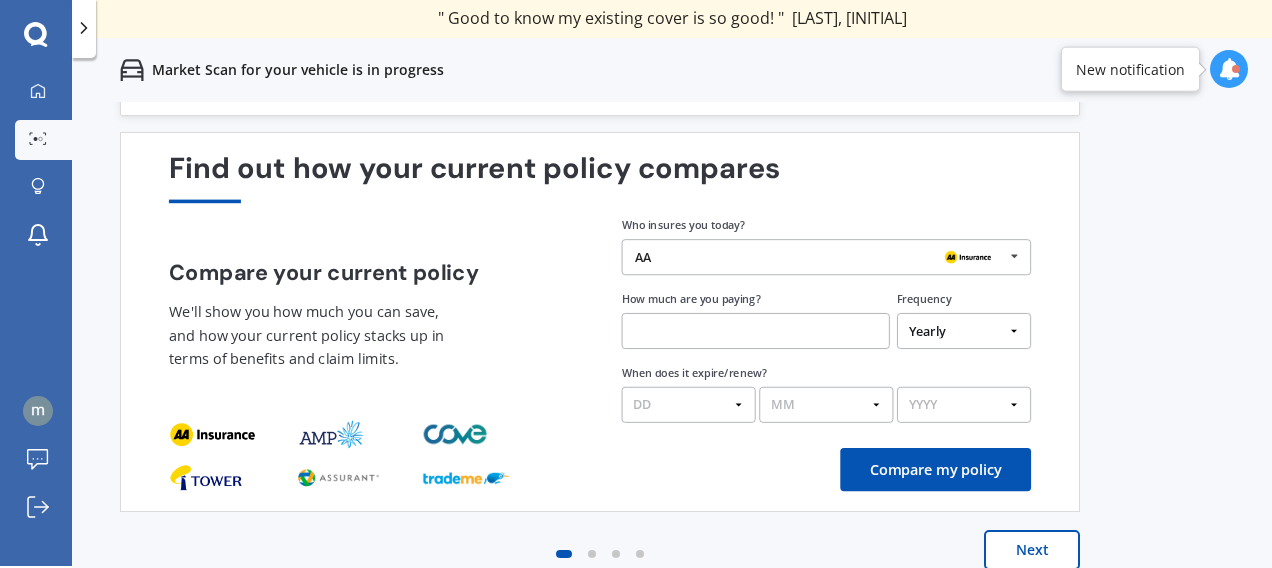 scroll, scrollTop: 57, scrollLeft: 0, axis: vertical 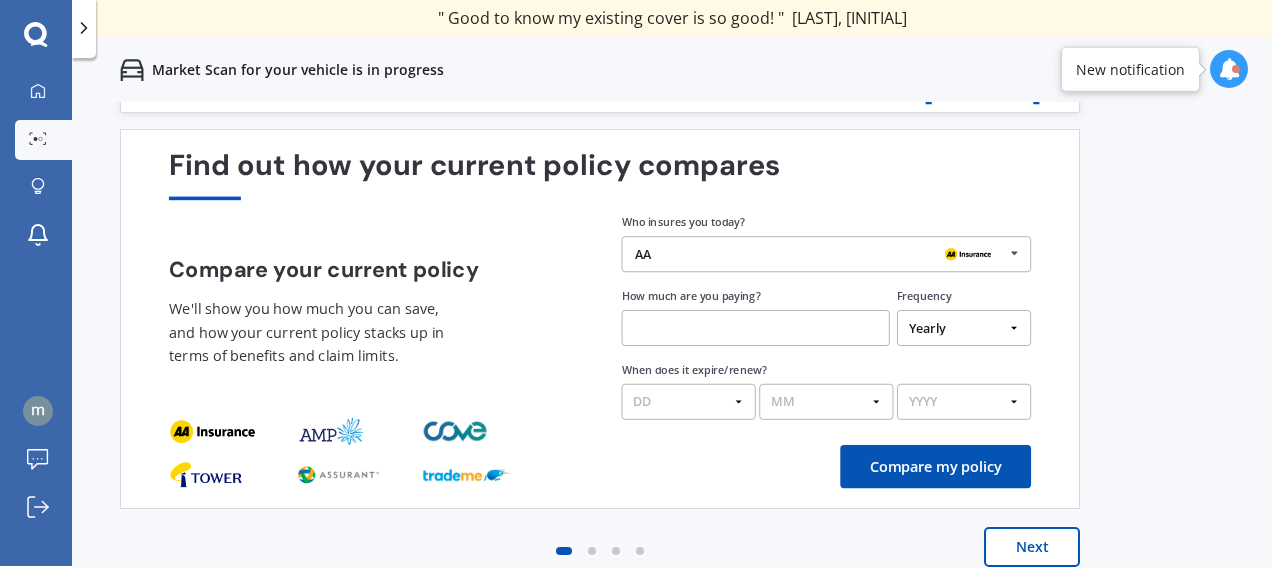 click on "Next" at bounding box center [1032, 547] 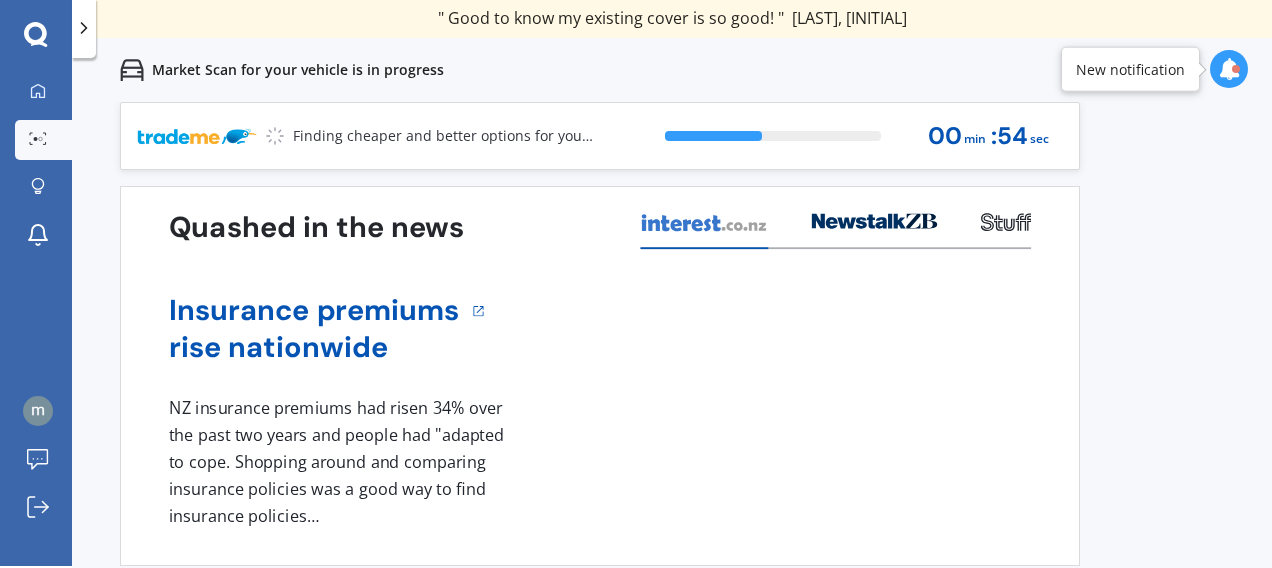 scroll, scrollTop: 78, scrollLeft: 0, axis: vertical 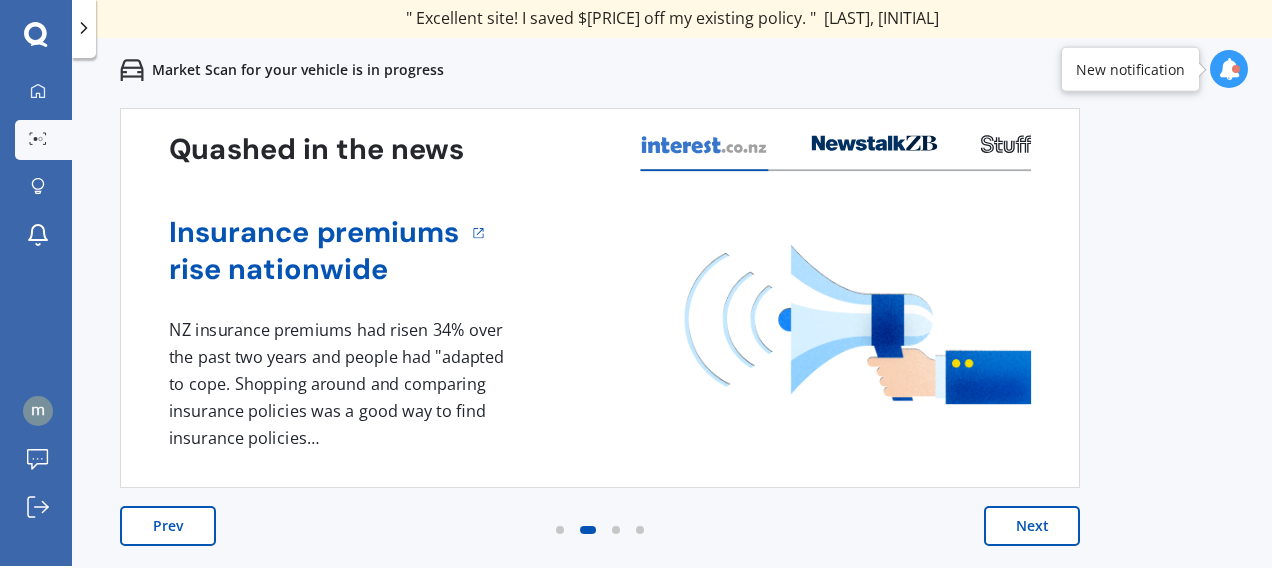 click on "Next" at bounding box center (1032, 526) 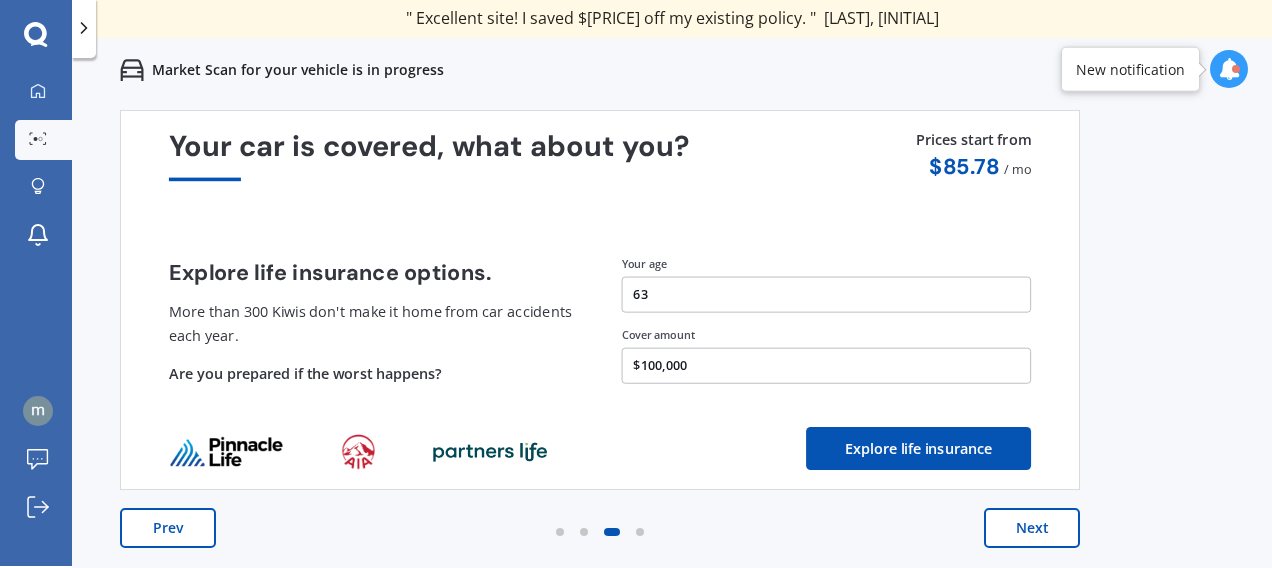 scroll, scrollTop: 78, scrollLeft: 0, axis: vertical 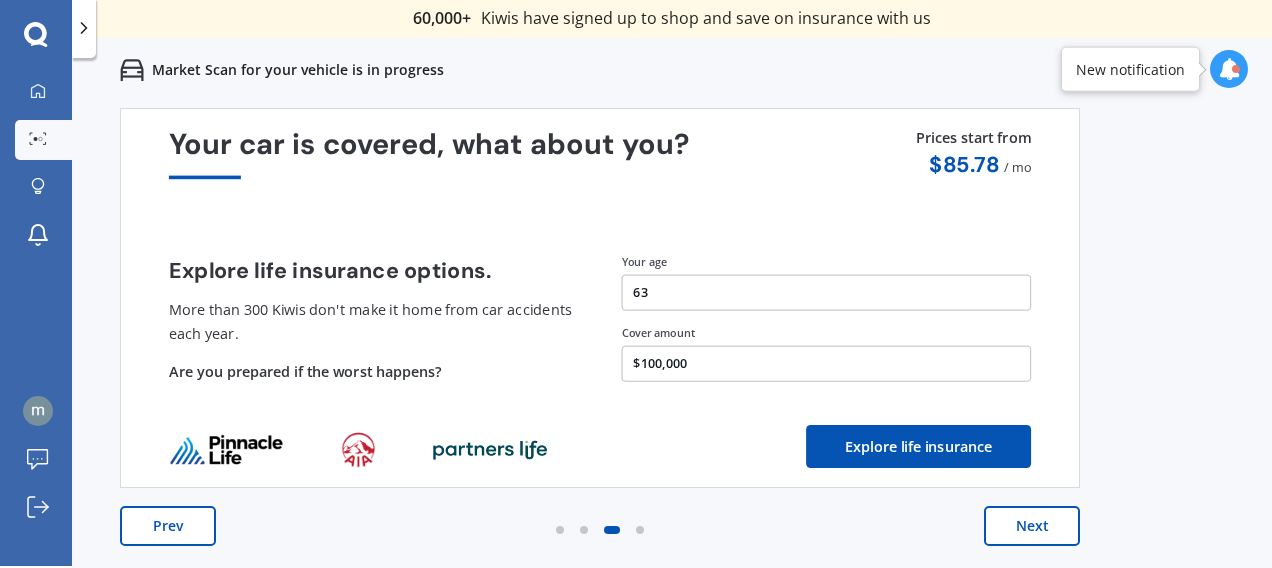 click on "Next" at bounding box center (1032, 526) 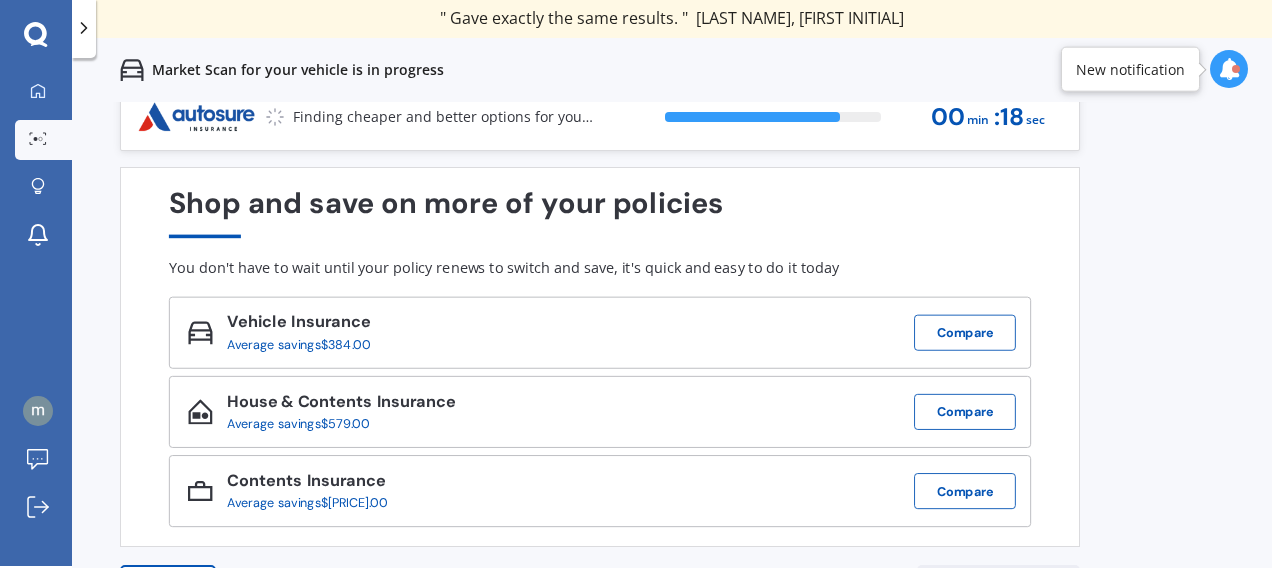 scroll, scrollTop: 0, scrollLeft: 0, axis: both 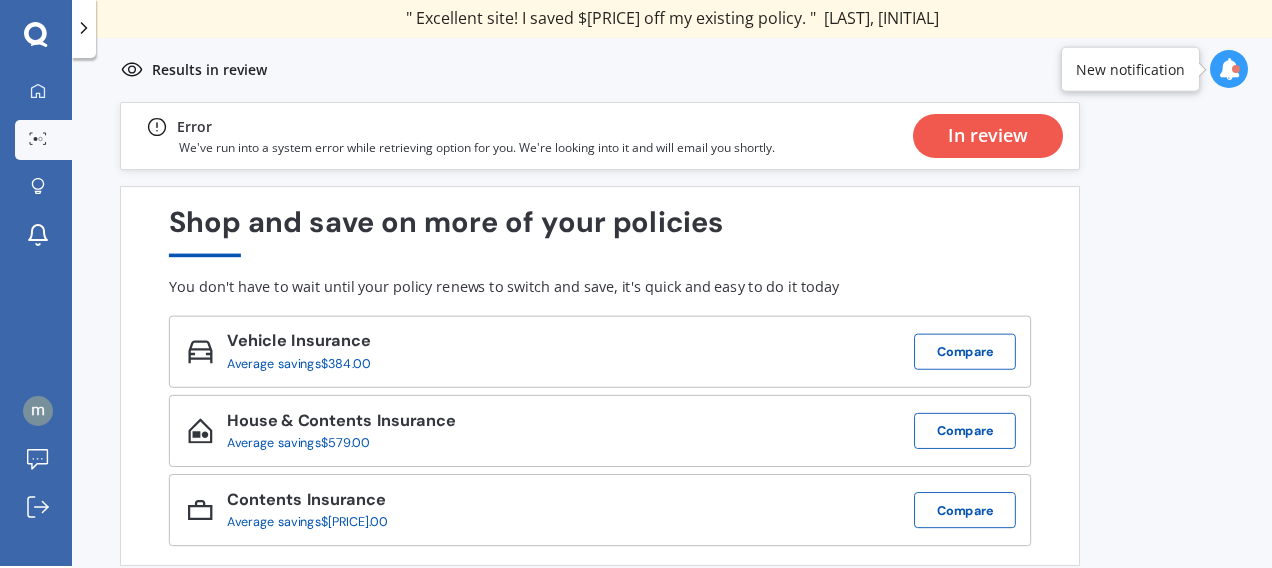 click on "In review" at bounding box center (988, 136) 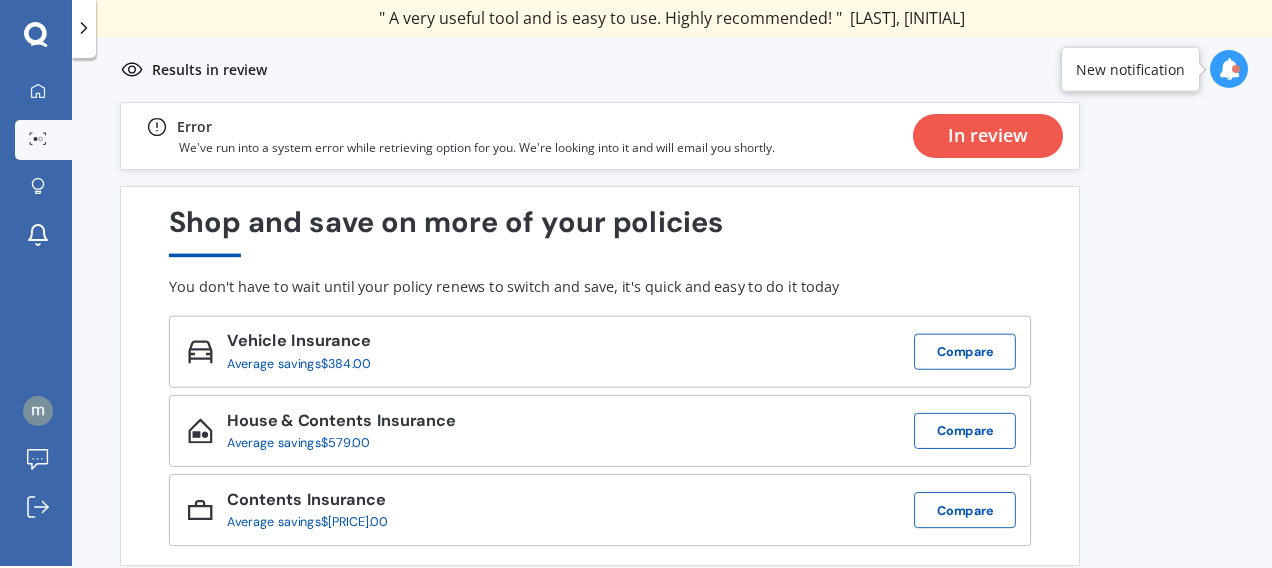 scroll, scrollTop: 78, scrollLeft: 0, axis: vertical 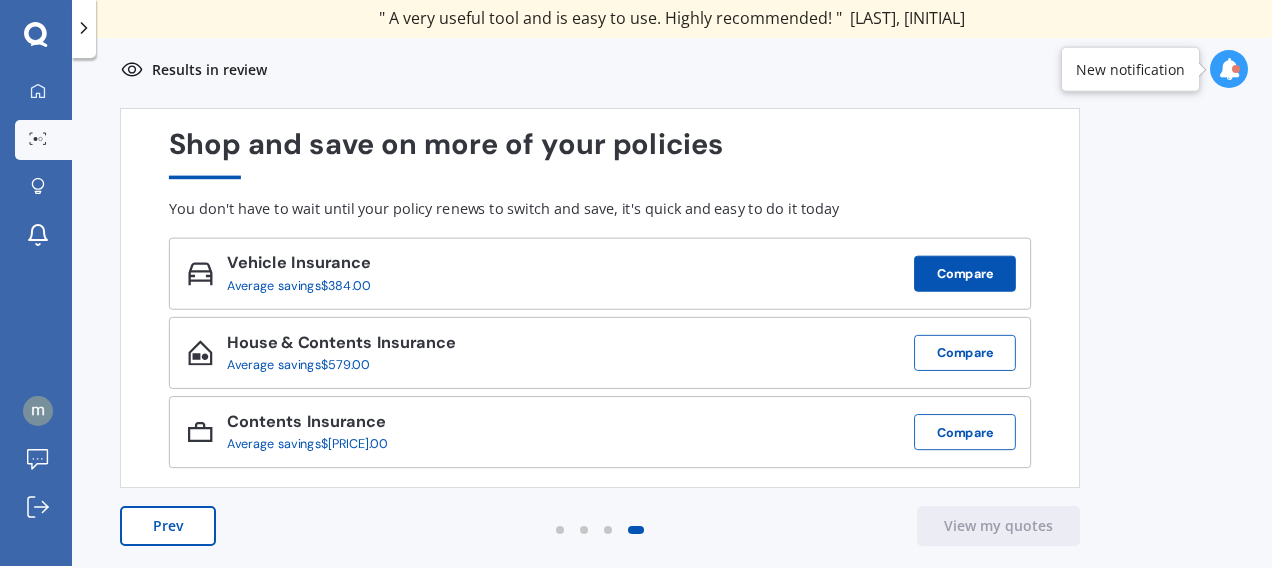 click on "Compare" at bounding box center [965, 274] 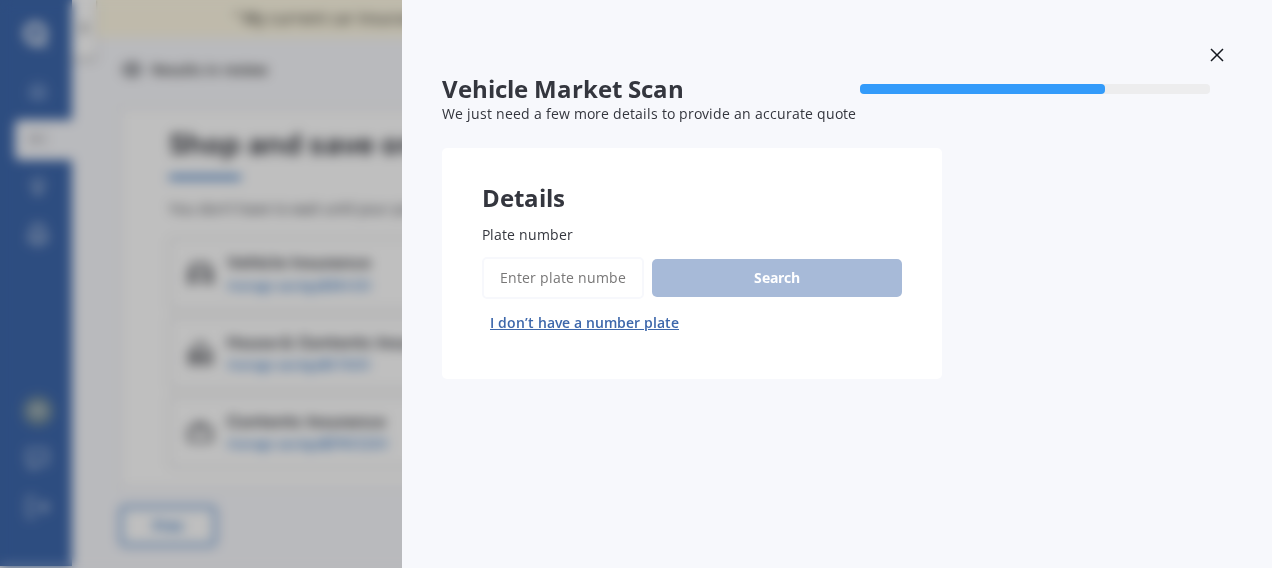 click on "Plate number" at bounding box center (563, 278) 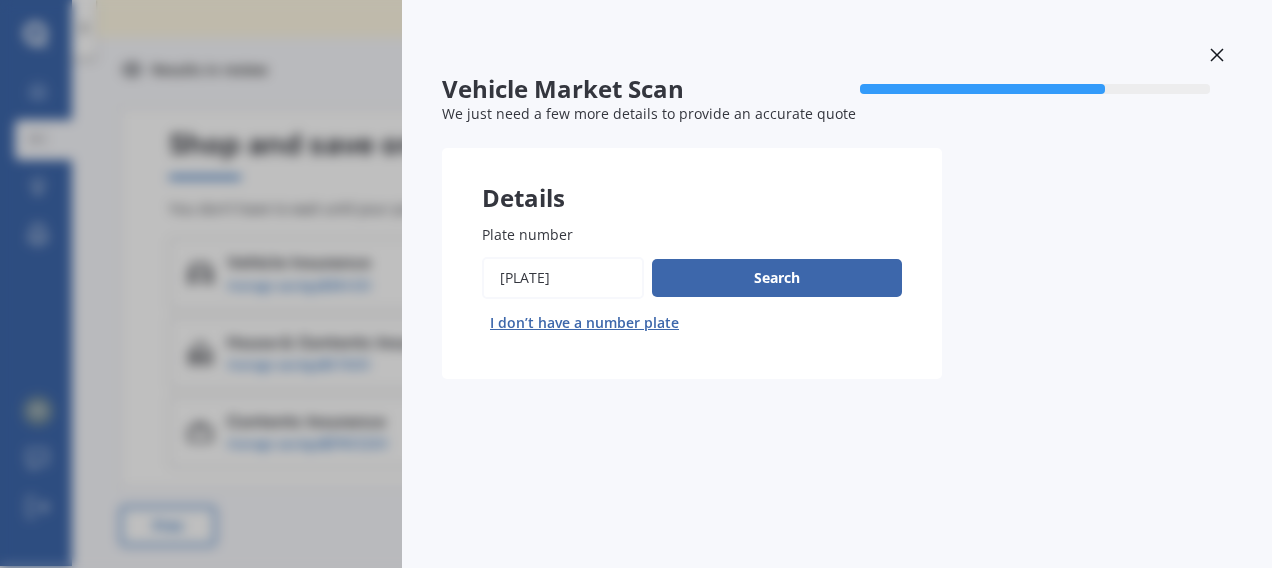 type on "[PLATE]" 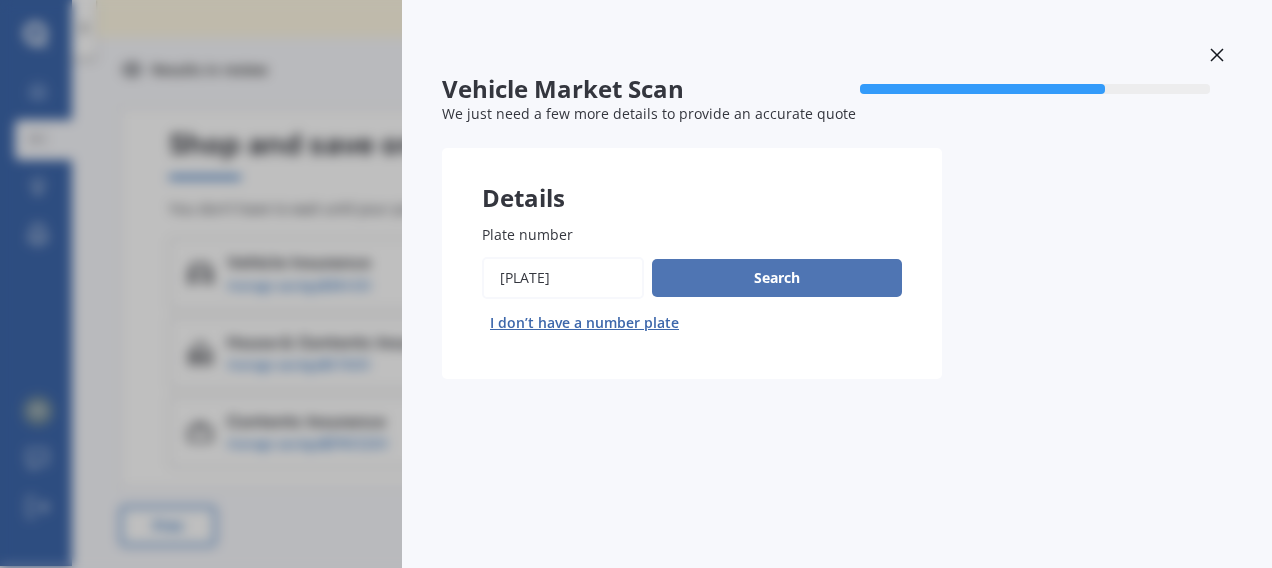 click on "Search" at bounding box center (777, 278) 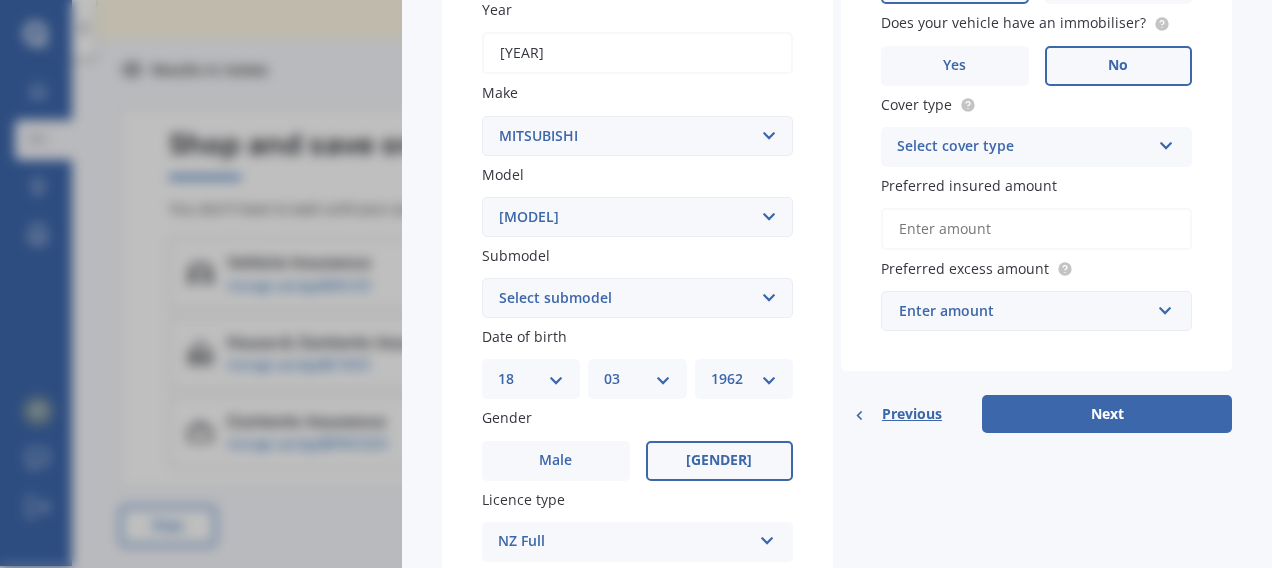 scroll, scrollTop: 349, scrollLeft: 0, axis: vertical 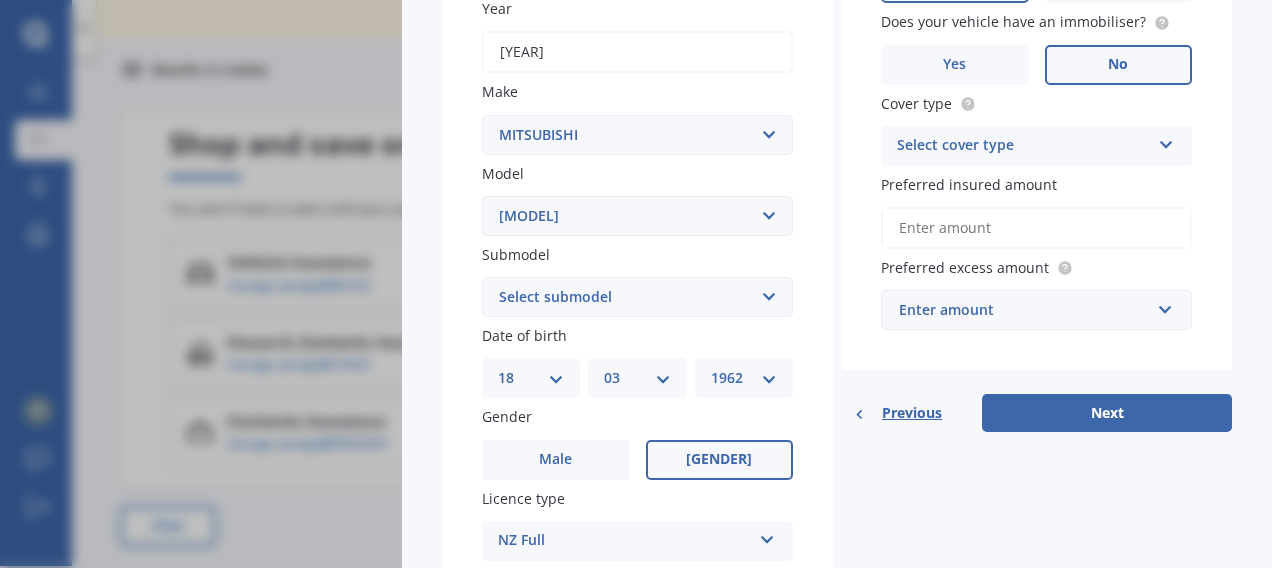 click on "Select submodel (All other) Asti 1.5 Litre Dingo 1.8 Litre GLX GSR Spacewagon XLS" at bounding box center (637, 297) 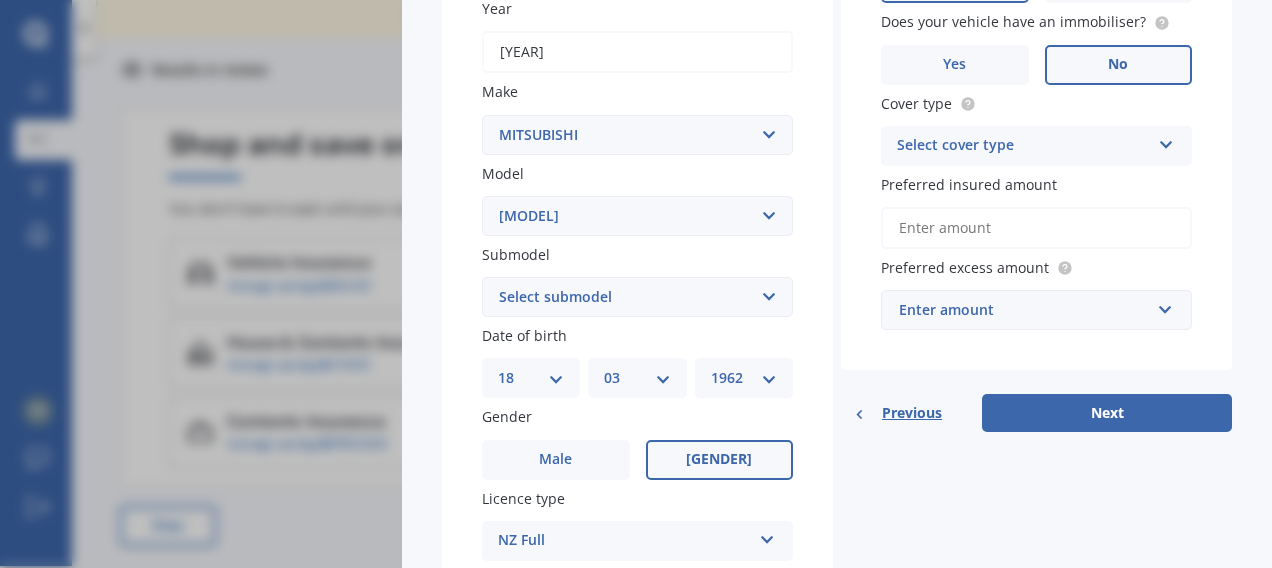 select on "(ALL OTHER)" 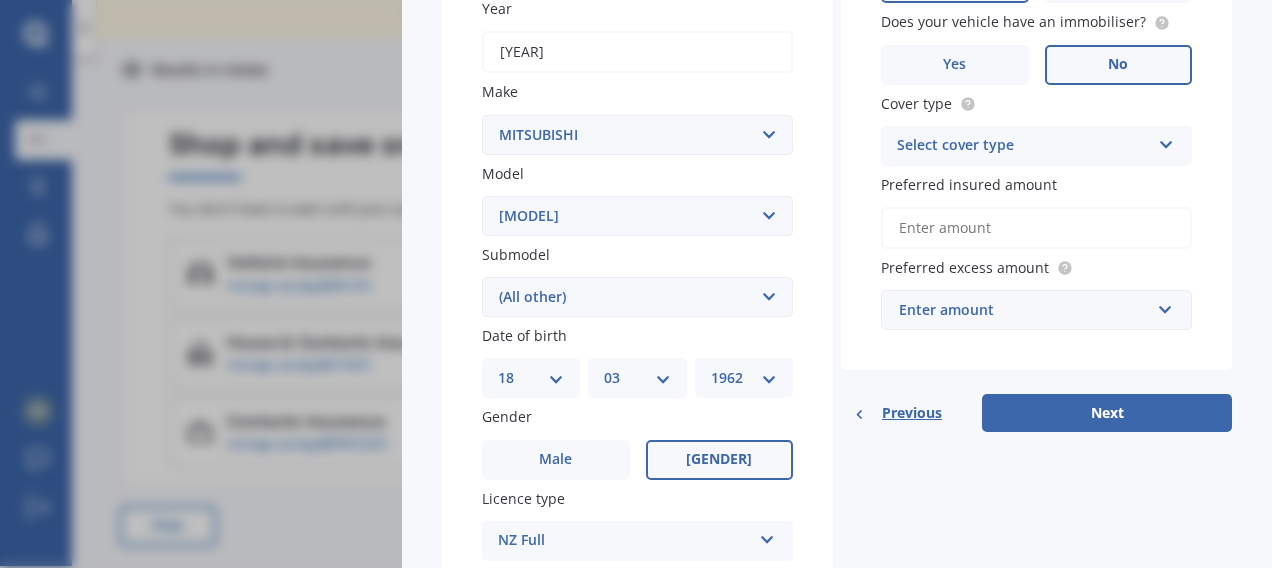 click on "Select submodel (All other) Asti 1.5 Litre Dingo 1.8 Litre GLX GSR Spacewagon XLS" at bounding box center [637, 297] 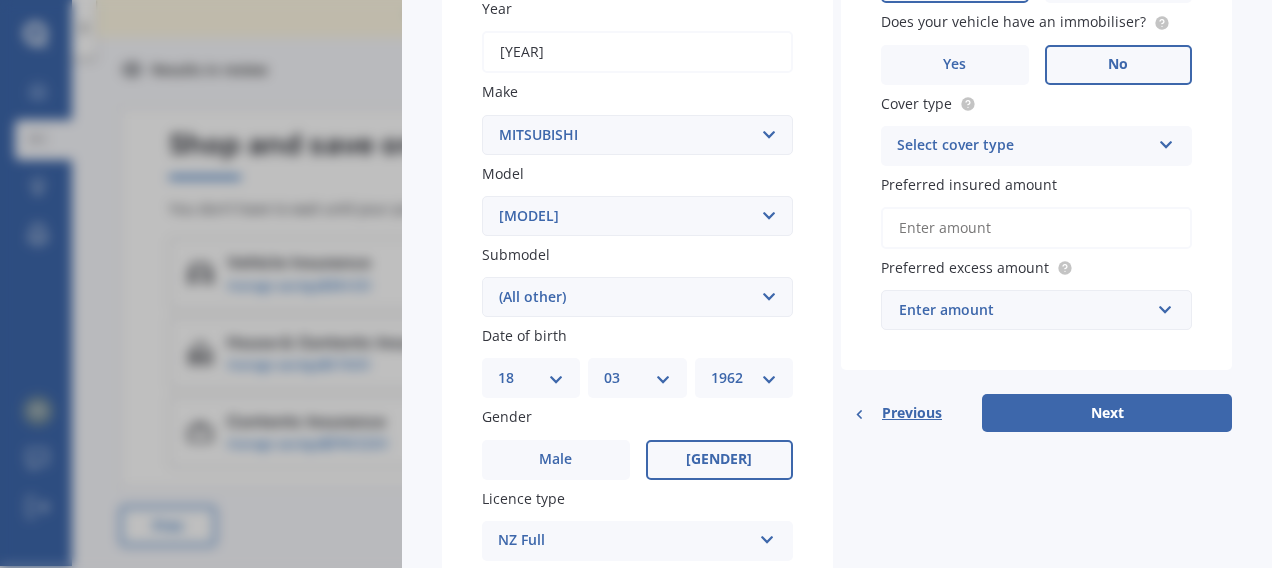 click on "YYYY 2025 2024 2023 2022 2021 2020 2019 2018 2017 2016 2015 2014 2013 2012 2011 2010 2009 2008 2007 2006 2005 2004 2003 2002 2001 2000 1999 1998 1997 1996 1995 1994 1993 1992 1991 1990 1989 1988 1987 1986 1985 1984 1983 1982 1981 1980 1979 1978 1977 1976 1975 1974 1973 1972 1971 1970 1969 1968 1967 1966 1965 1964 1963 1962 1961 1960 1959 1958 1957 1956 1955 1954 1953 1952 1951 1950 1949 1948 1947 1946 1945 1944 1943 1942 1941 1940 1939 1938 1937 1936 1935 1934 1933 1932 1931 1930 1929 1928 1927 1926" at bounding box center (744, 378) 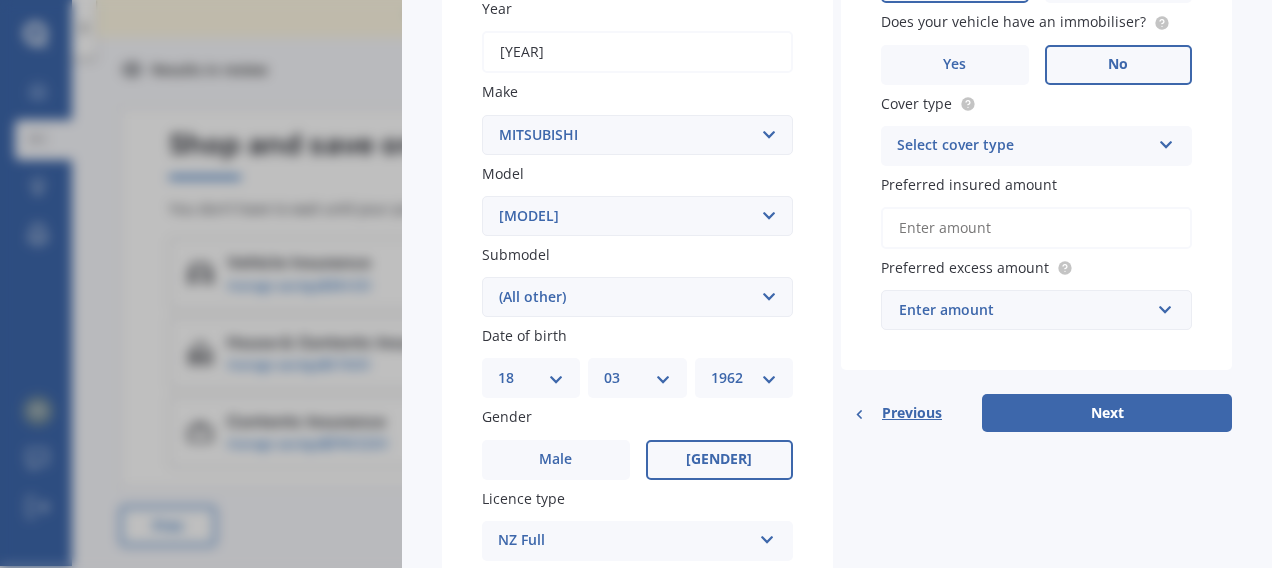 click on "Date of birth" at bounding box center (633, 335) 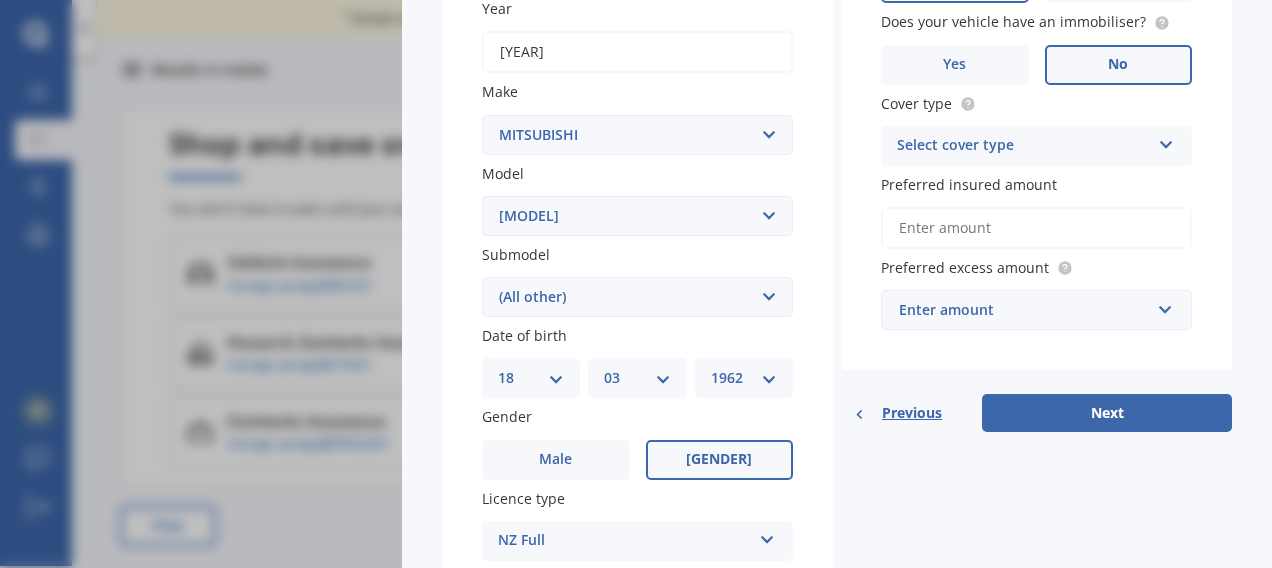 click on "Male" at bounding box center [556, 460] 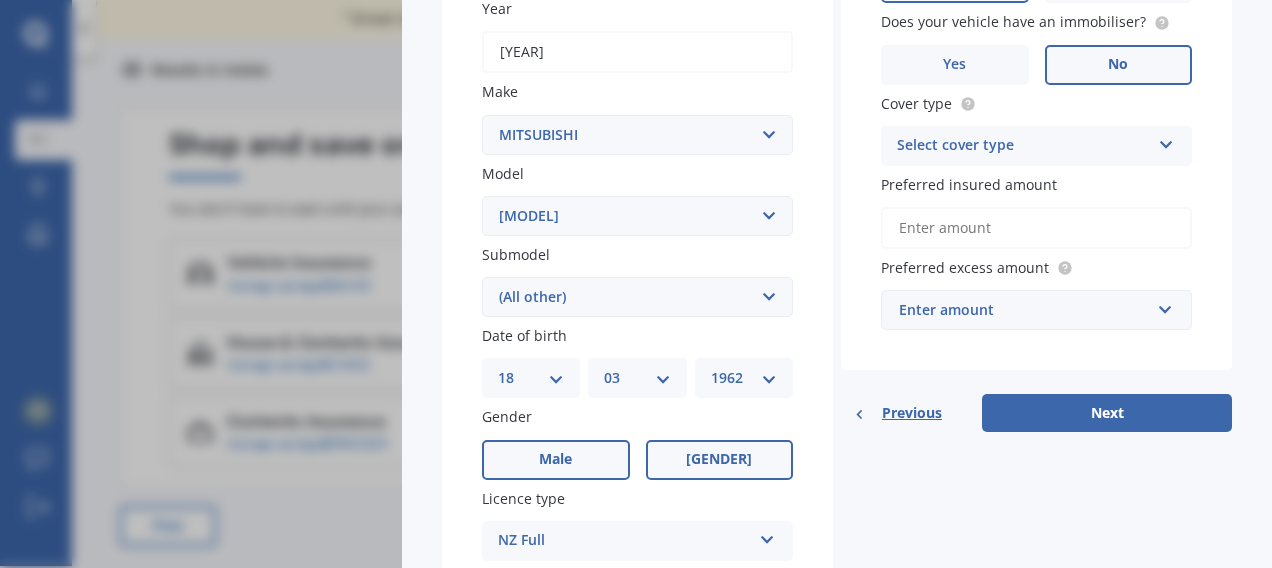 click on "Male" at bounding box center (0, 0) 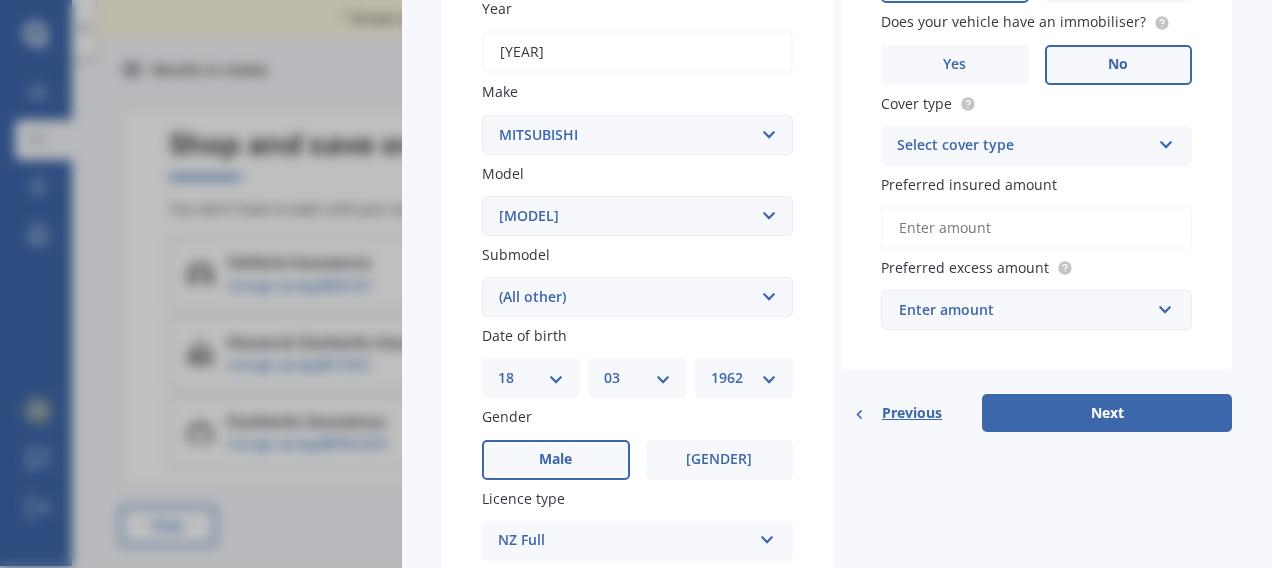 click on "DD 01 02 03 04 05 06 07 08 09 10 11 12 13 14 15 16 17 18 19 20 21 22 23 24 25 26 27 28 29 30 31" at bounding box center (531, 378) 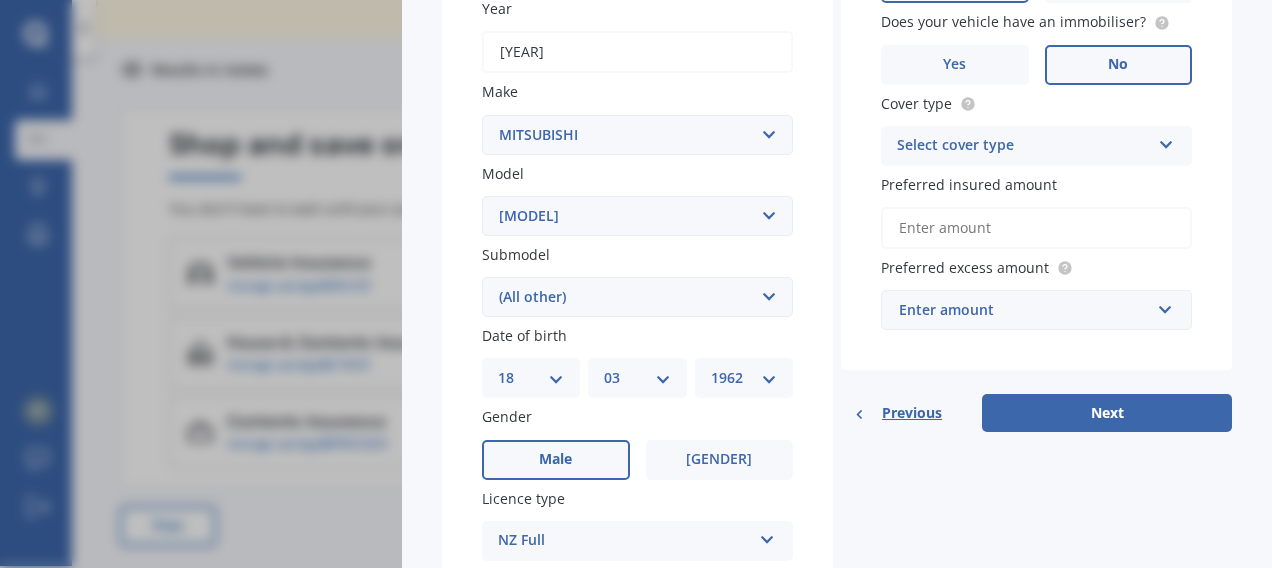 select on "26" 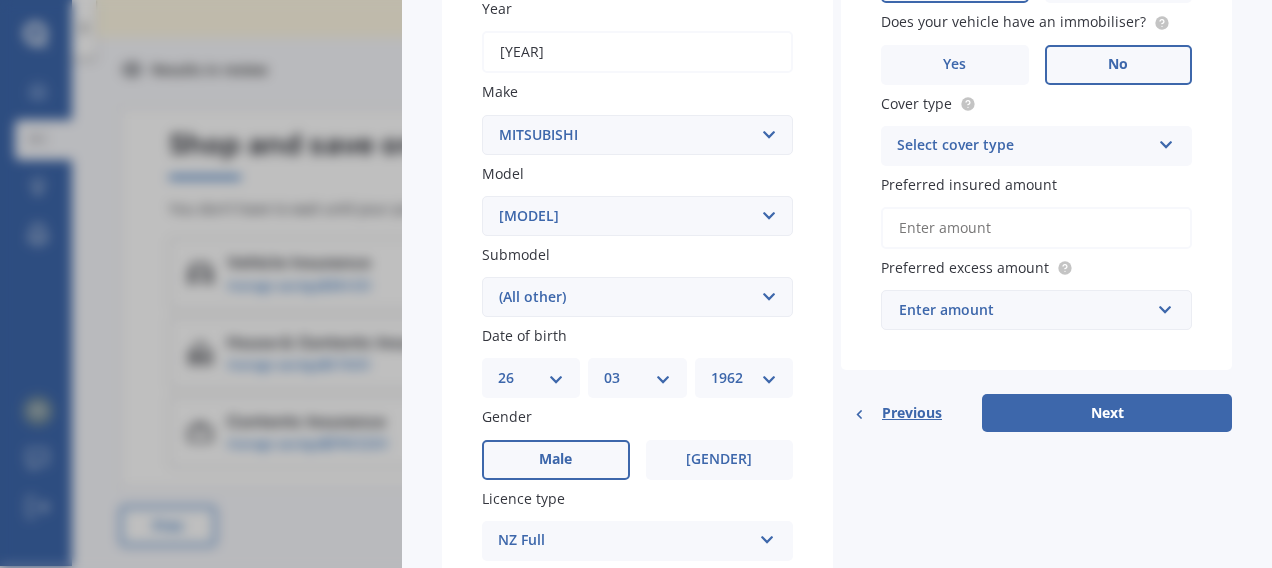 click on "DD 01 02 03 04 05 06 07 08 09 10 11 12 13 14 15 16 17 18 19 20 21 22 23 24 25 26 27 28 29 30 31" at bounding box center [531, 378] 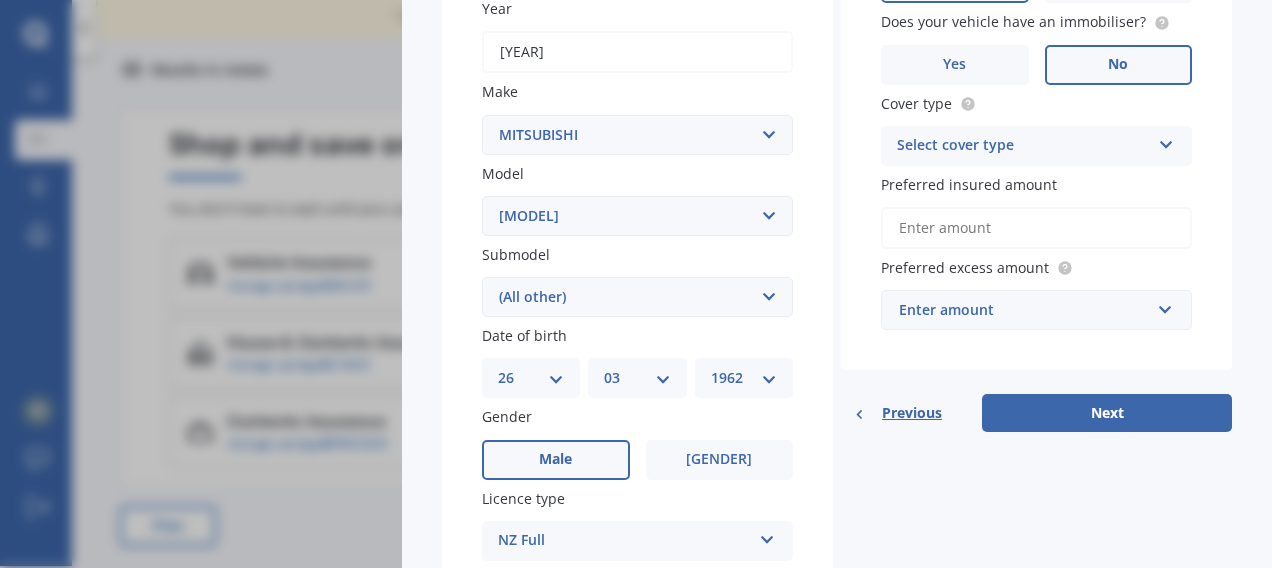 click on "YYYY 2025 2024 2023 2022 2021 2020 2019 2018 2017 2016 2015 2014 2013 2012 2011 2010 2009 2008 2007 2006 2005 2004 2003 2002 2001 2000 1999 1998 1997 1996 1995 1994 1993 1992 1991 1990 1989 1988 1987 1986 1985 1984 1983 1982 1981 1980 1979 1978 1977 1976 1975 1974 1973 1972 1971 1970 1969 1968 1967 1966 1965 1964 1963 1962 1961 1960 1959 1958 1957 1956 1955 1954 1953 1952 1951 1950 1949 1948 1947 1946 1945 1944 1943 1942 1941 1940 1939 1938 1937 1936 1935 1934 1933 1932 1931 1930 1929 1928 1927 1926" at bounding box center (744, 378) 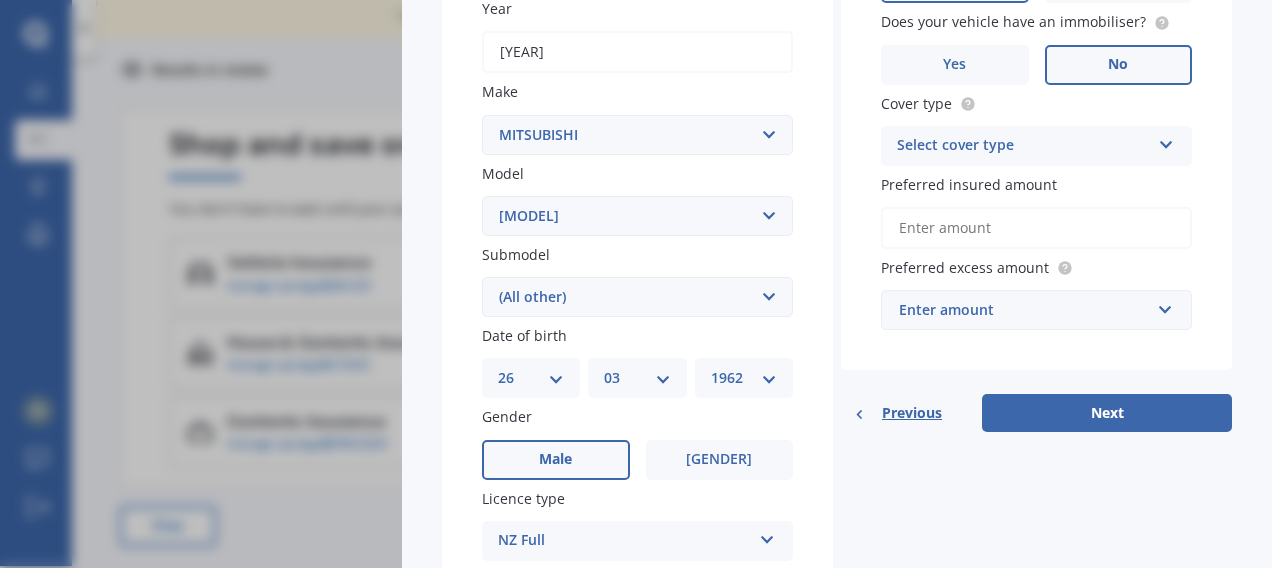 click on "YYYY 2025 2024 2023 2022 2021 2020 2019 2018 2017 2016 2015 2014 2013 2012 2011 2010 2009 2008 2007 2006 2005 2004 2003 2002 2001 2000 1999 1998 1997 1996 1995 1994 1993 1992 1991 1990 1989 1988 1987 1986 1985 1984 1983 1982 1981 1980 1979 1978 1977 1976 1975 1974 1973 1972 1971 1970 1969 1968 1967 1966 1965 1964 1963 1962 1961 1960 1959 1958 1957 1956 1955 1954 1953 1952 1951 1950 1949 1948 1947 1946 1945 1944 1943 1942 1941 1940 1939 1938 1937 1936 1935 1934 1933 1932 1931 1930 1929 1928 1927 1926" at bounding box center (744, 378) 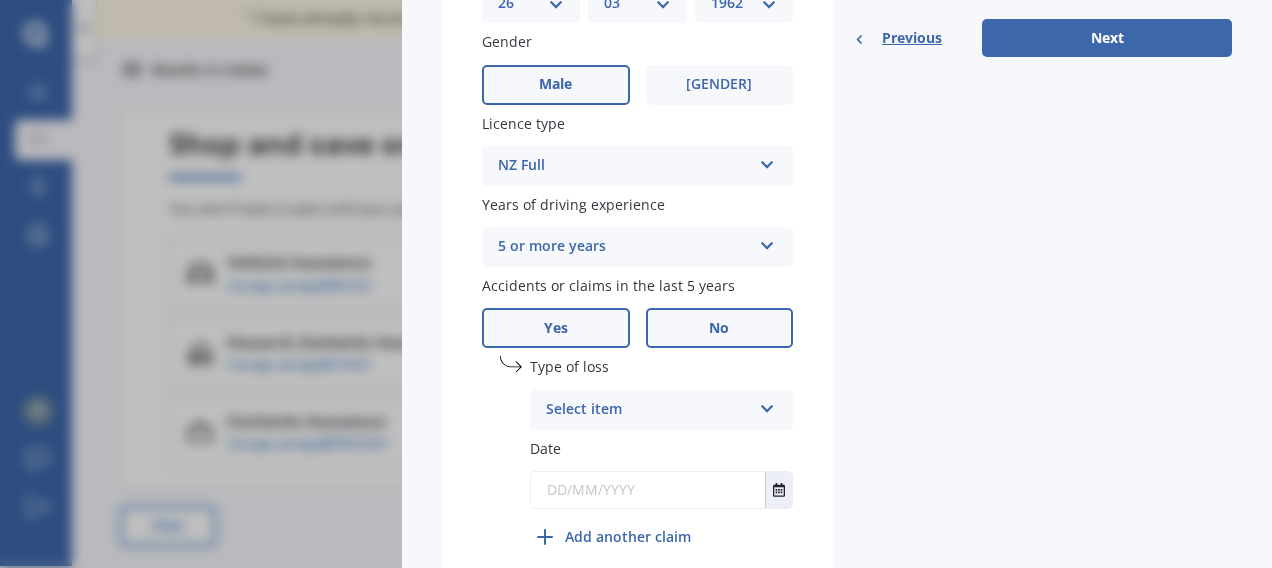 click on "No" at bounding box center [555, 84] 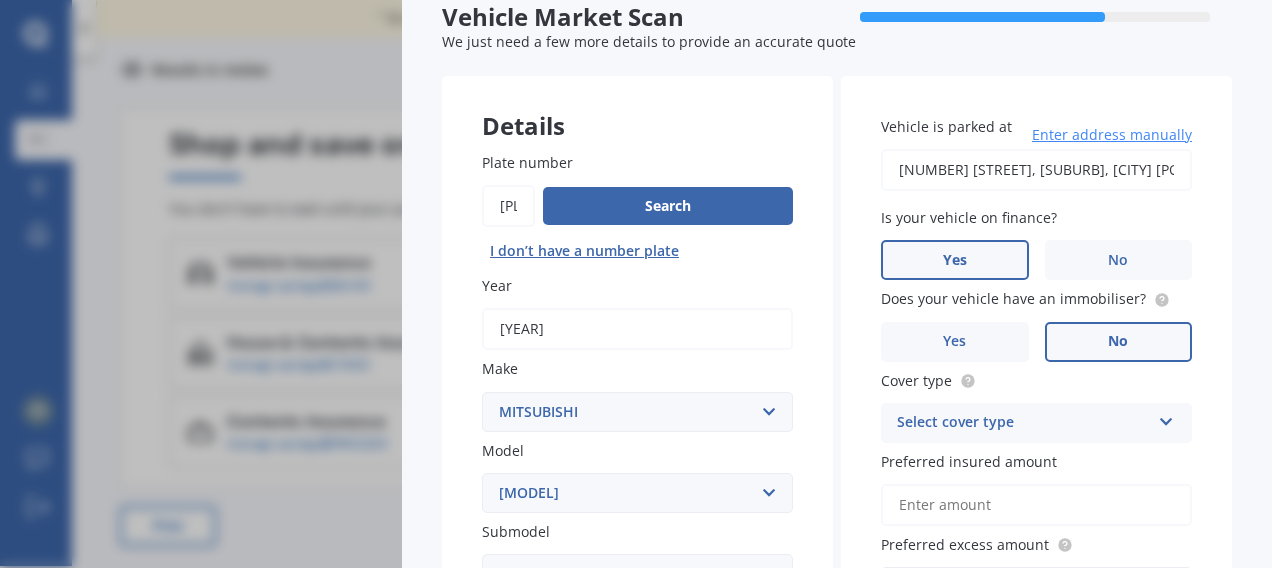 scroll, scrollTop: 71, scrollLeft: 0, axis: vertical 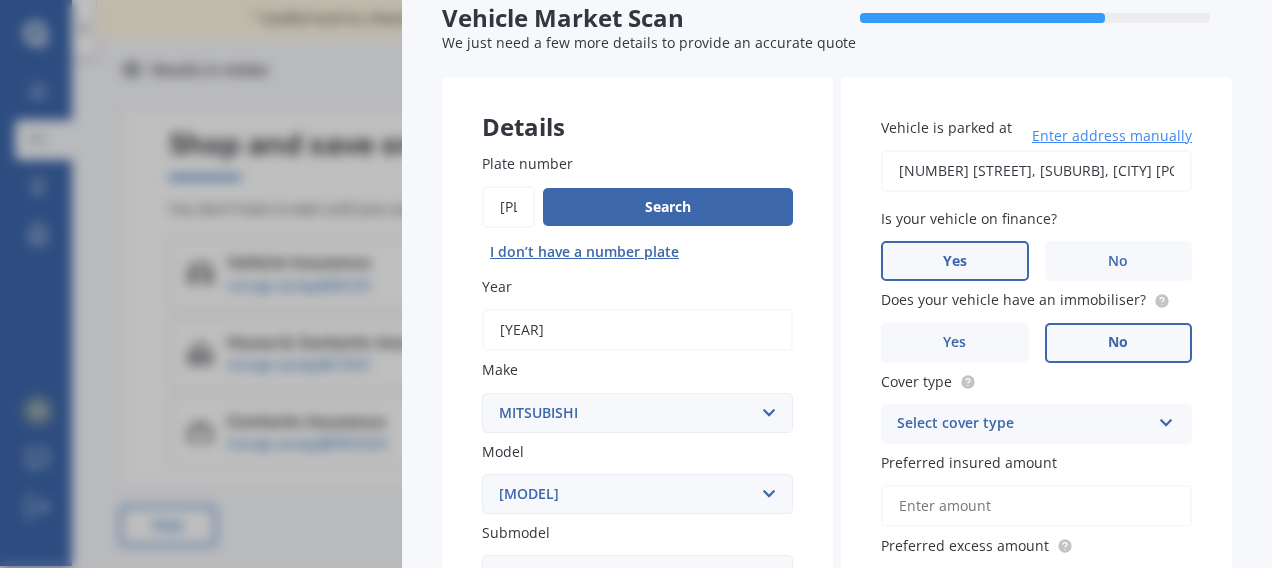 click on "No" at bounding box center [555, 737] 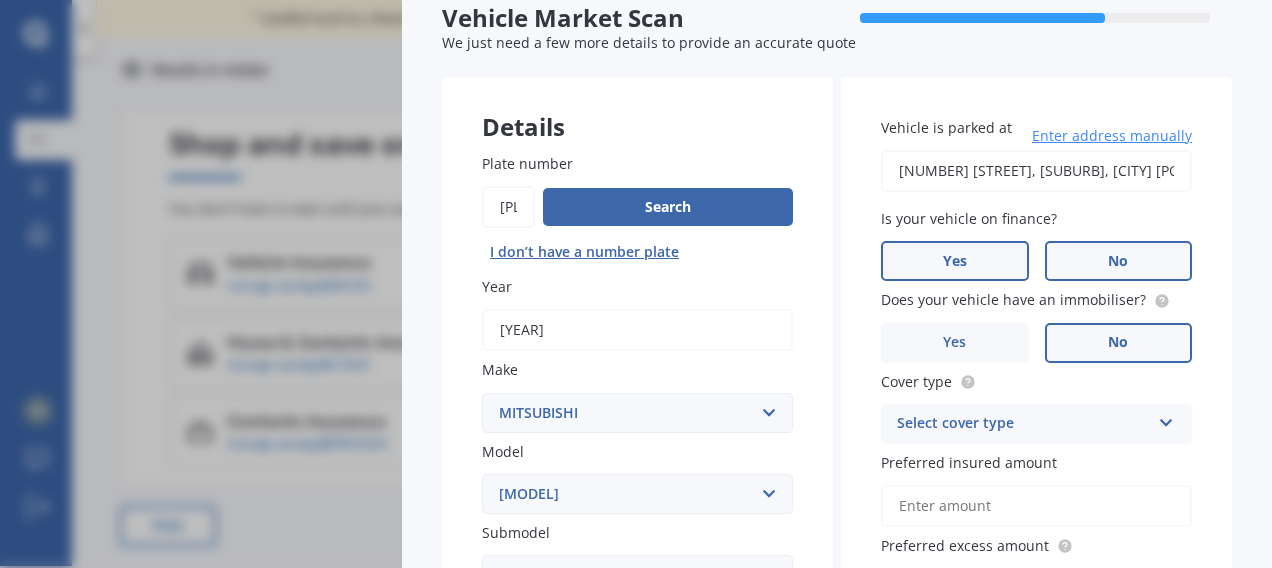 click on "No" at bounding box center (0, 0) 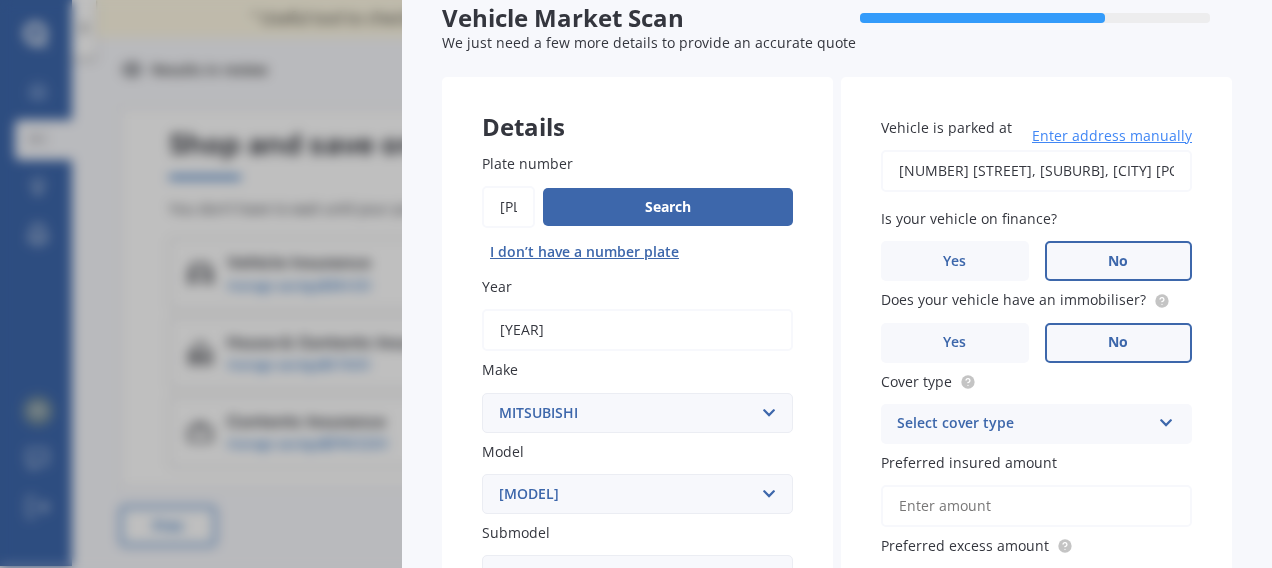 click on "Select cover type" at bounding box center (1023, 424) 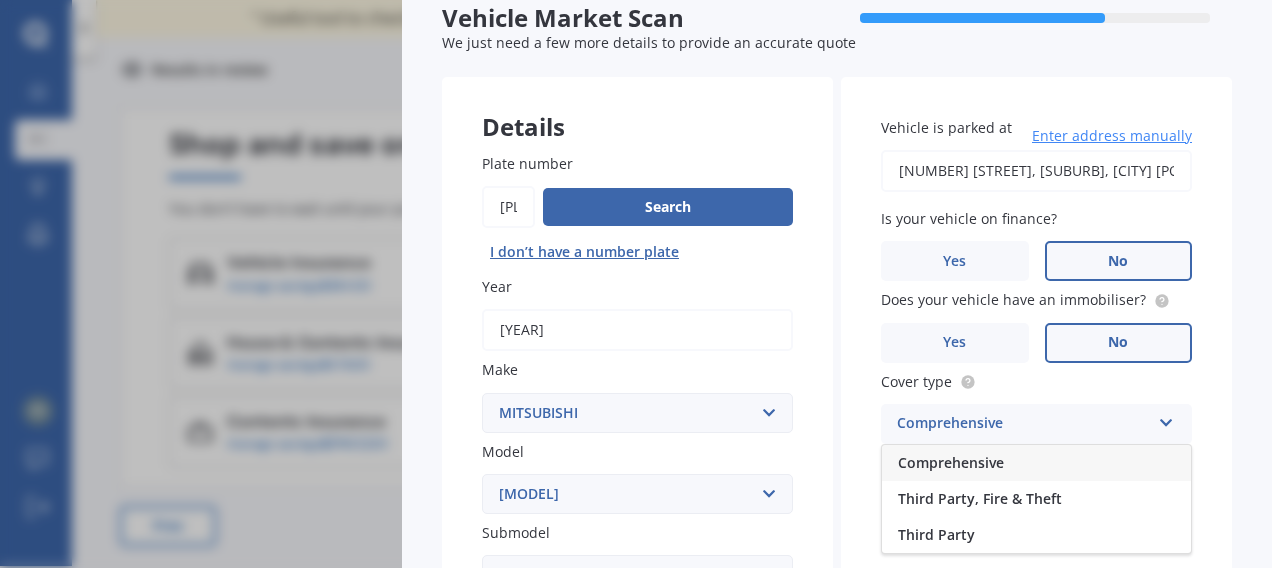 click on "Comprehensive" at bounding box center (951, 462) 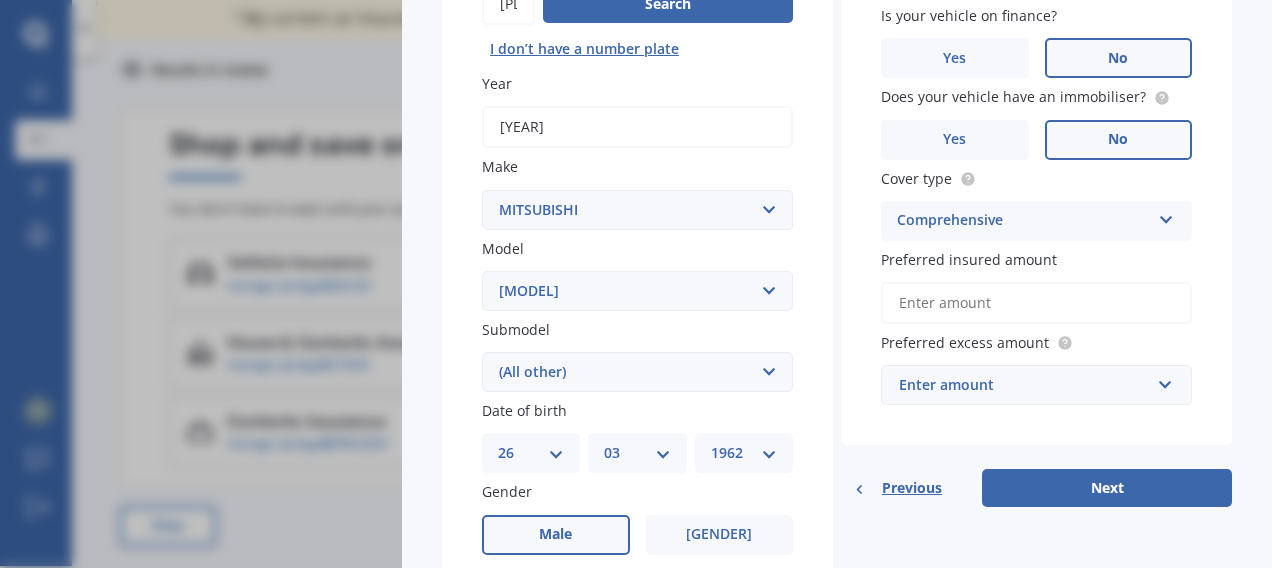 scroll, scrollTop: 299, scrollLeft: 0, axis: vertical 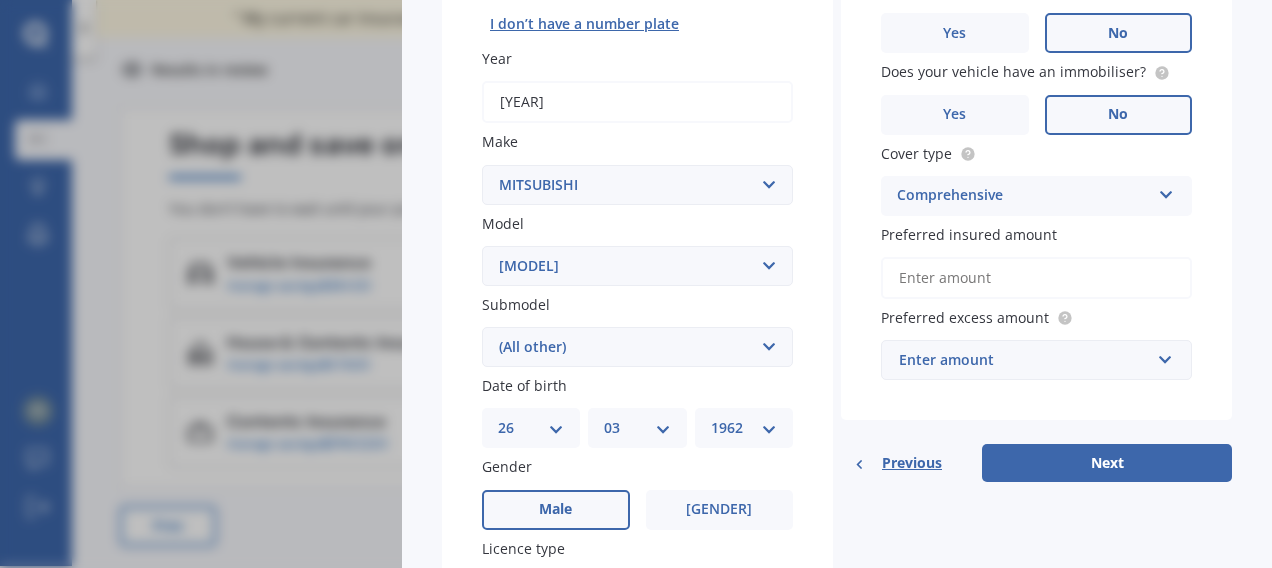 click on "Preferred insured amount" at bounding box center [1036, 278] 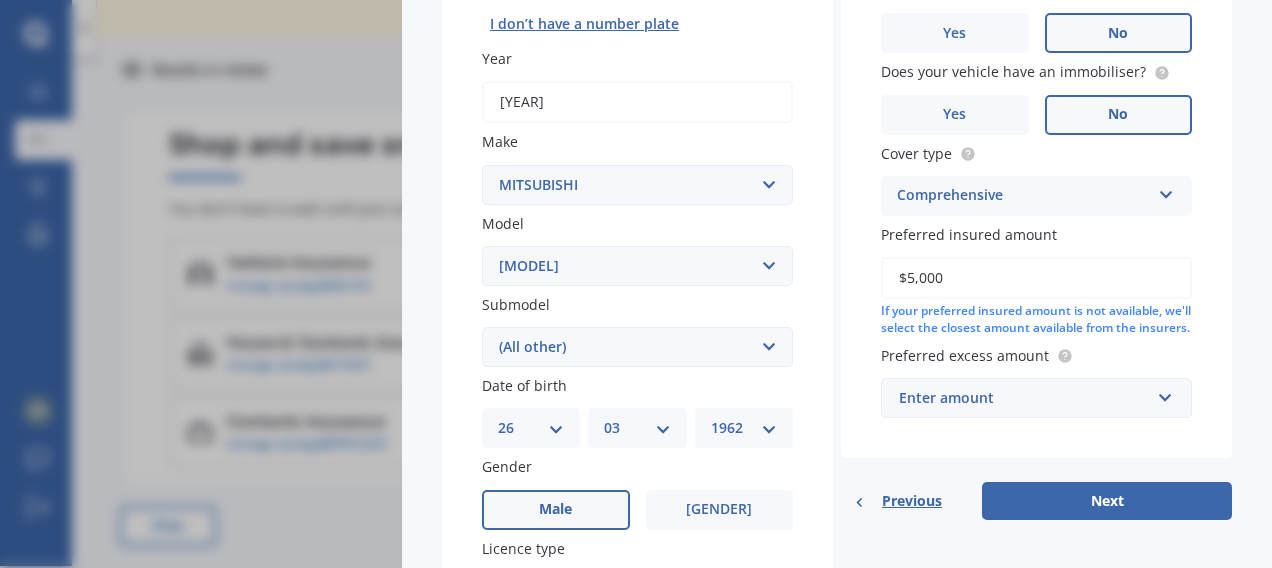 type on "$5,000" 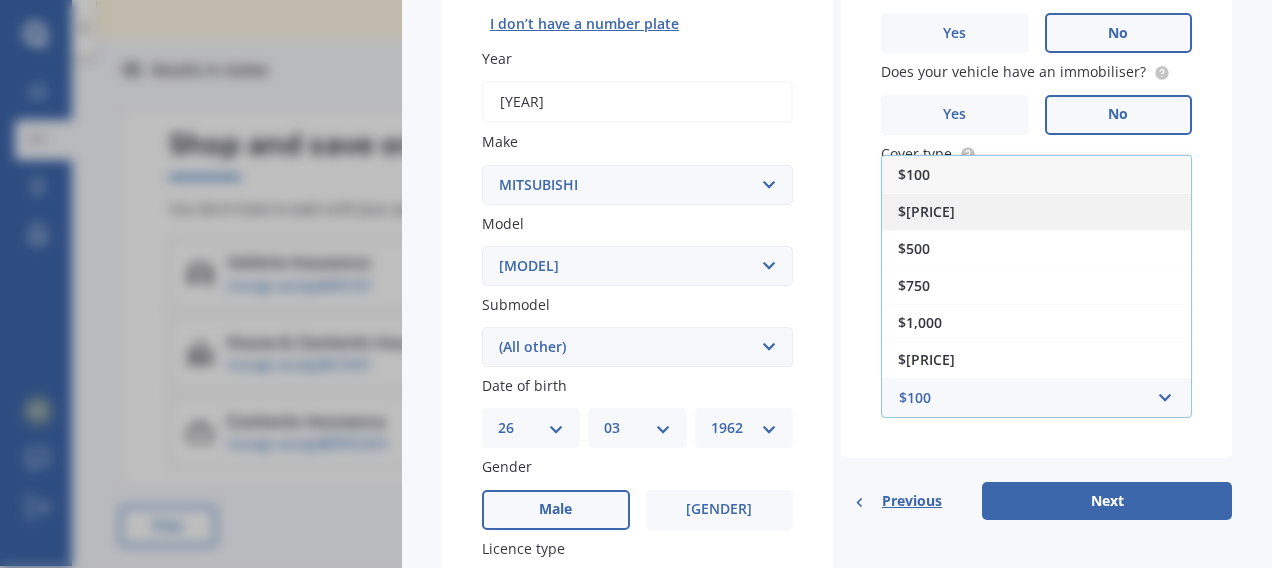 click on "$[PRICE]" at bounding box center [1036, 211] 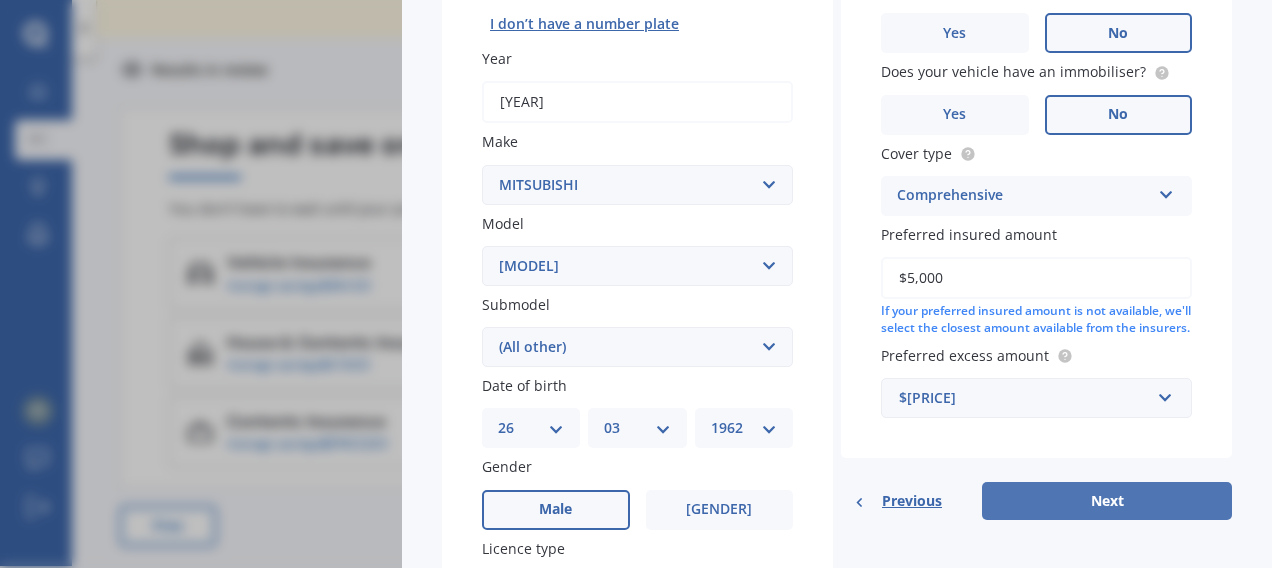 click on "Next" at bounding box center [1107, 501] 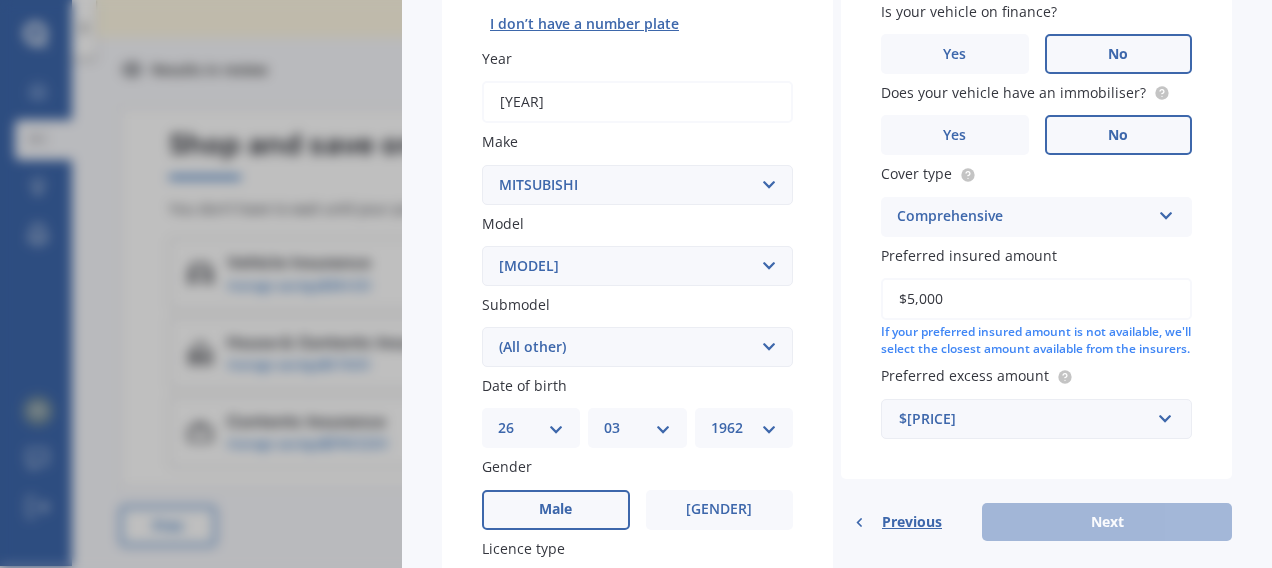 scroll, scrollTop: 187, scrollLeft: 0, axis: vertical 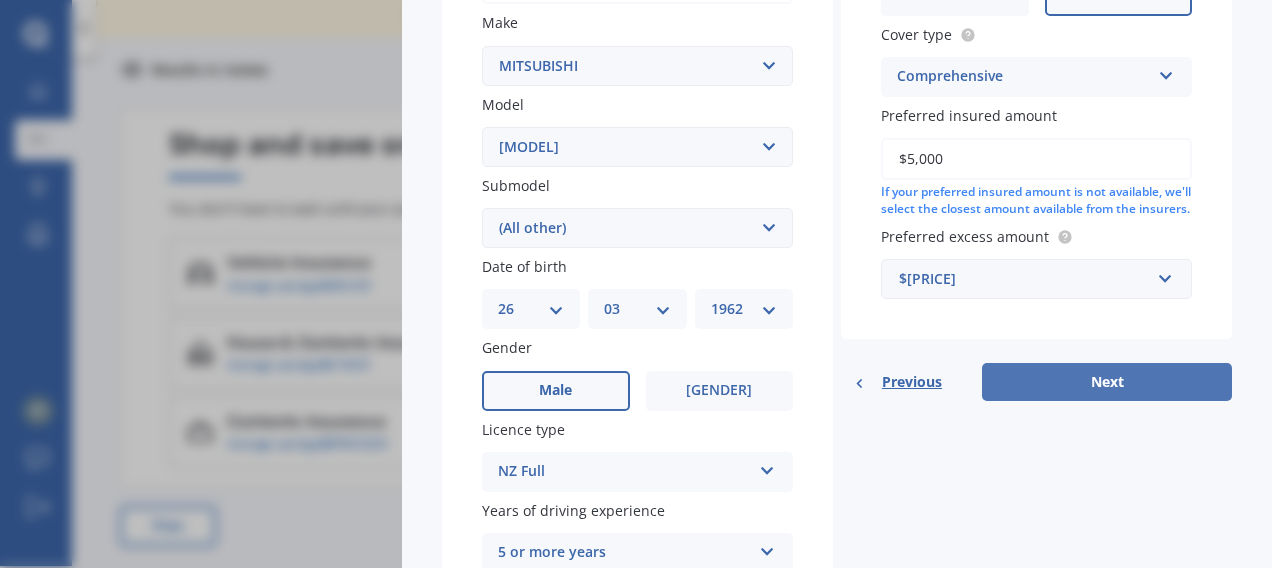 click on "Next" at bounding box center (1107, 382) 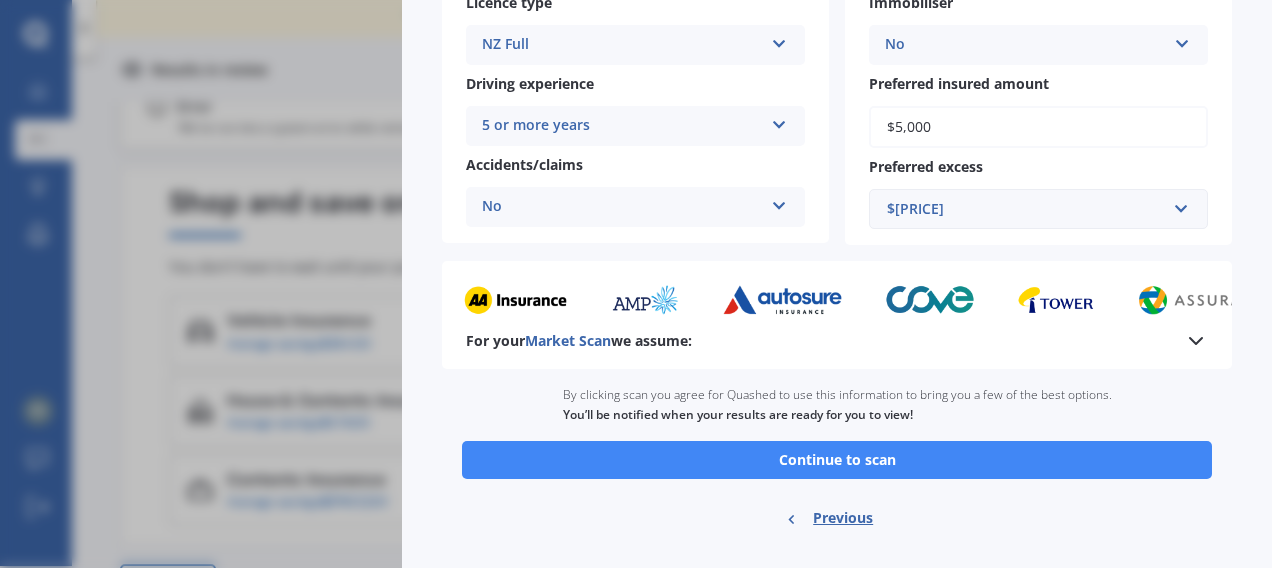 scroll, scrollTop: 0, scrollLeft: 0, axis: both 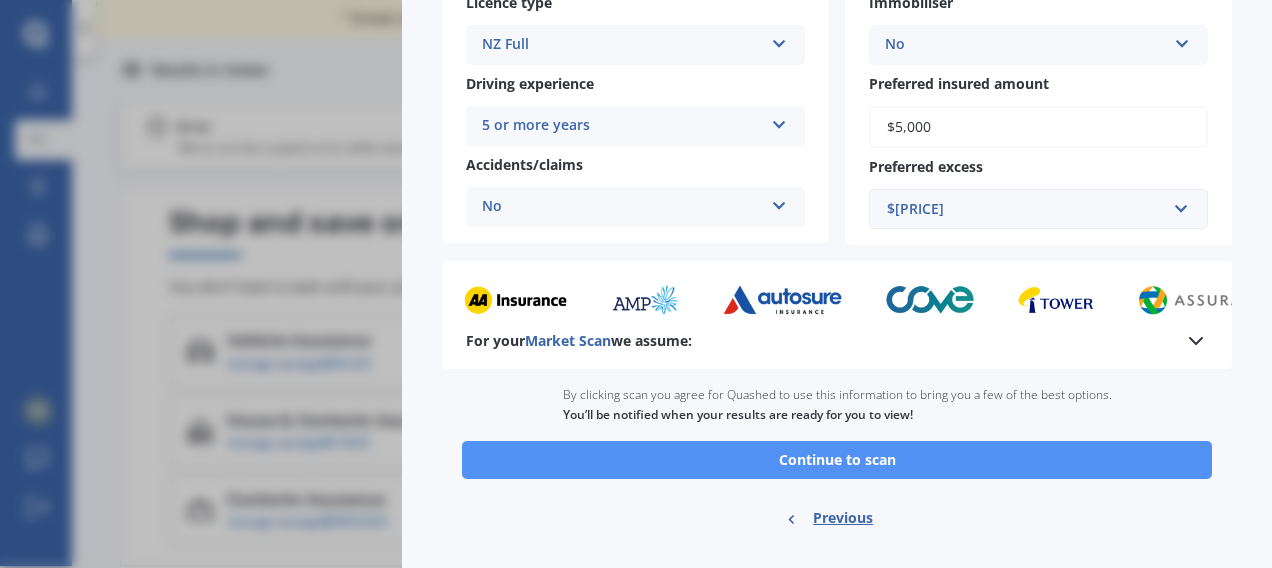 click on "Continue to scan" at bounding box center (837, 460) 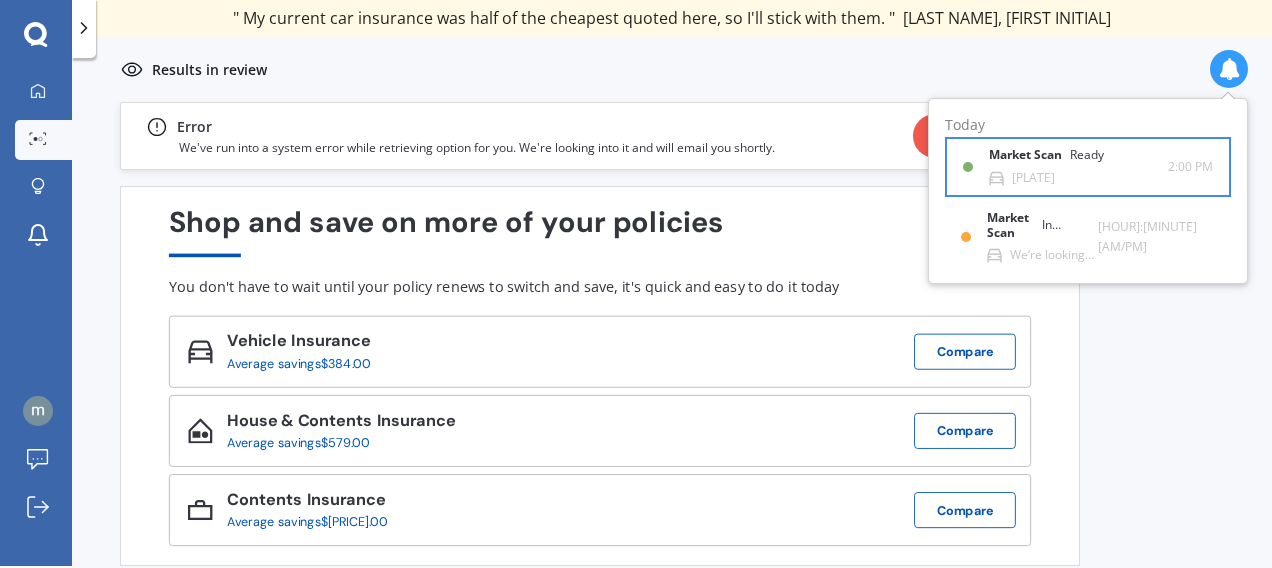 click on "Market Scan Ready" at bounding box center [1058, 159] 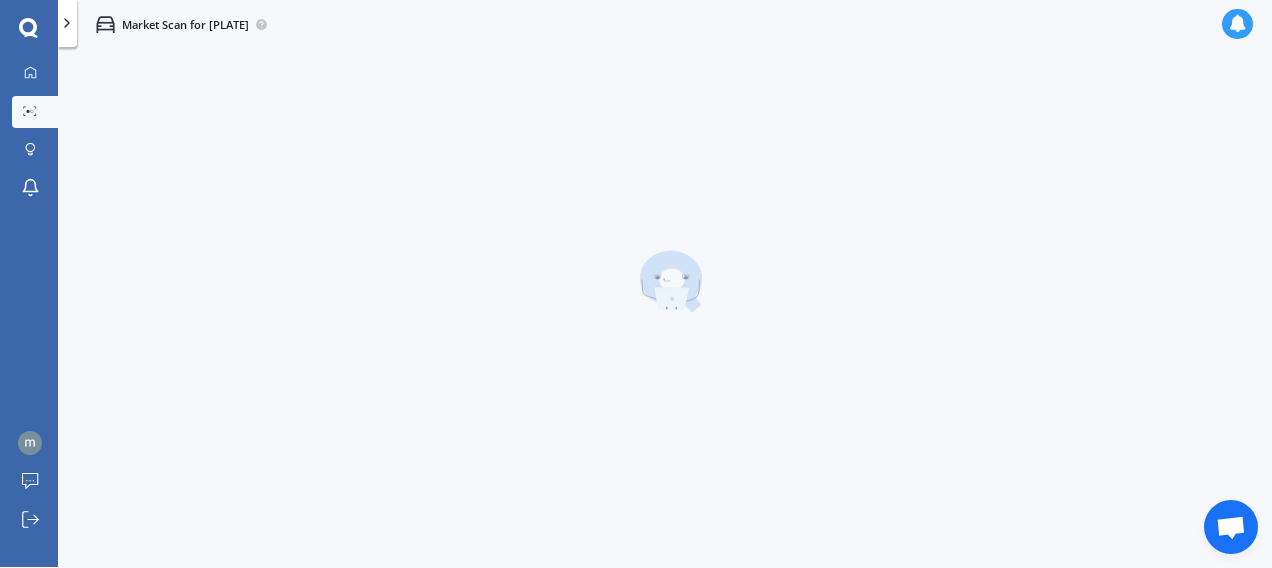 scroll, scrollTop: 1, scrollLeft: 0, axis: vertical 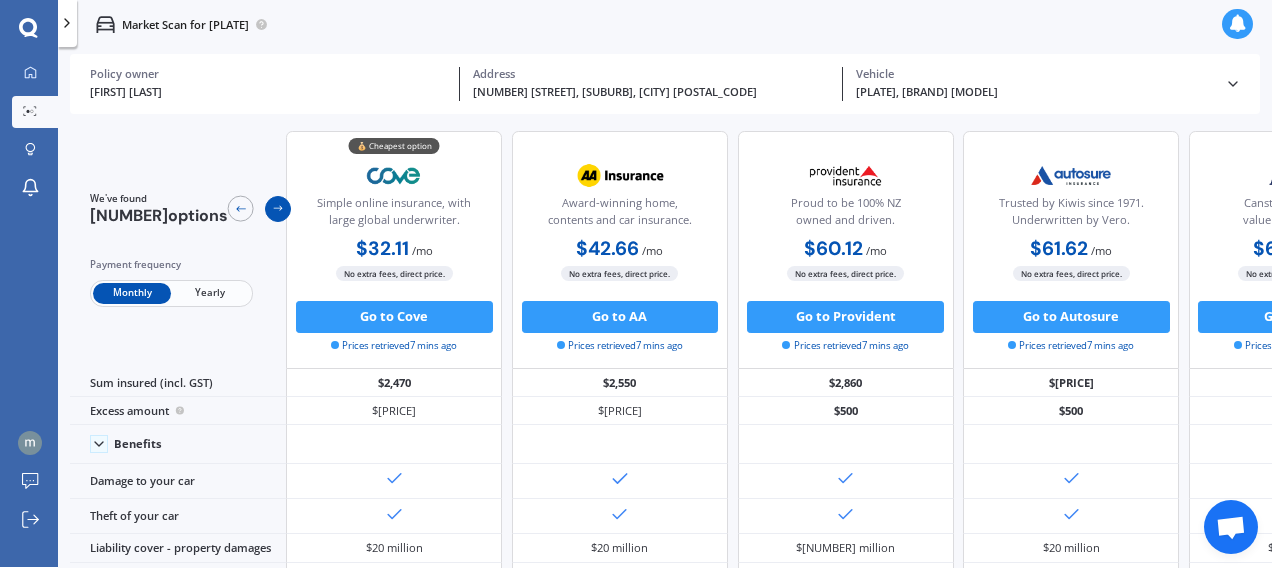 click at bounding box center [278, 208] 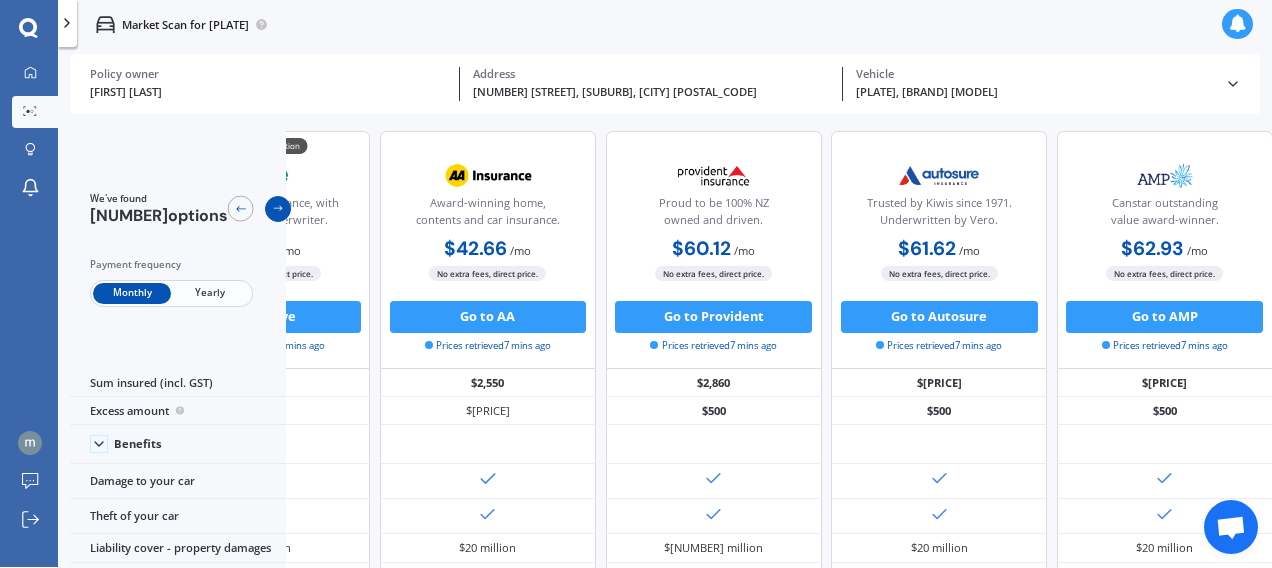 click at bounding box center (278, 208) 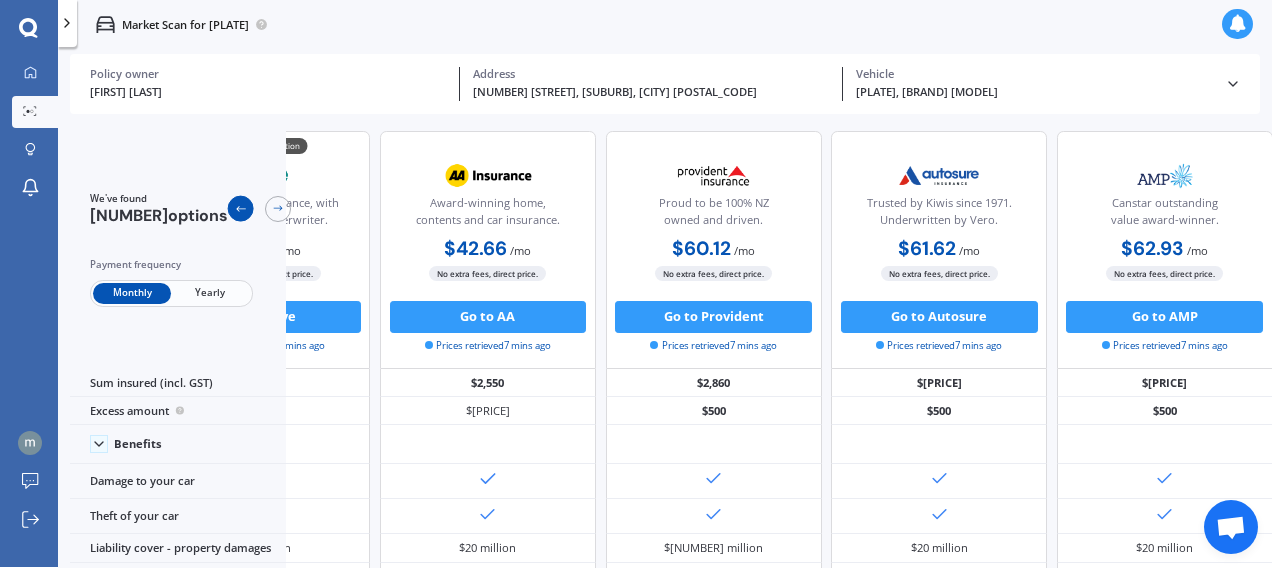 click at bounding box center (240, 208) 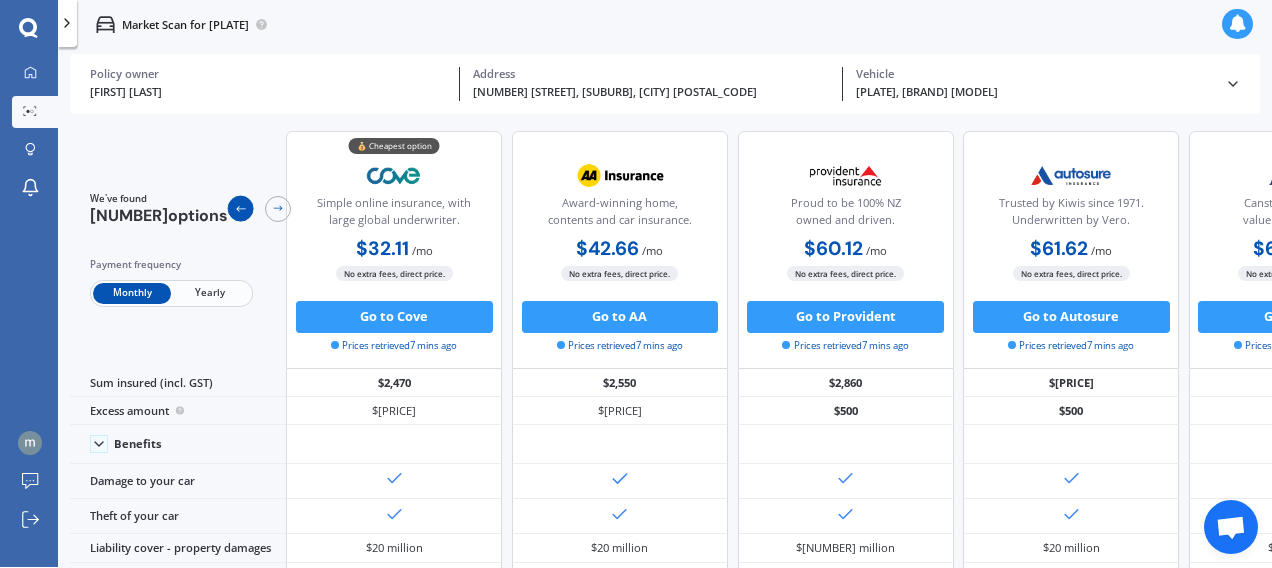 scroll, scrollTop: 0, scrollLeft: 0, axis: both 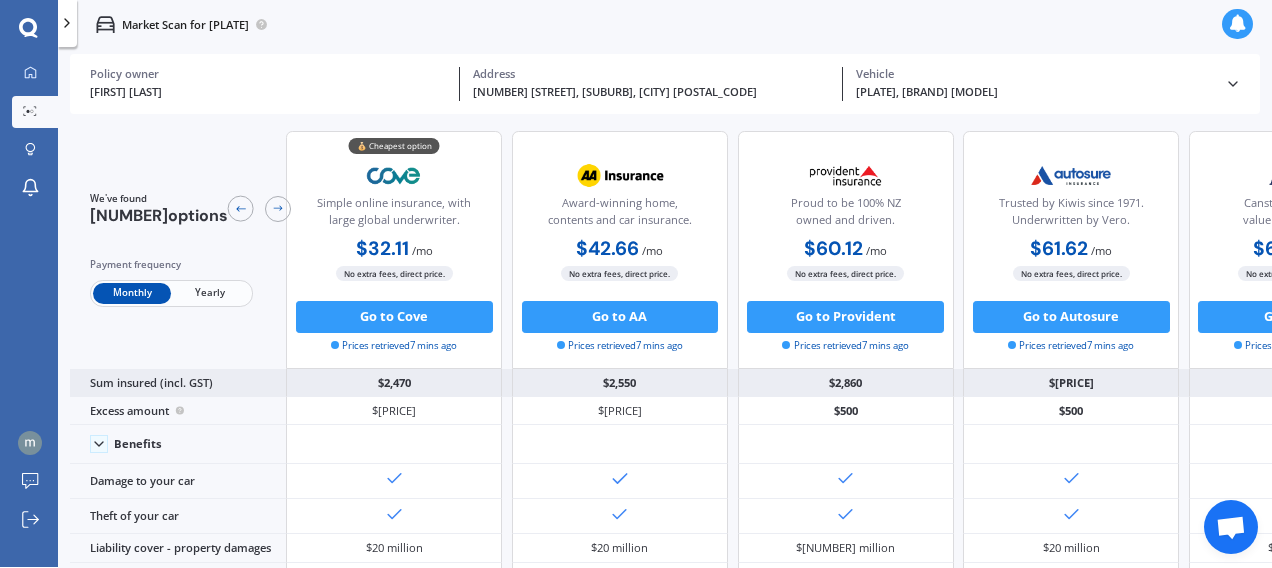 click on "$2,470" at bounding box center (394, 383) 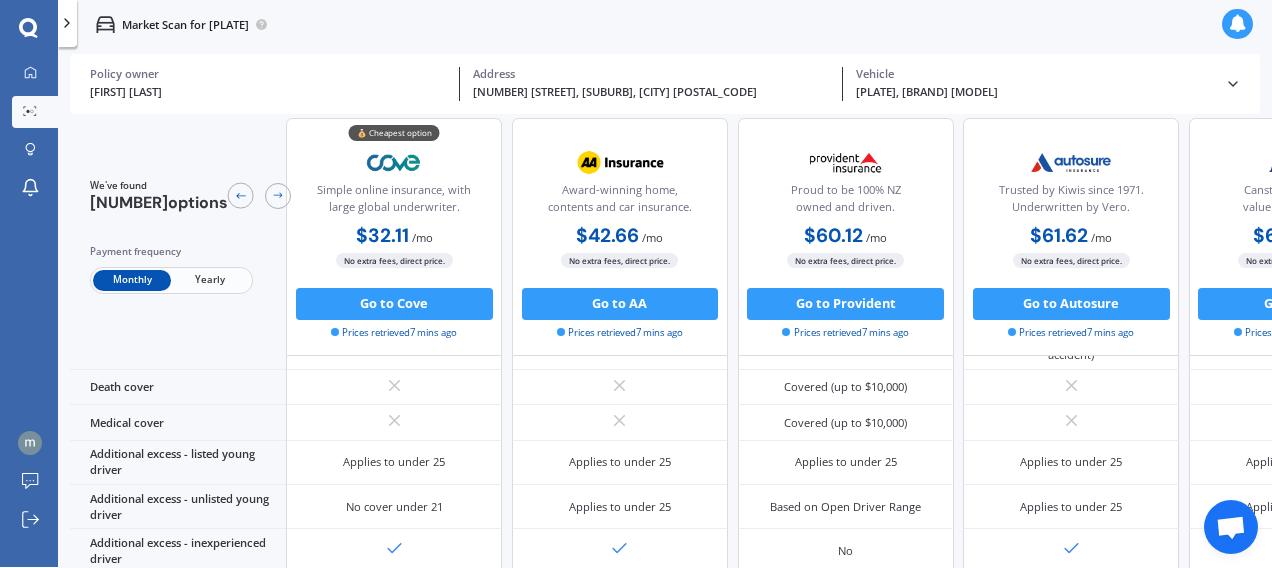scroll, scrollTop: 1077, scrollLeft: 0, axis: vertical 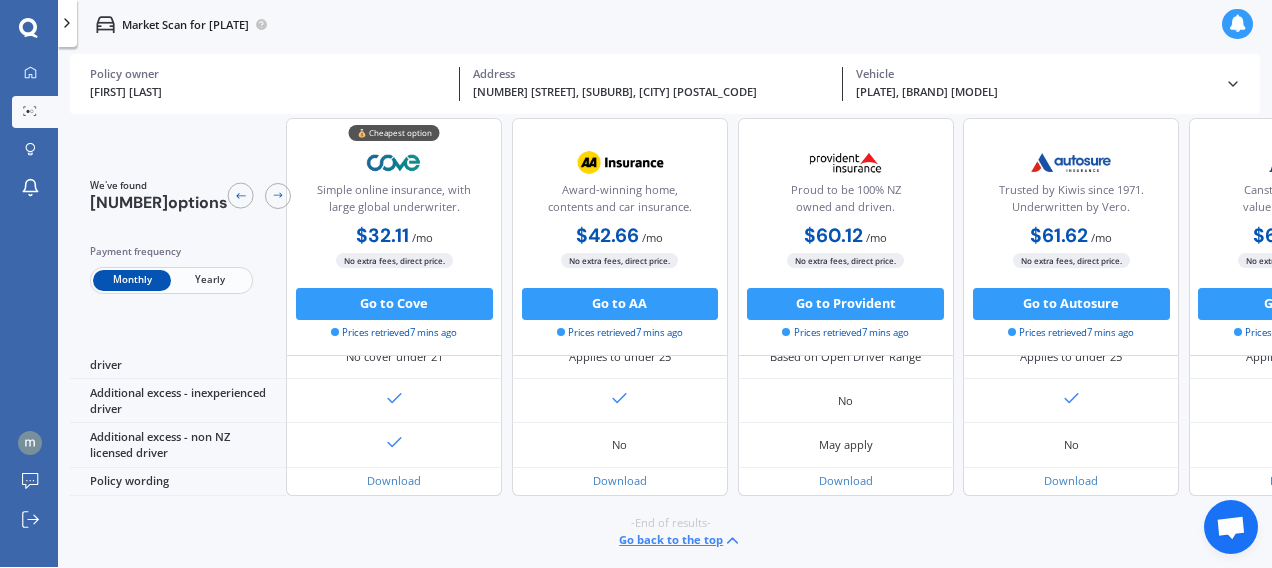 click at bounding box center (1233, 84) 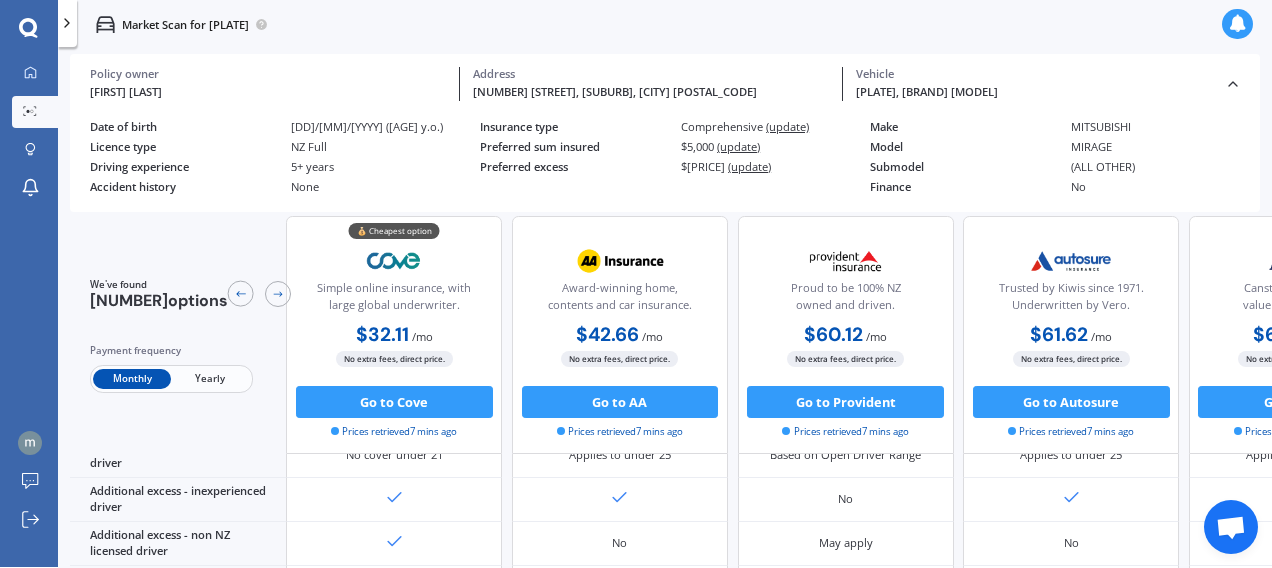click at bounding box center (1233, 84) 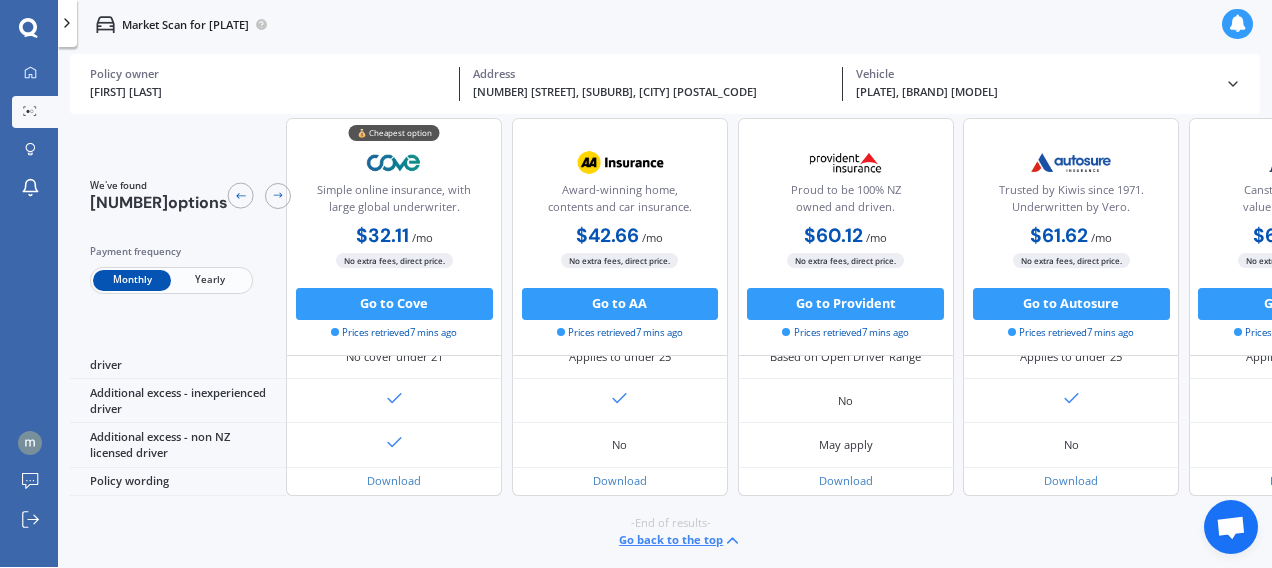 click at bounding box center (67, 23) 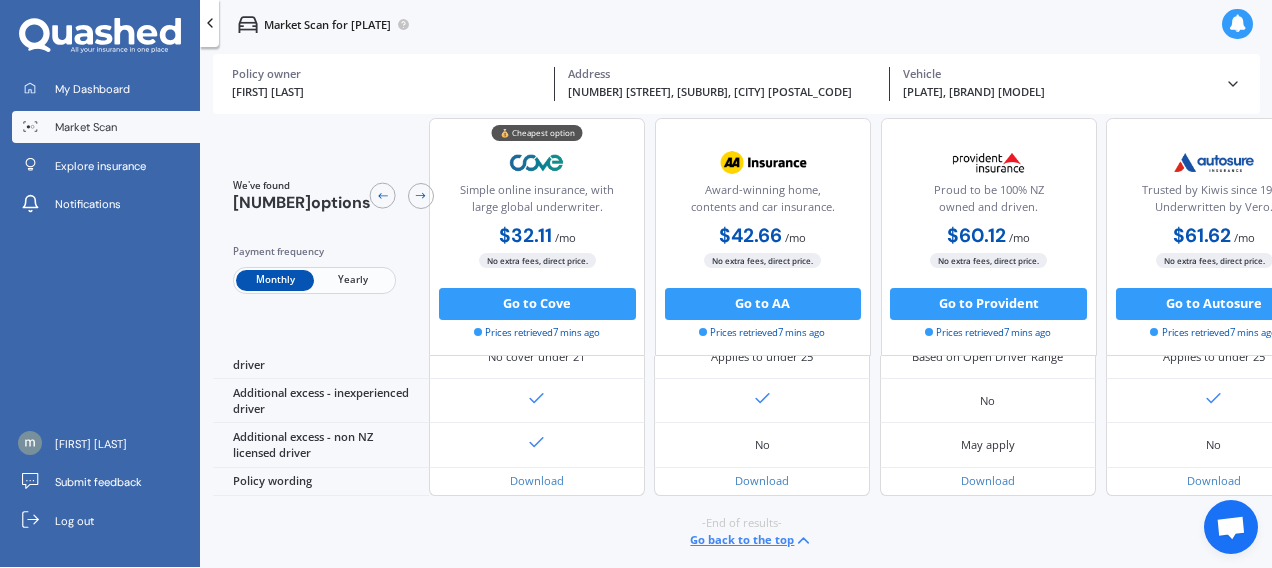 click at bounding box center (210, 23) 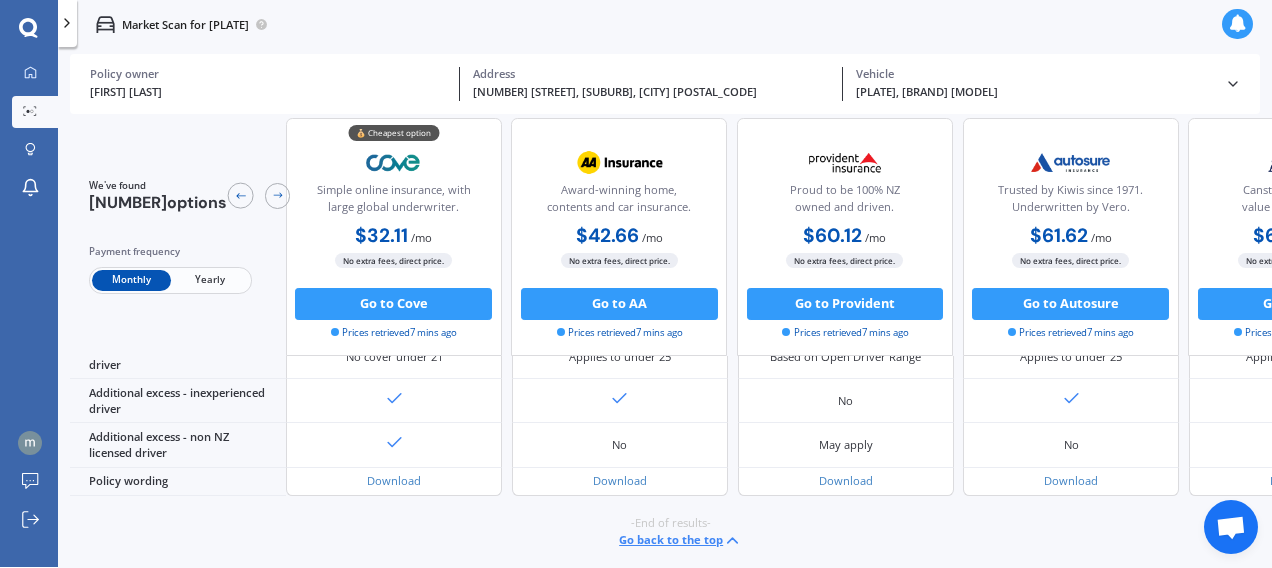 click at bounding box center (1233, 84) 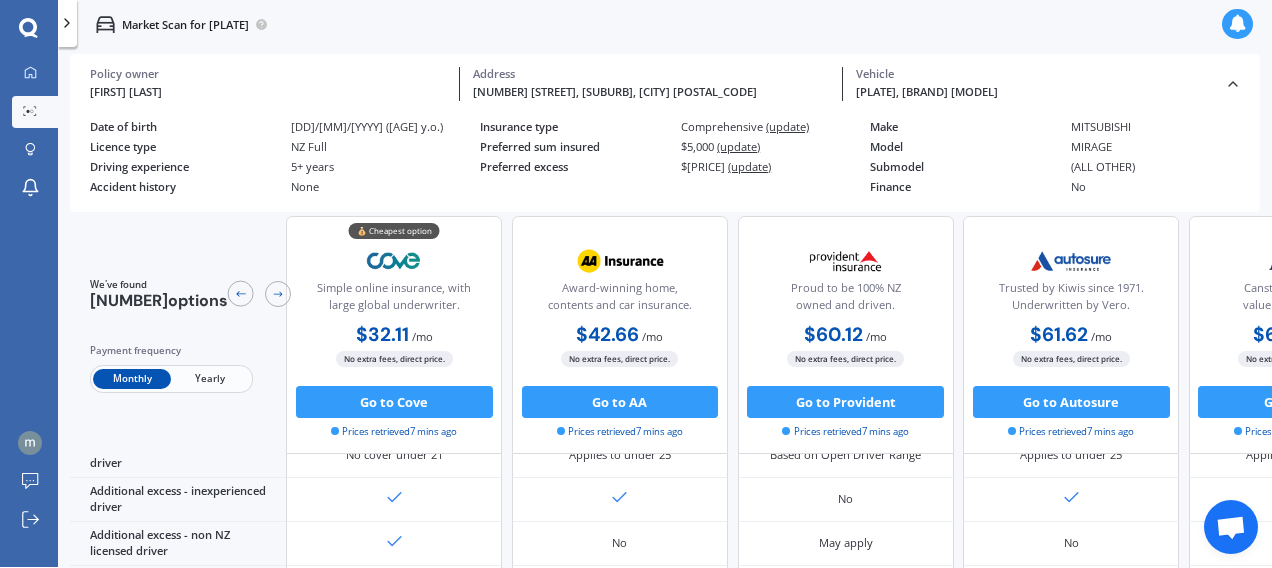 click at bounding box center [1233, 84] 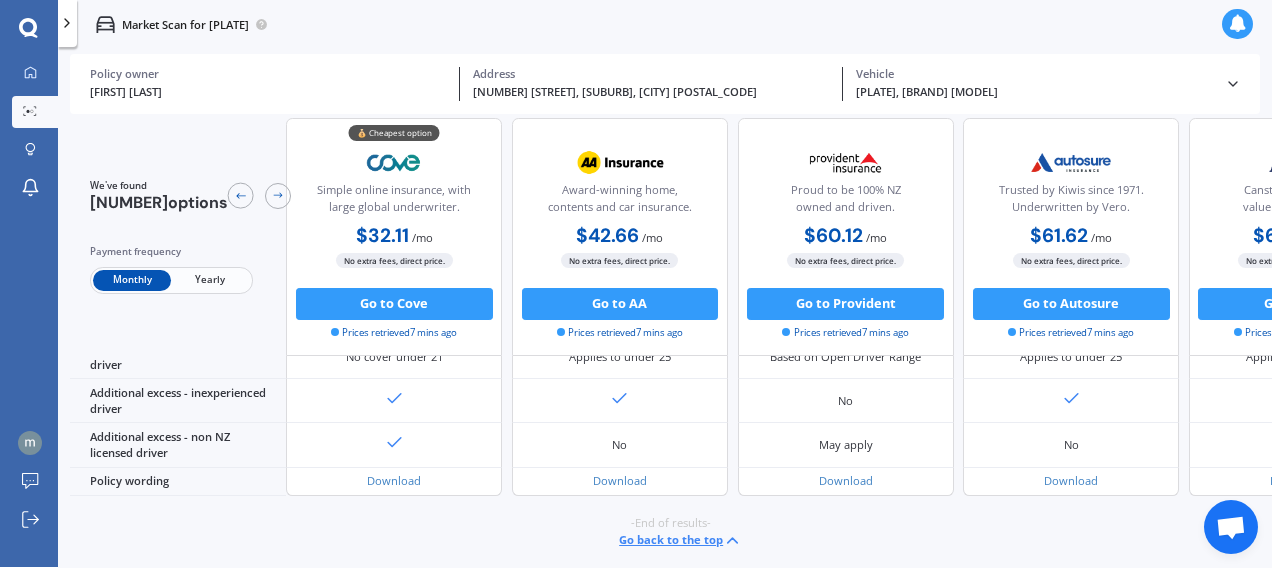 click at bounding box center [1231, 529] 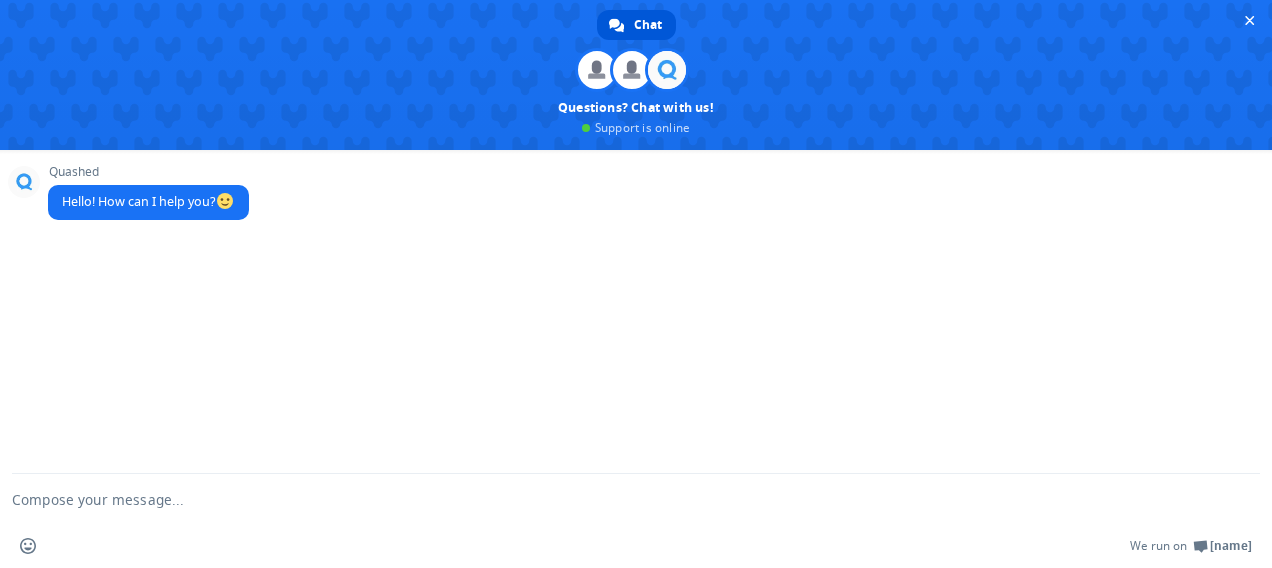 click at bounding box center (612, 499) 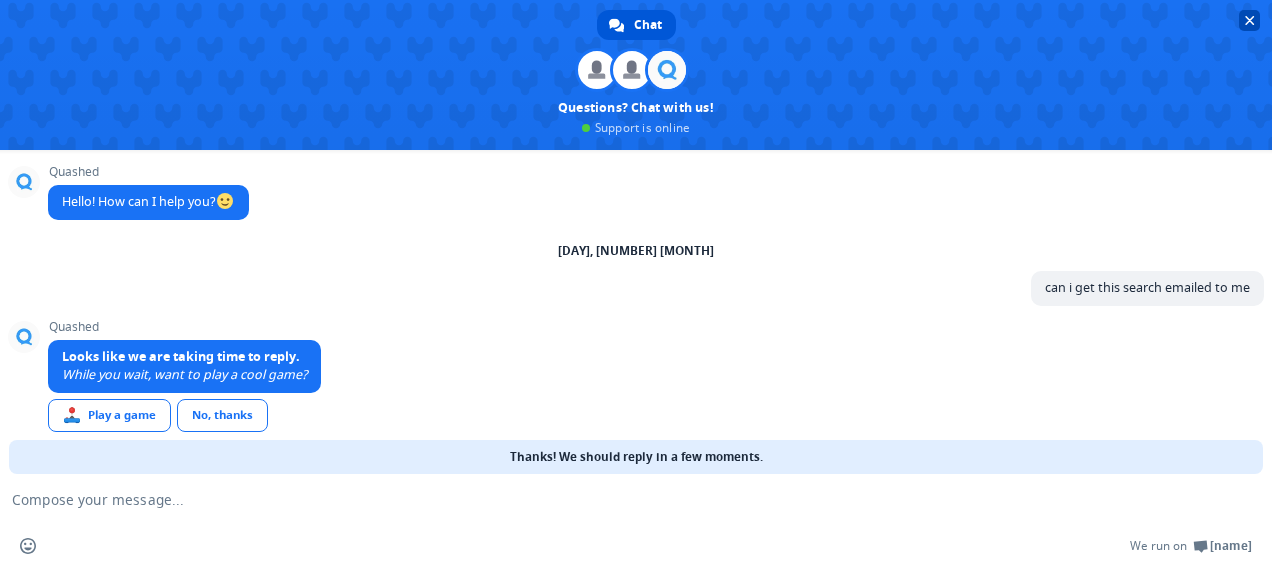 scroll, scrollTop: 20, scrollLeft: 0, axis: vertical 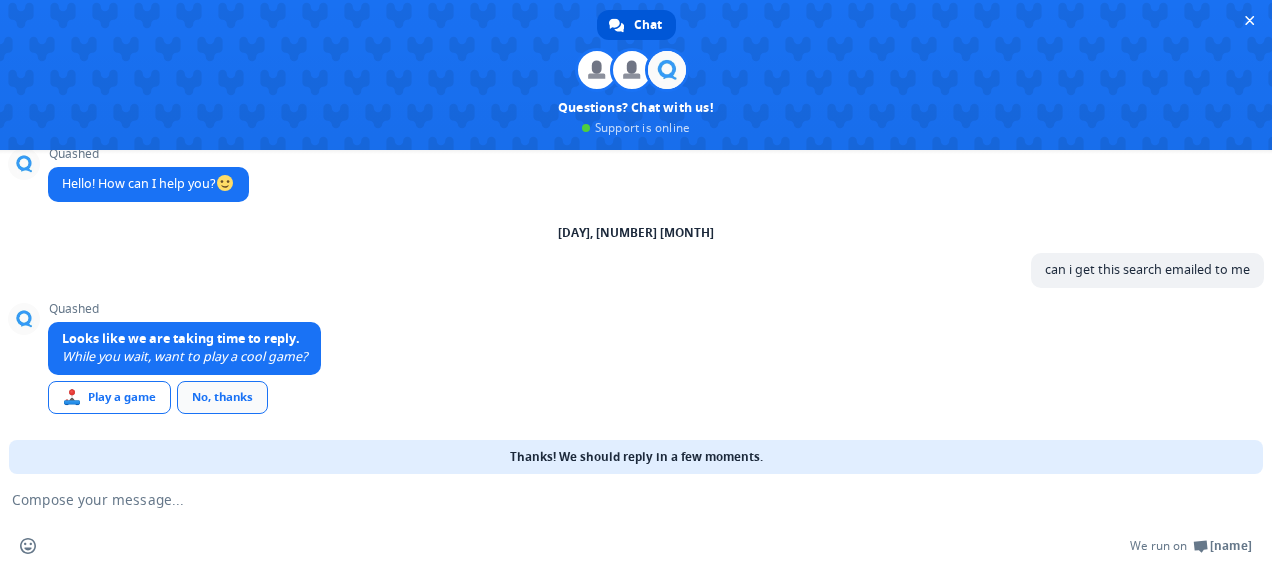 click on "No, thanks" at bounding box center [222, 397] 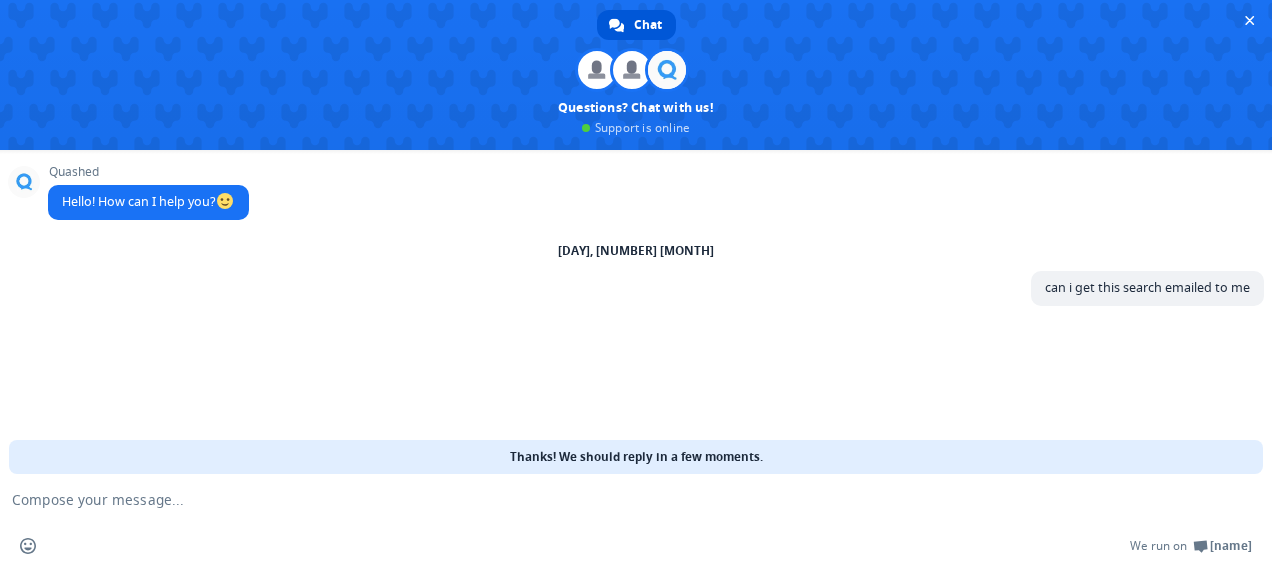 click on "Thanks! We should reply in a few moments." at bounding box center [636, 457] 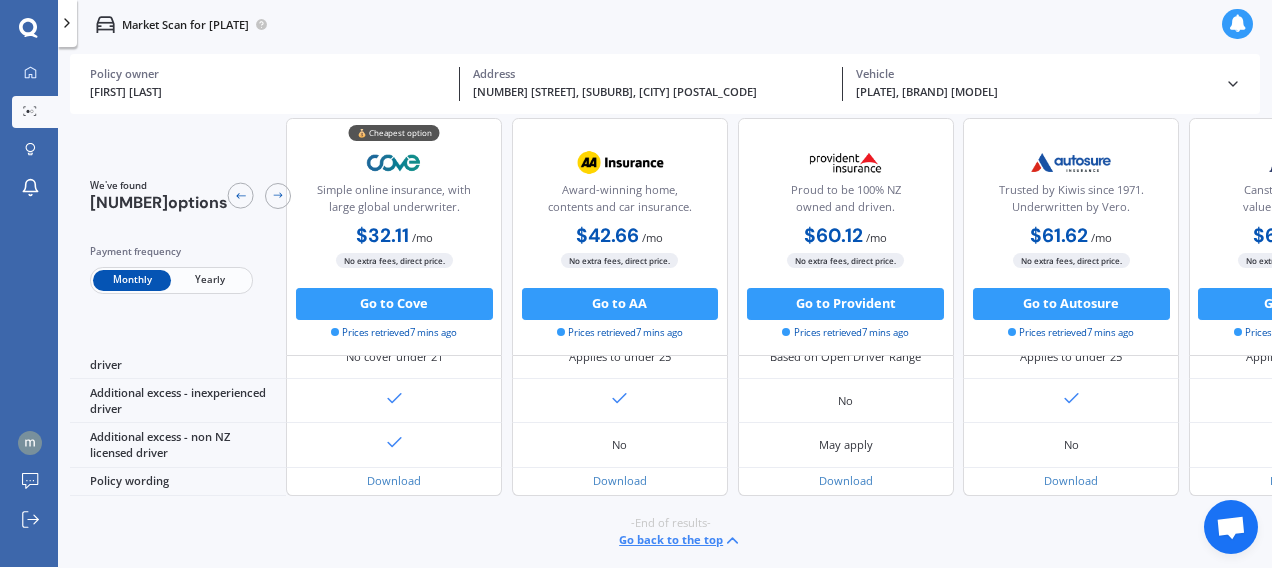 click at bounding box center (1238, 24) 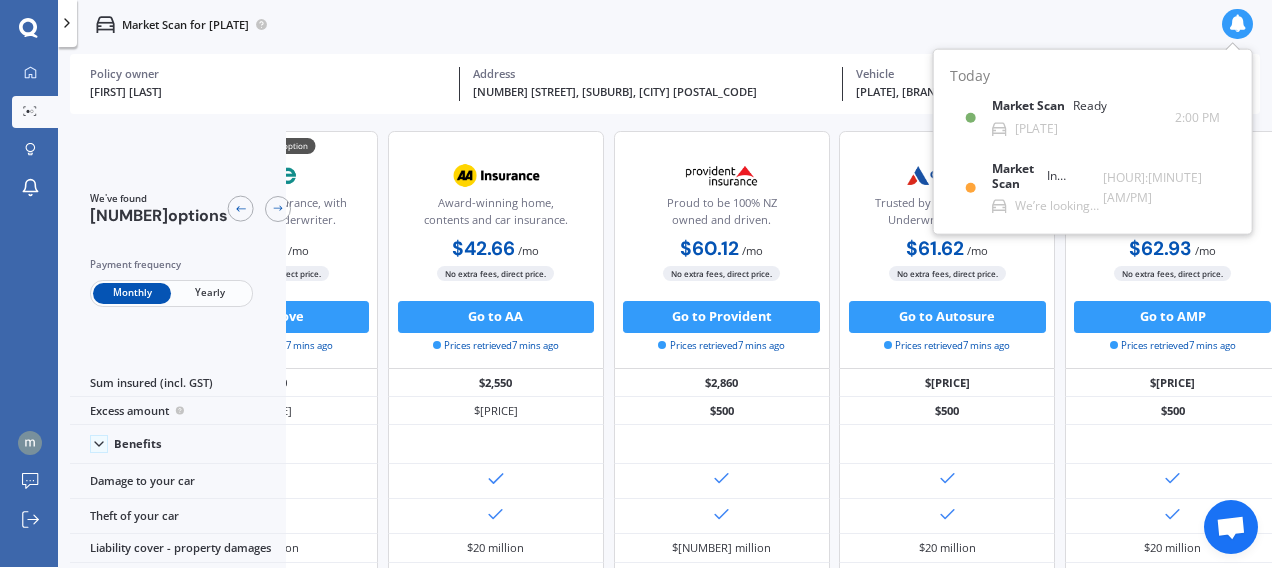 scroll, scrollTop: 0, scrollLeft: 175, axis: horizontal 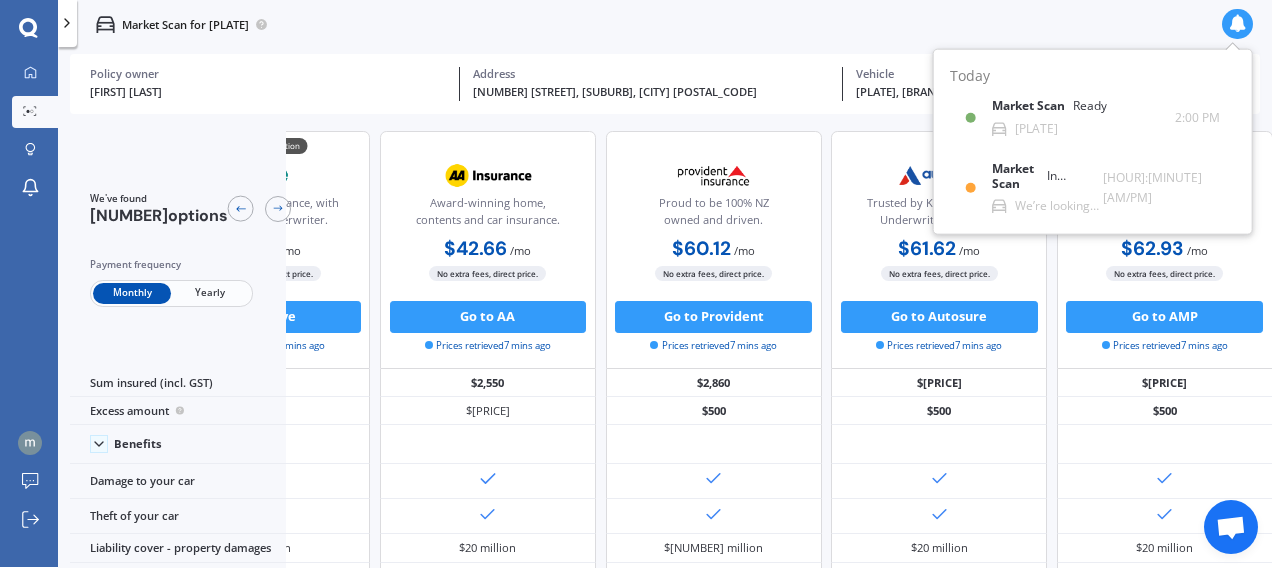 click at bounding box center [1231, 529] 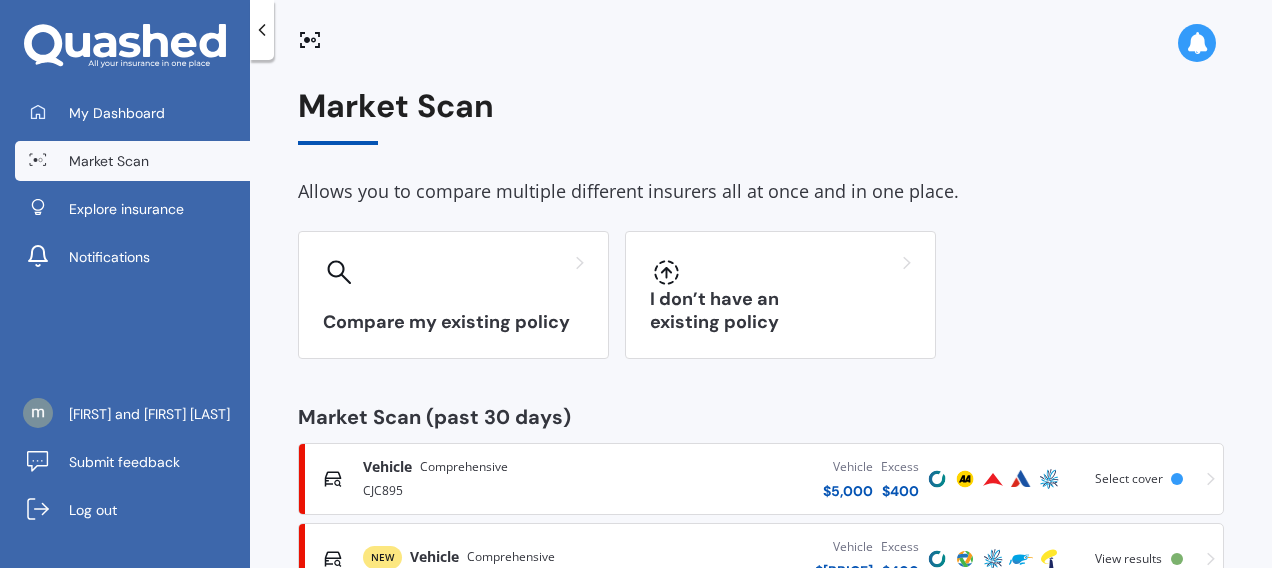 scroll, scrollTop: 0, scrollLeft: 0, axis: both 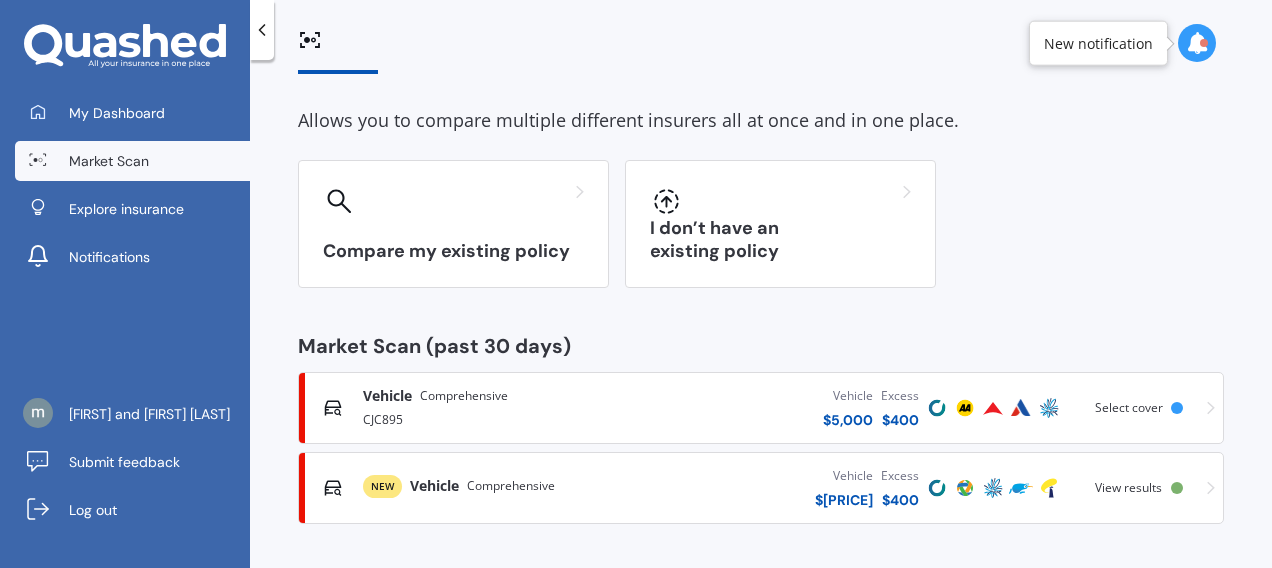 click on "NEW Vehicle Comprehensive Vehicle $[PRICE] Excess $[PRICE] Scanned [TIME_AGO] View results" at bounding box center (761, 488) 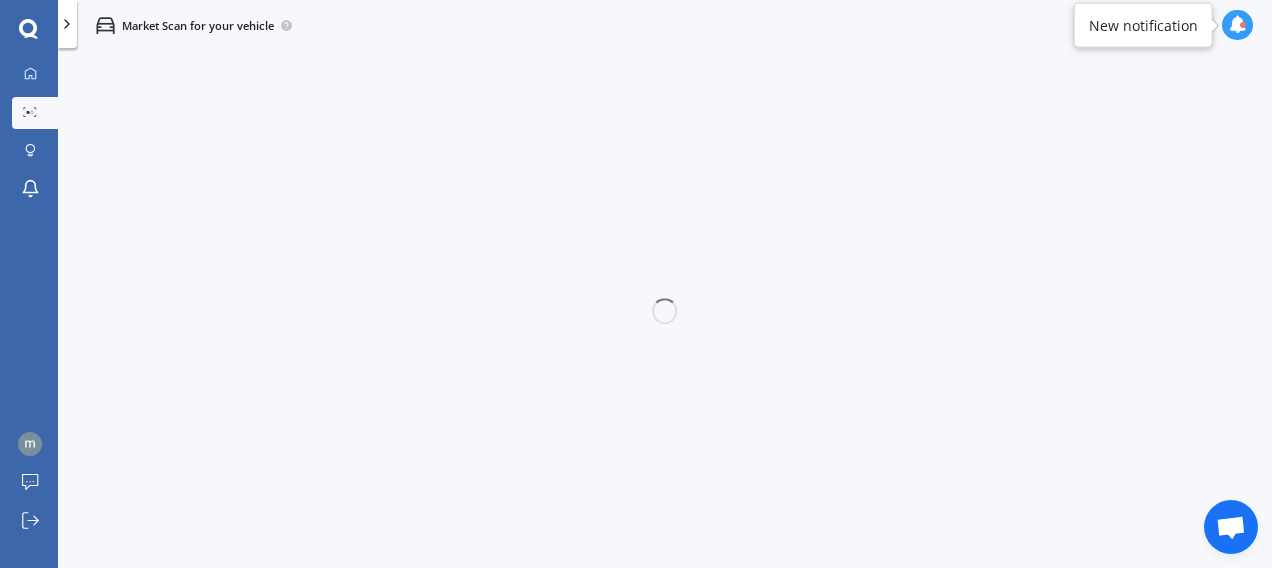scroll, scrollTop: 0, scrollLeft: 0, axis: both 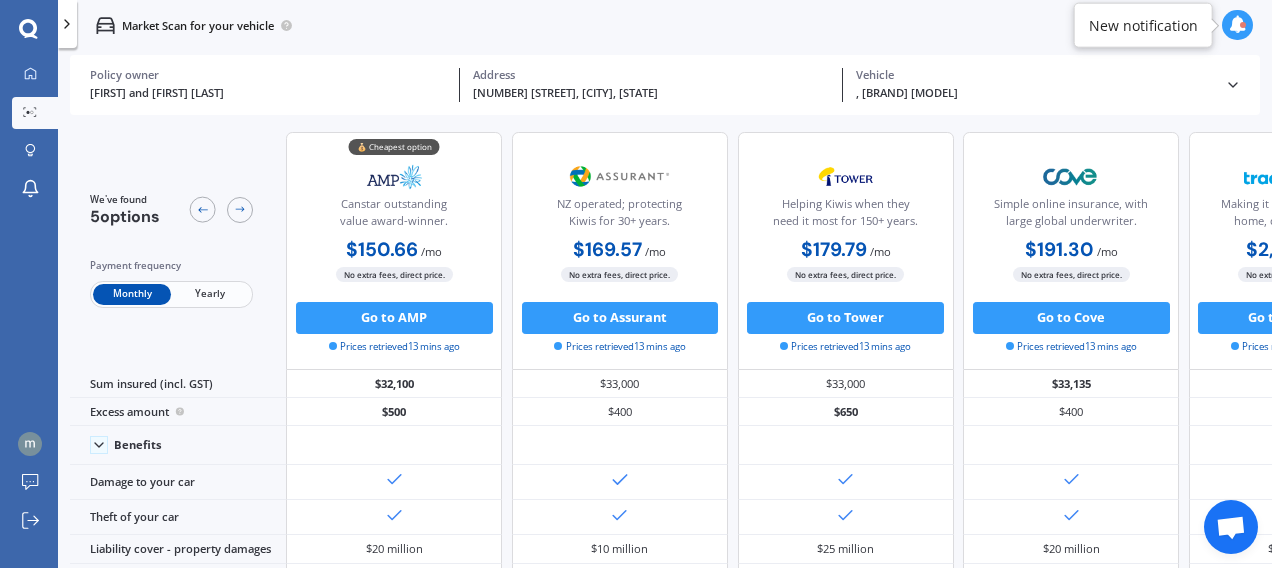 click on "Yearly" at bounding box center [210, 294] 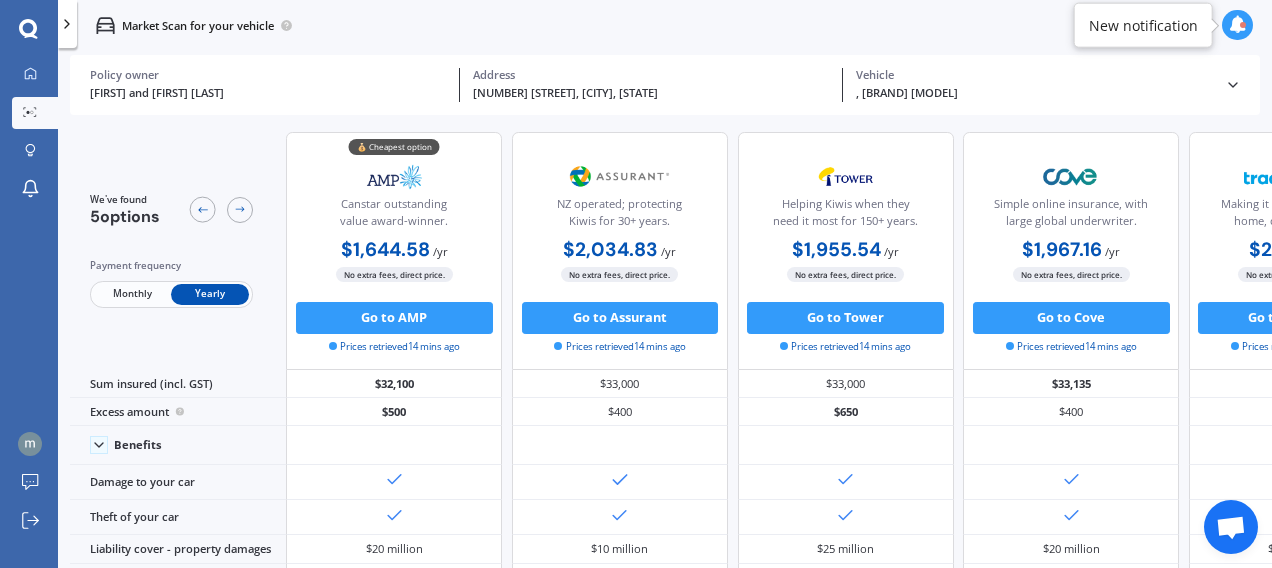click on "Monthly" at bounding box center [132, 294] 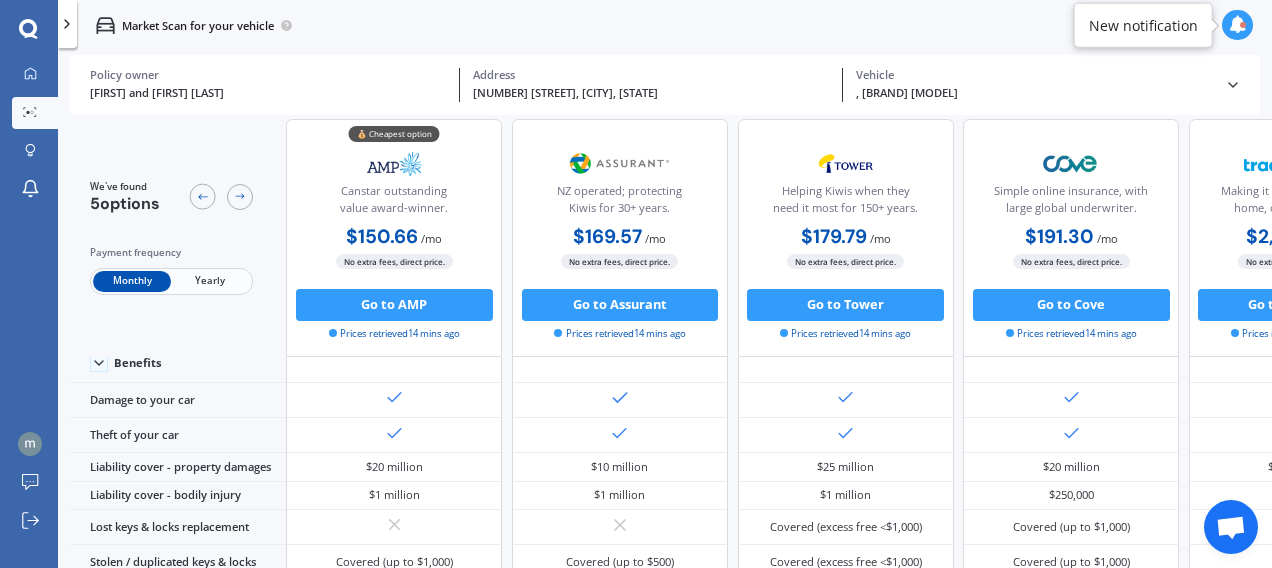 scroll, scrollTop: 0, scrollLeft: 0, axis: both 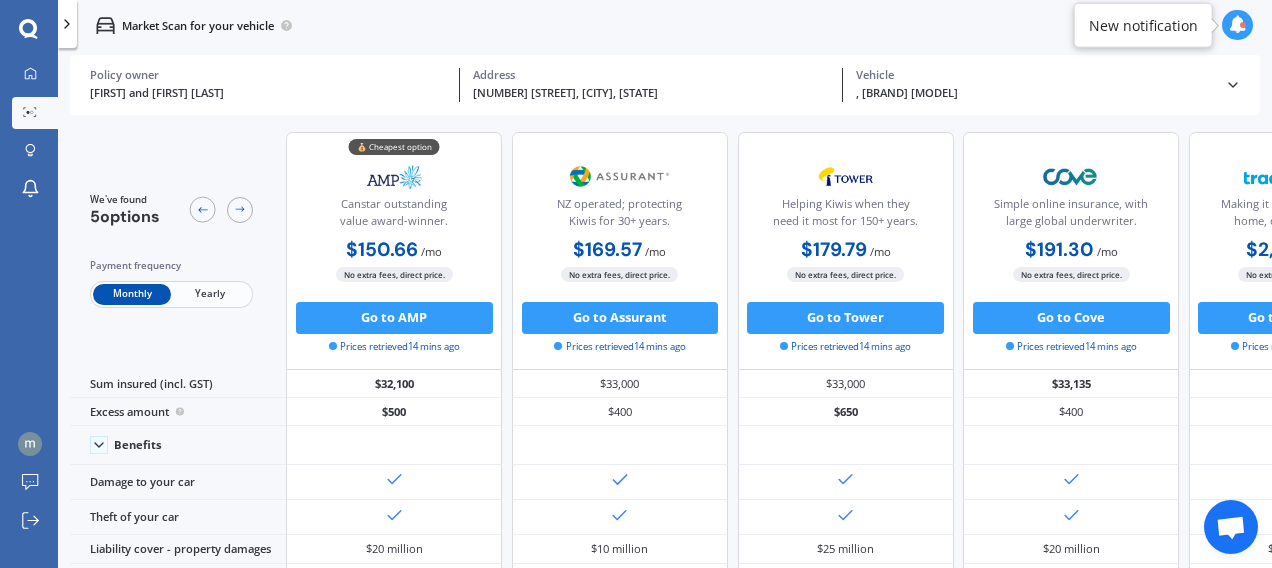 click at bounding box center [1238, 25] 